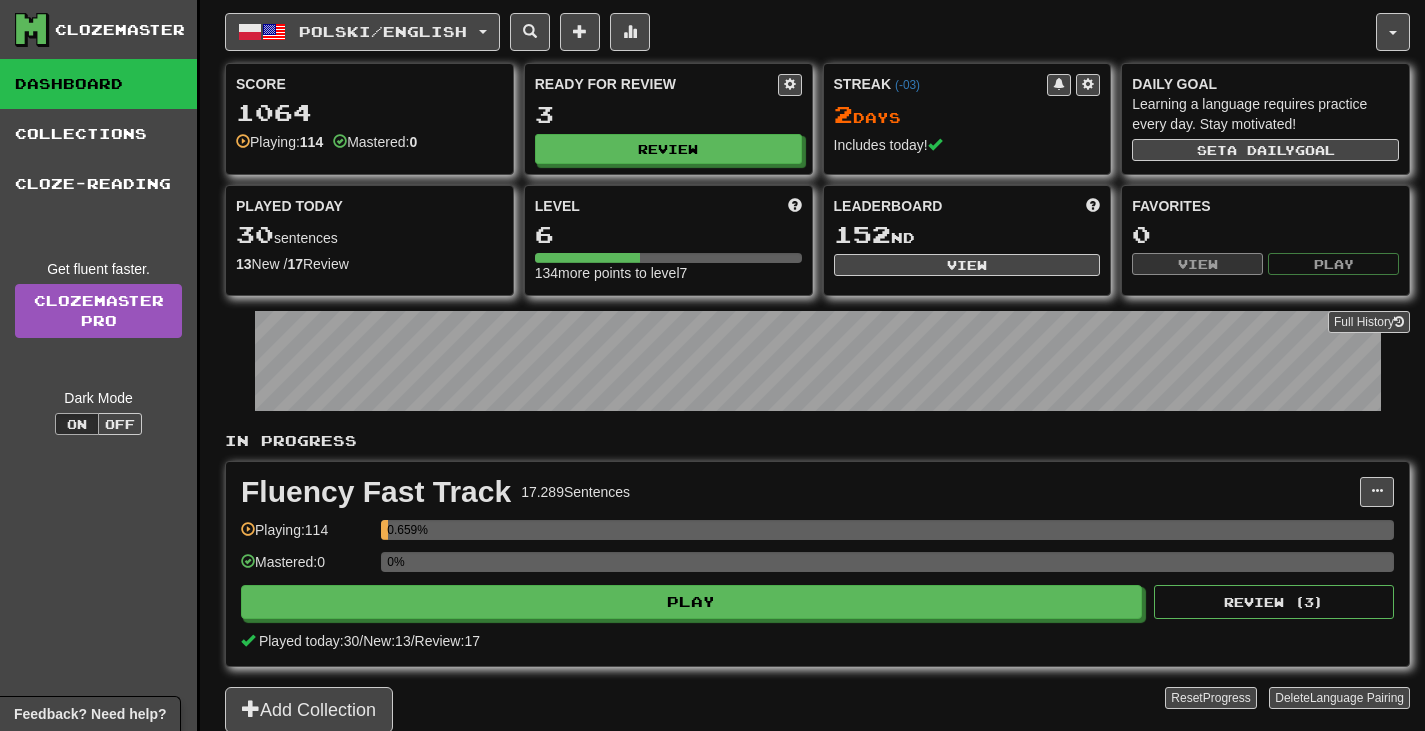 scroll, scrollTop: 0, scrollLeft: 0, axis: both 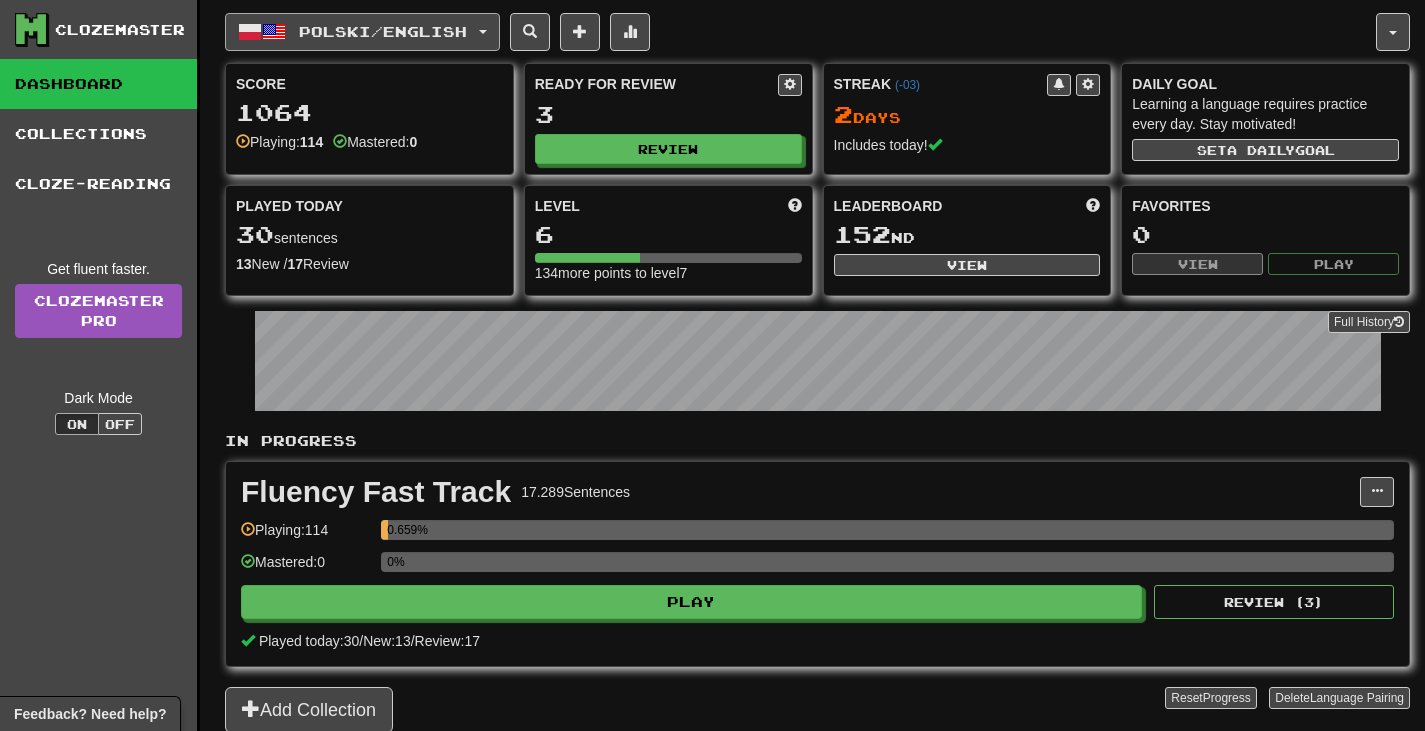 click on "Polski  /  English 한국어  /  English Streak:  0   Review:  2032 Points today:  144 Français  /  English Streak:  1   Review:  2383 Points today:  0 Nederlands  /  English Streak:  1   Review:  20 Points today:  0 Polski  /  English Streak:  2   Review:  3 Points today:  156 فارسی  /  English Streak:  0   Review:  20 Points today:  0 Ελληνικά  /  English Streak:  1   Review:  3467 Points today:  0 ქართული  /  English Streak:  0   Review:  20 Points today:  0  Language Pairing Username: [USERNAME] Edit  Account  Notifications  Activity Feed  Profile  Leaderboard  Forum  Logout Score 1064  Playing:  114  Mastered:  0 Ready for Review 3   Review Streak   ( -03 ) 2  Day s Includes today!  Daily Goal Learning a language requires practice every day. Stay motivated! Set  a daily  goal Played Today 30  sentences 13  New /  17  Review Full History  Level 6 134  more points to level  7 Leaderboard 152 nd View Favorites 0 View Play" at bounding box center (817, 391) 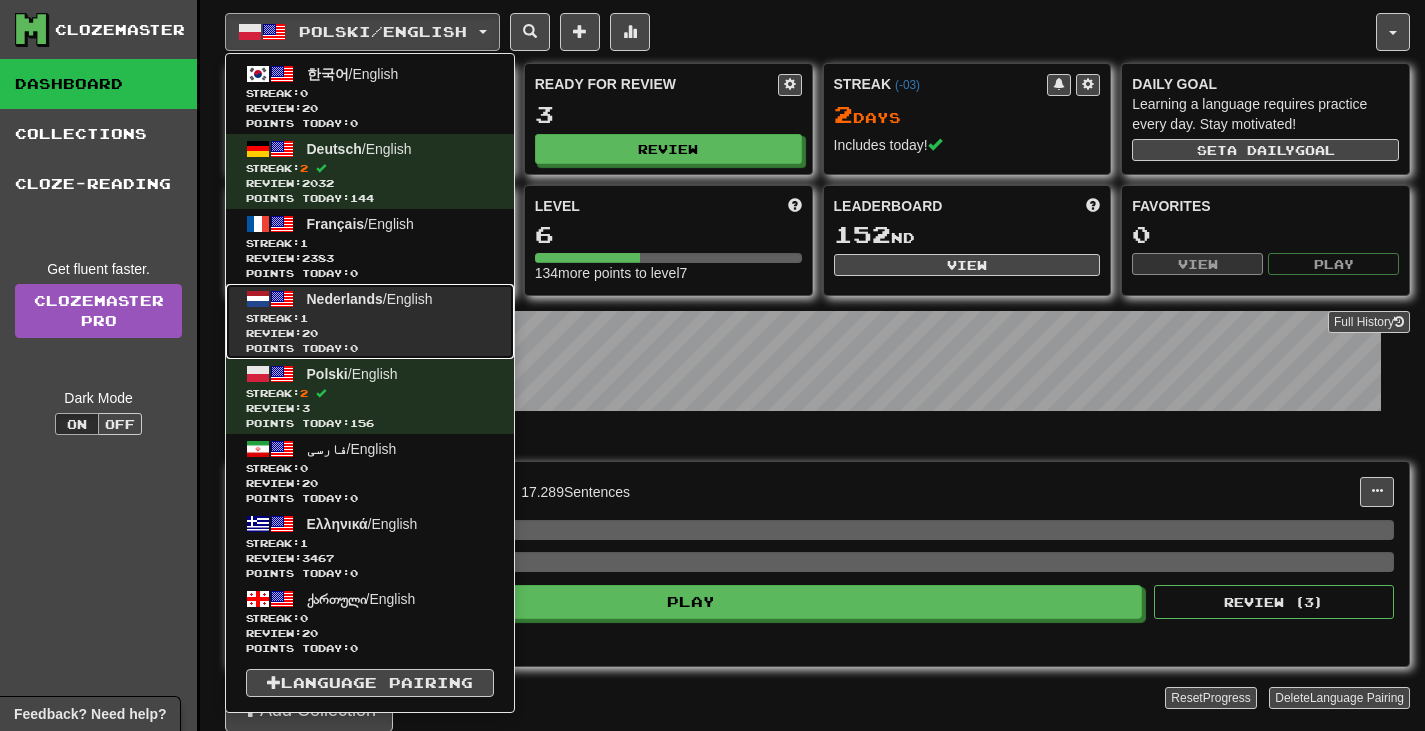 click on "Streak:  1" at bounding box center (370, 318) 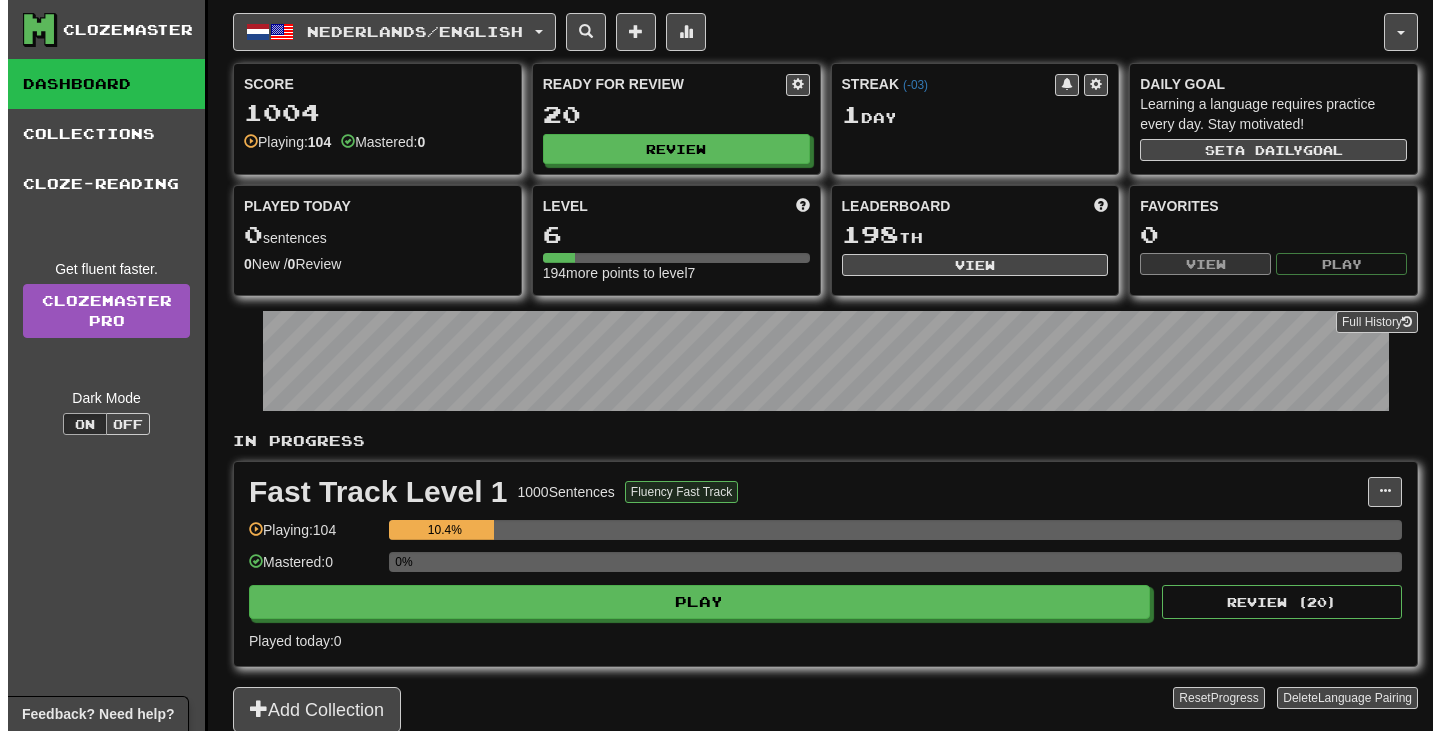 scroll, scrollTop: 0, scrollLeft: 0, axis: both 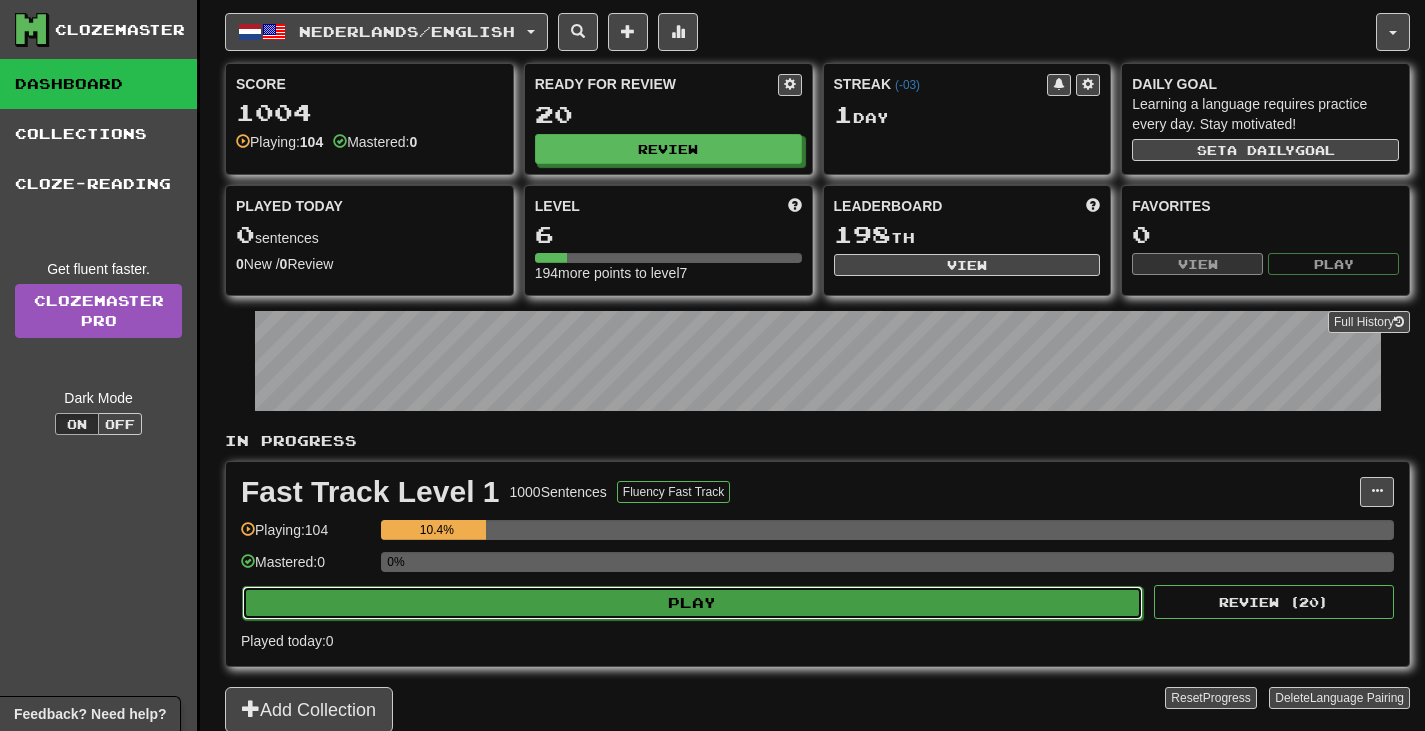 click on "Play" at bounding box center (692, 603) 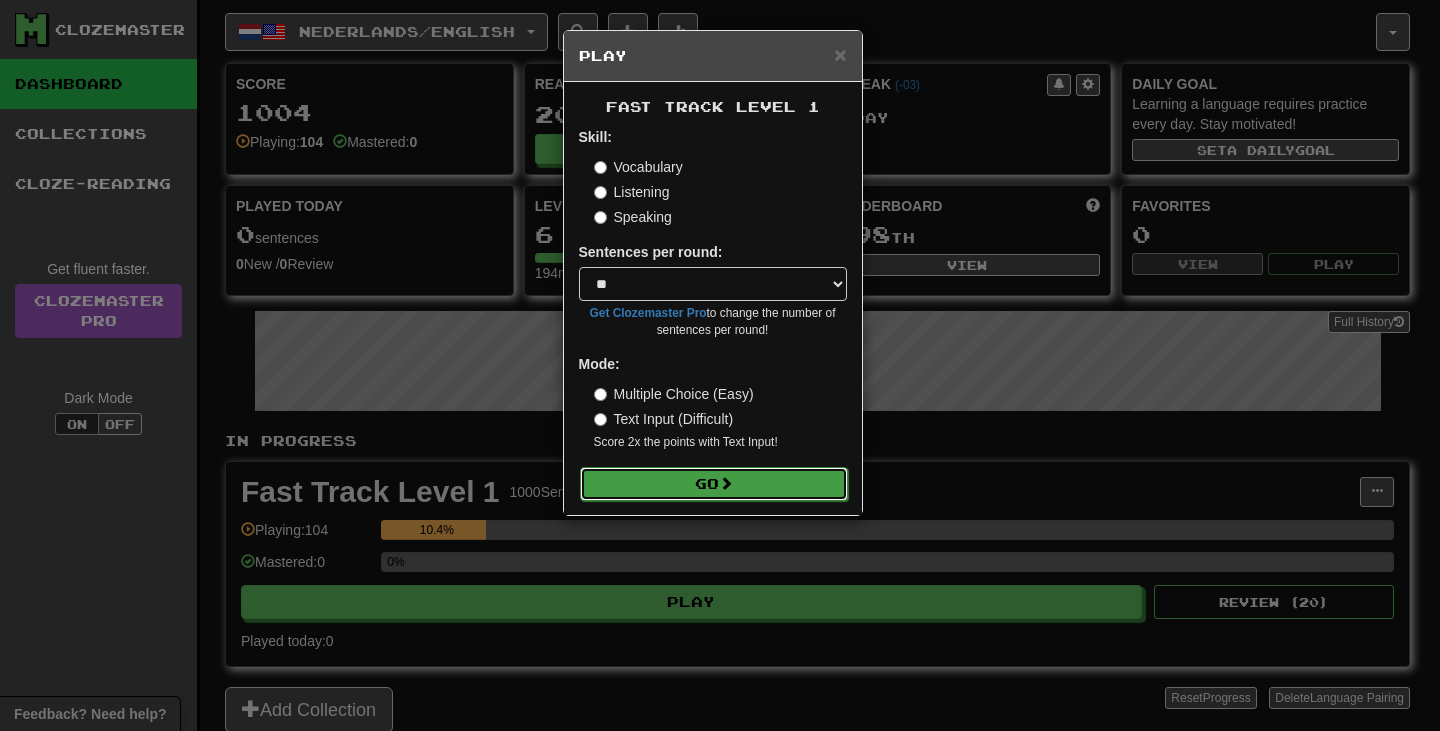 click on "Go" at bounding box center [714, 484] 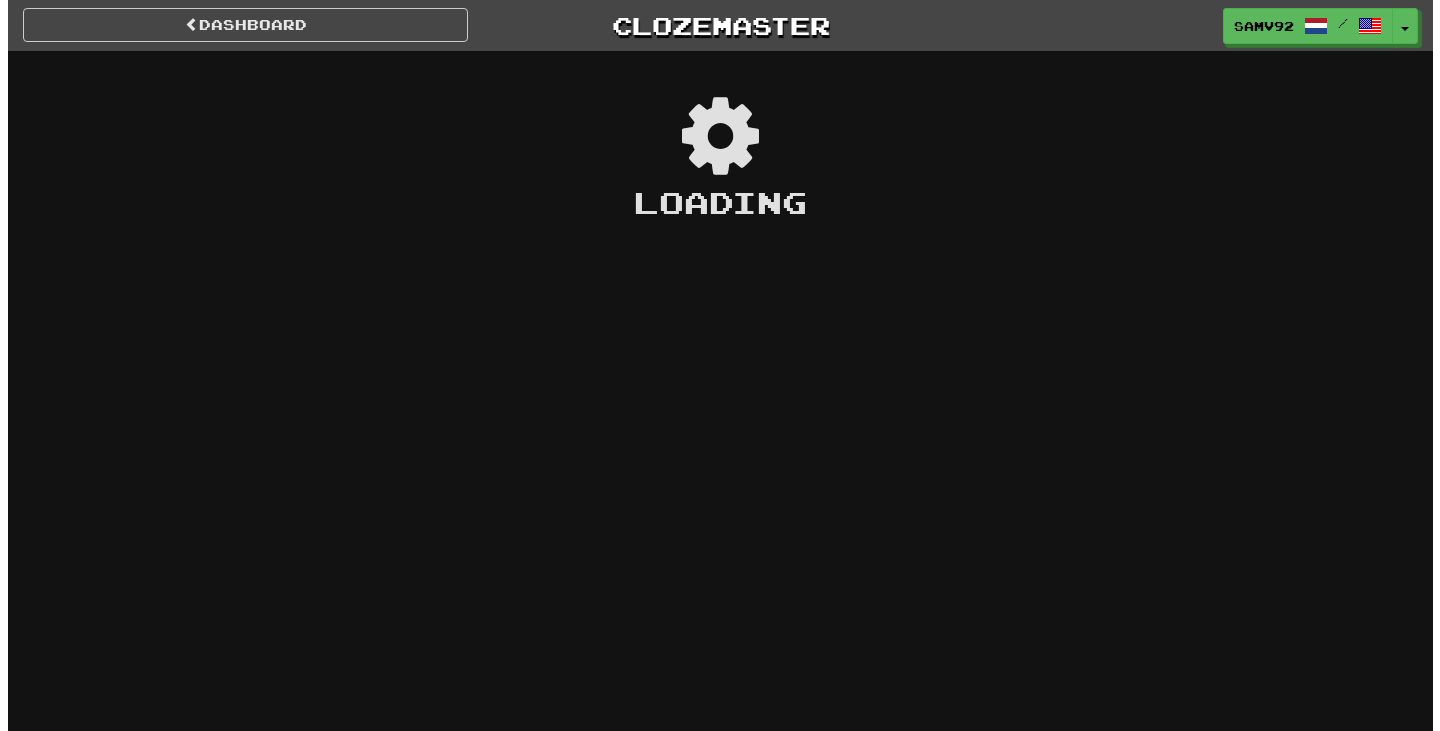 scroll, scrollTop: 0, scrollLeft: 0, axis: both 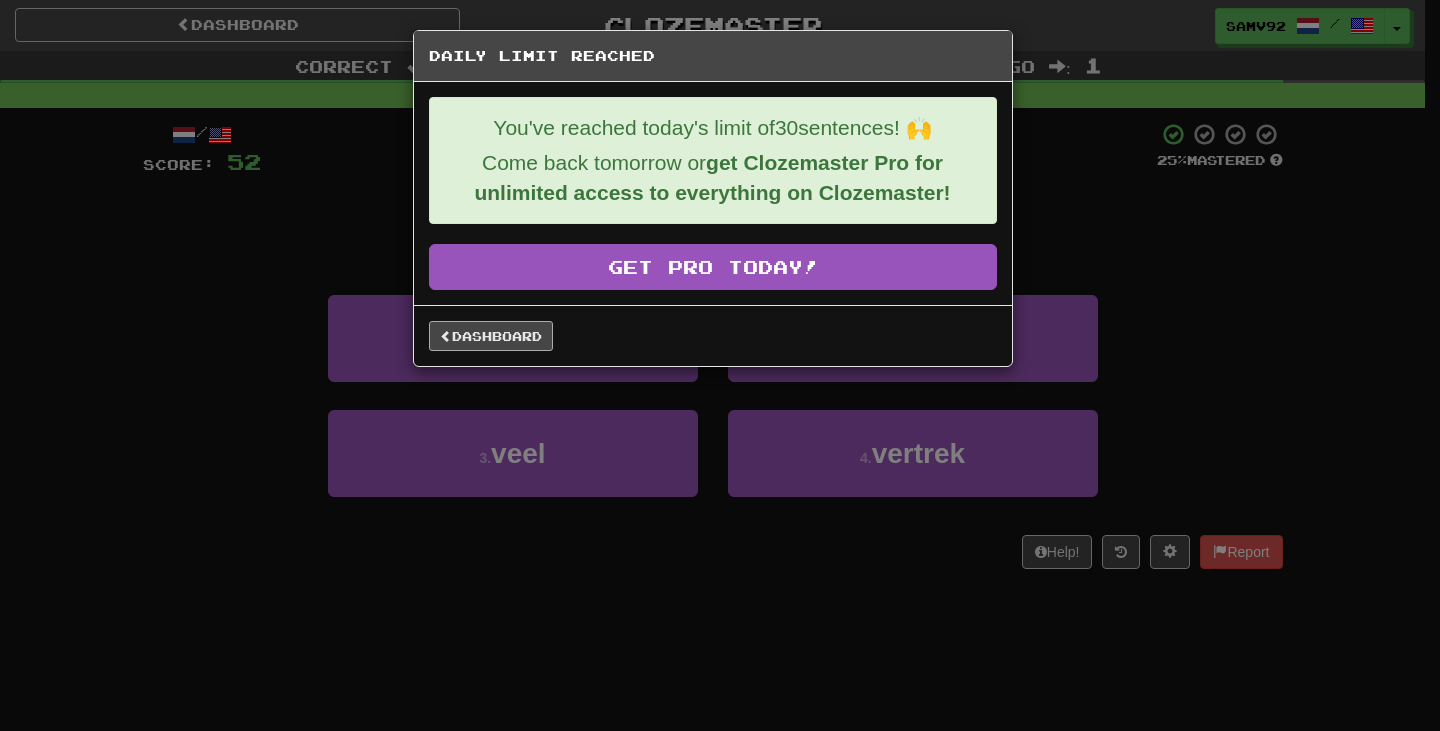 drag, startPoint x: 505, startPoint y: 355, endPoint x: 504, endPoint y: 333, distance: 22.022715 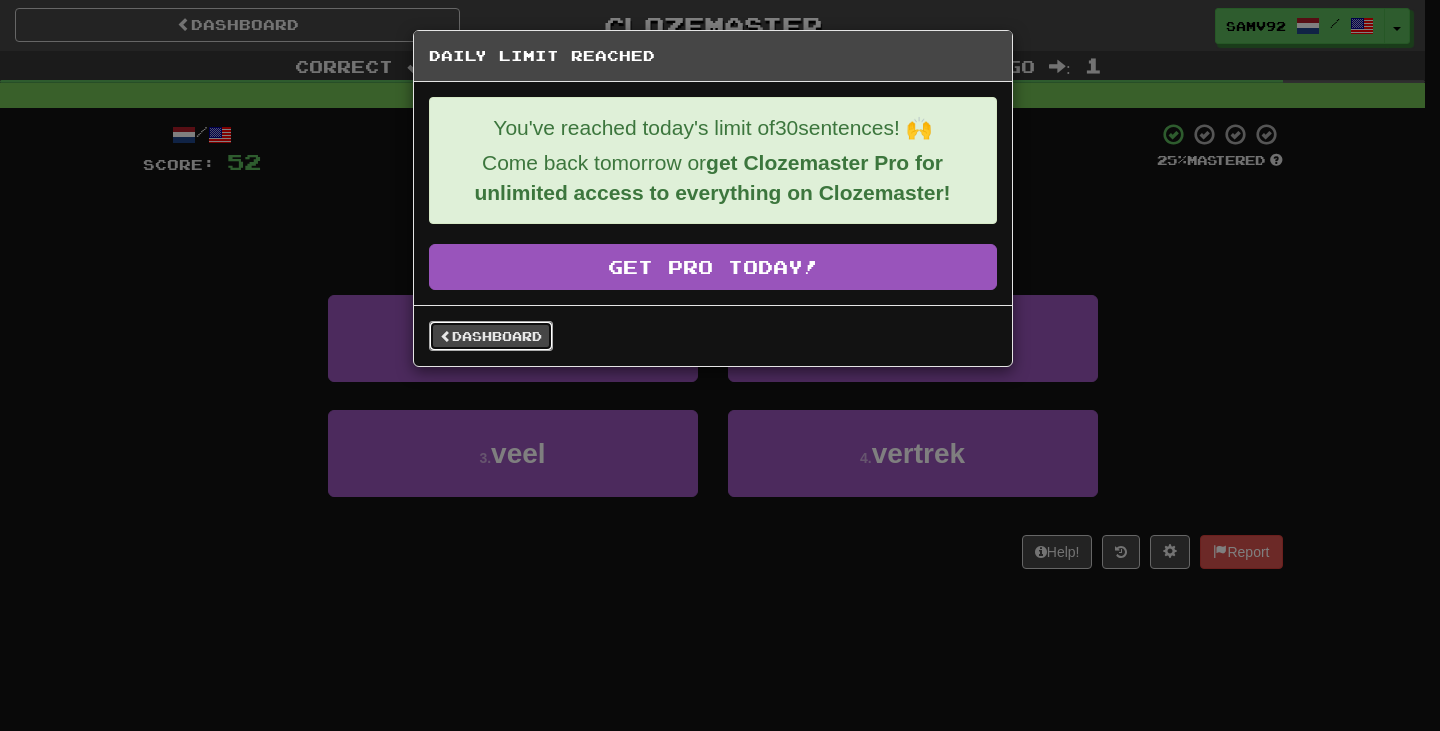 click on "Dashboard" at bounding box center [491, 336] 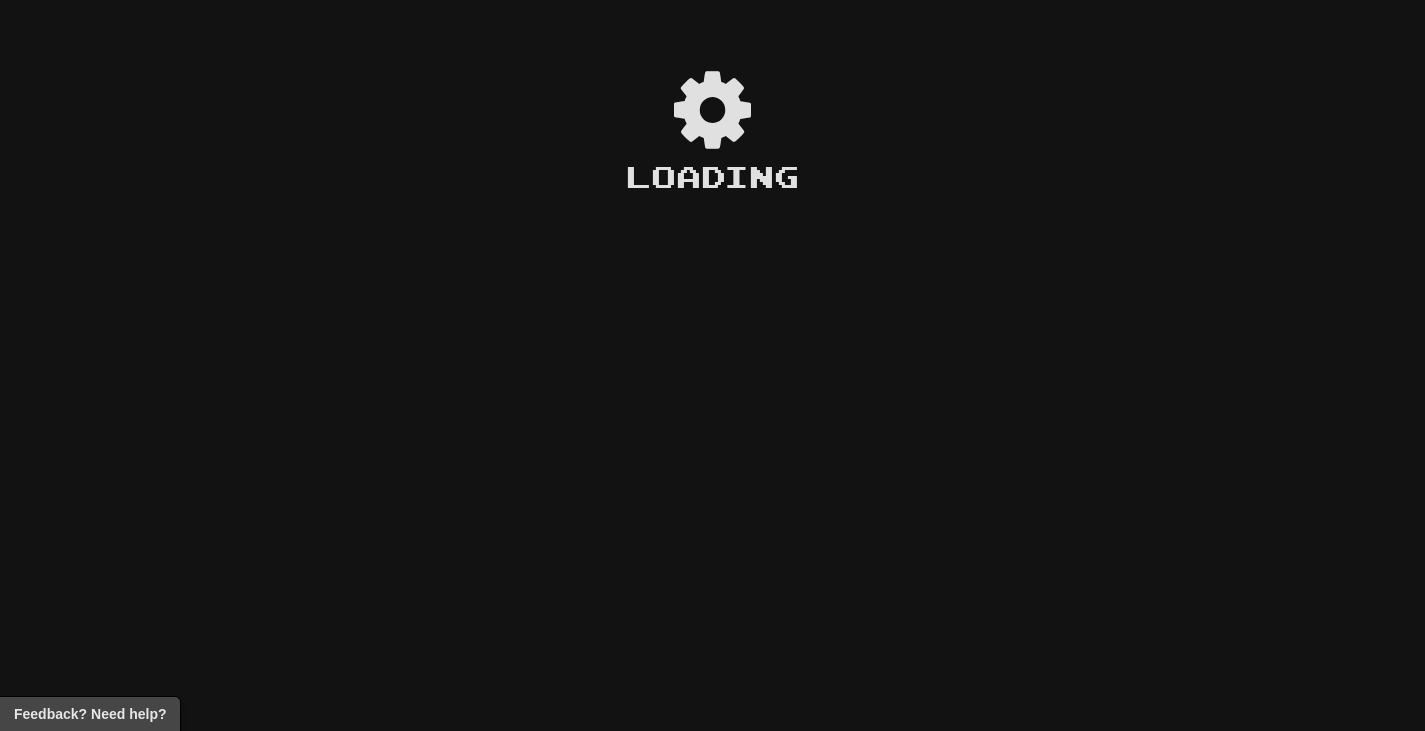 scroll, scrollTop: 0, scrollLeft: 0, axis: both 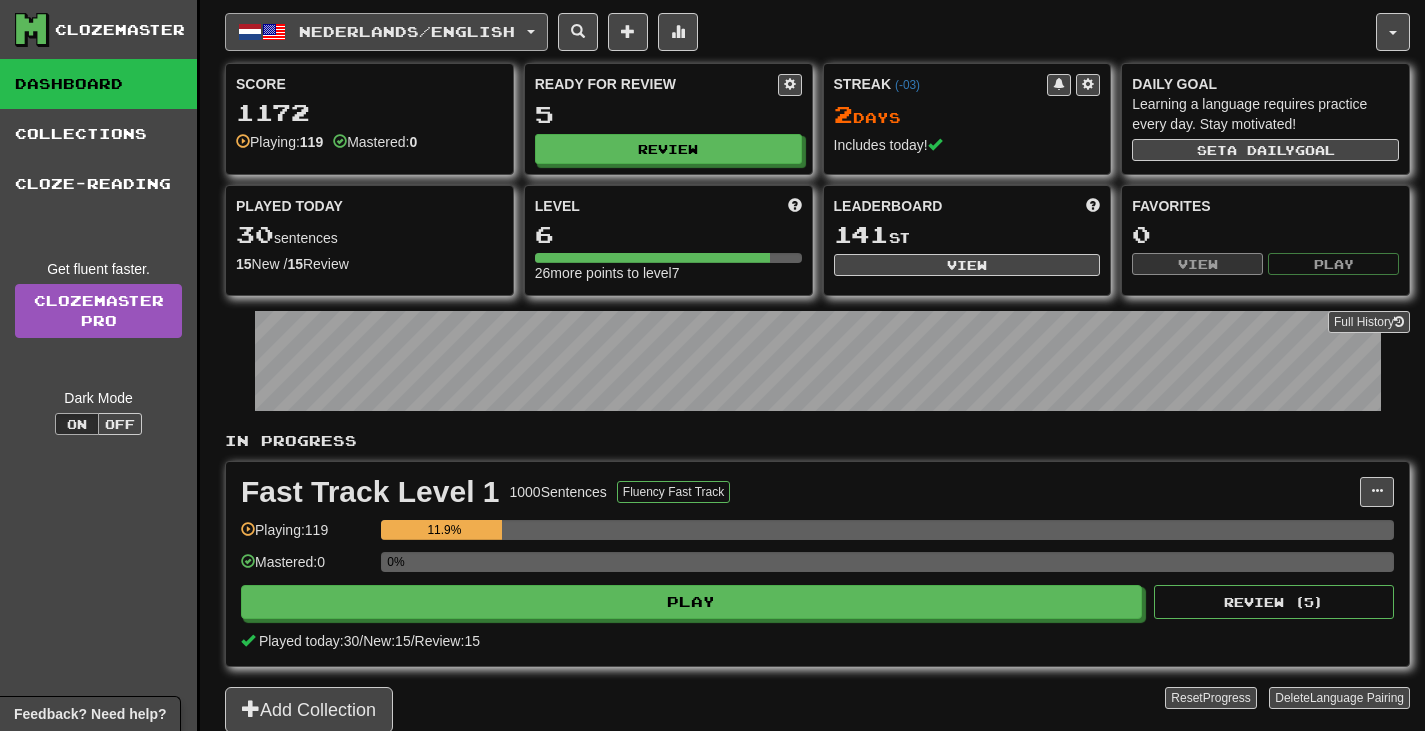 click on "Nederlands  /  English" at bounding box center [407, 31] 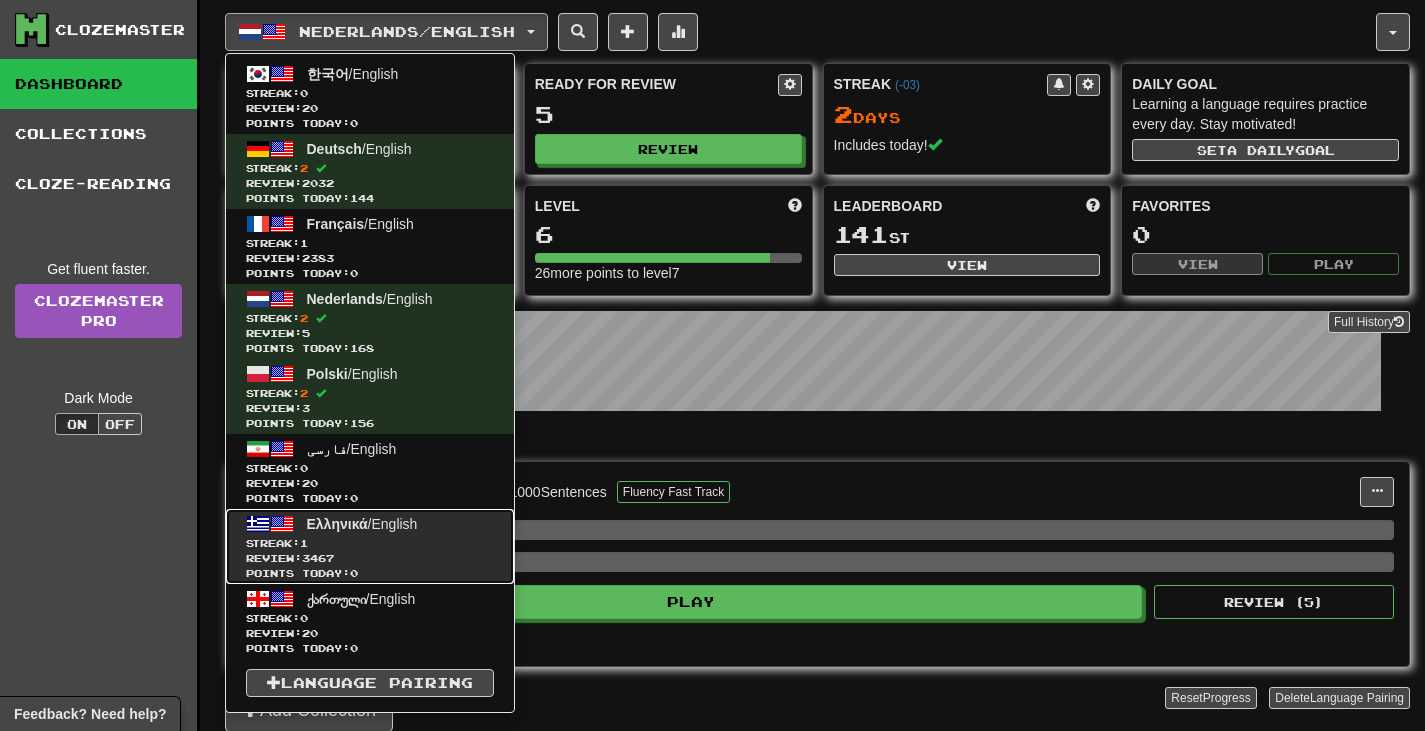 click on "Ελληνικά  /  English Streak:  1   Review:  3467 Points today:  0" at bounding box center (370, 546) 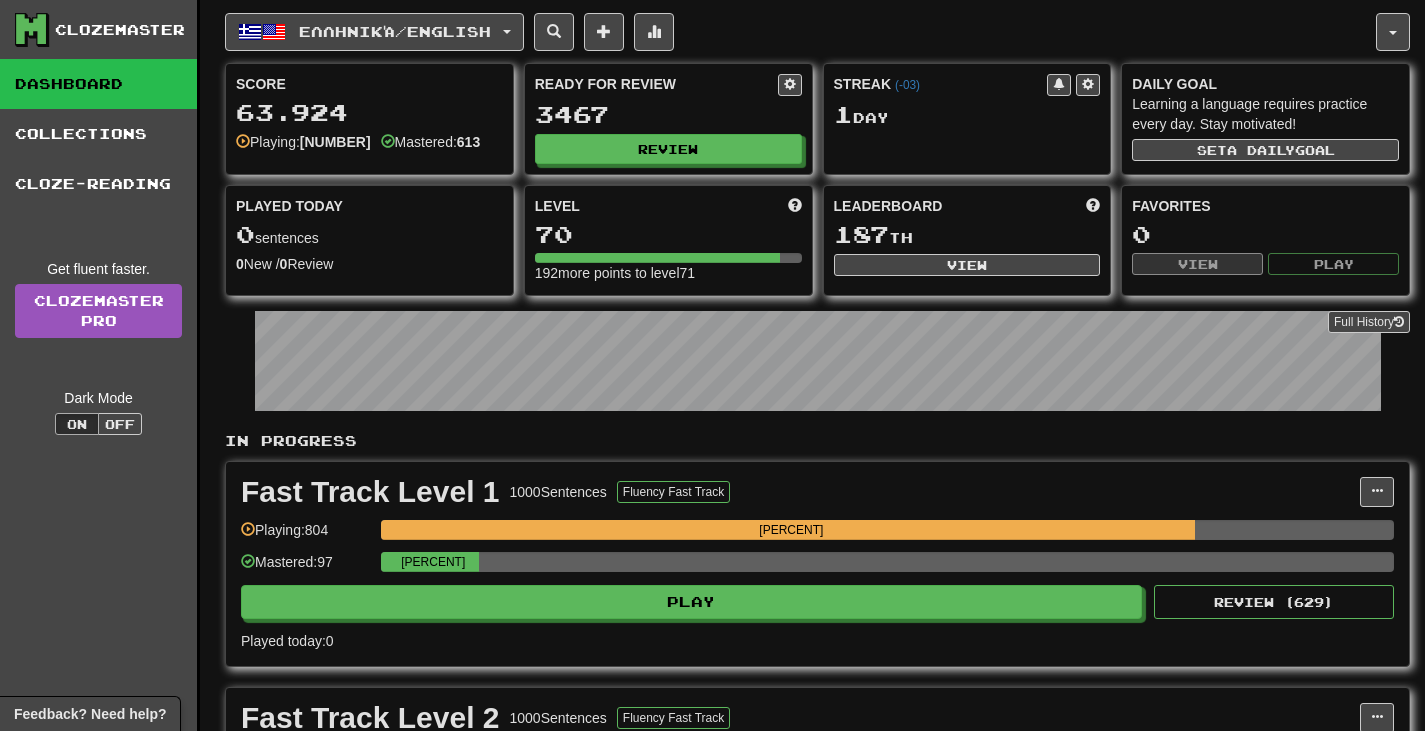scroll, scrollTop: 0, scrollLeft: 0, axis: both 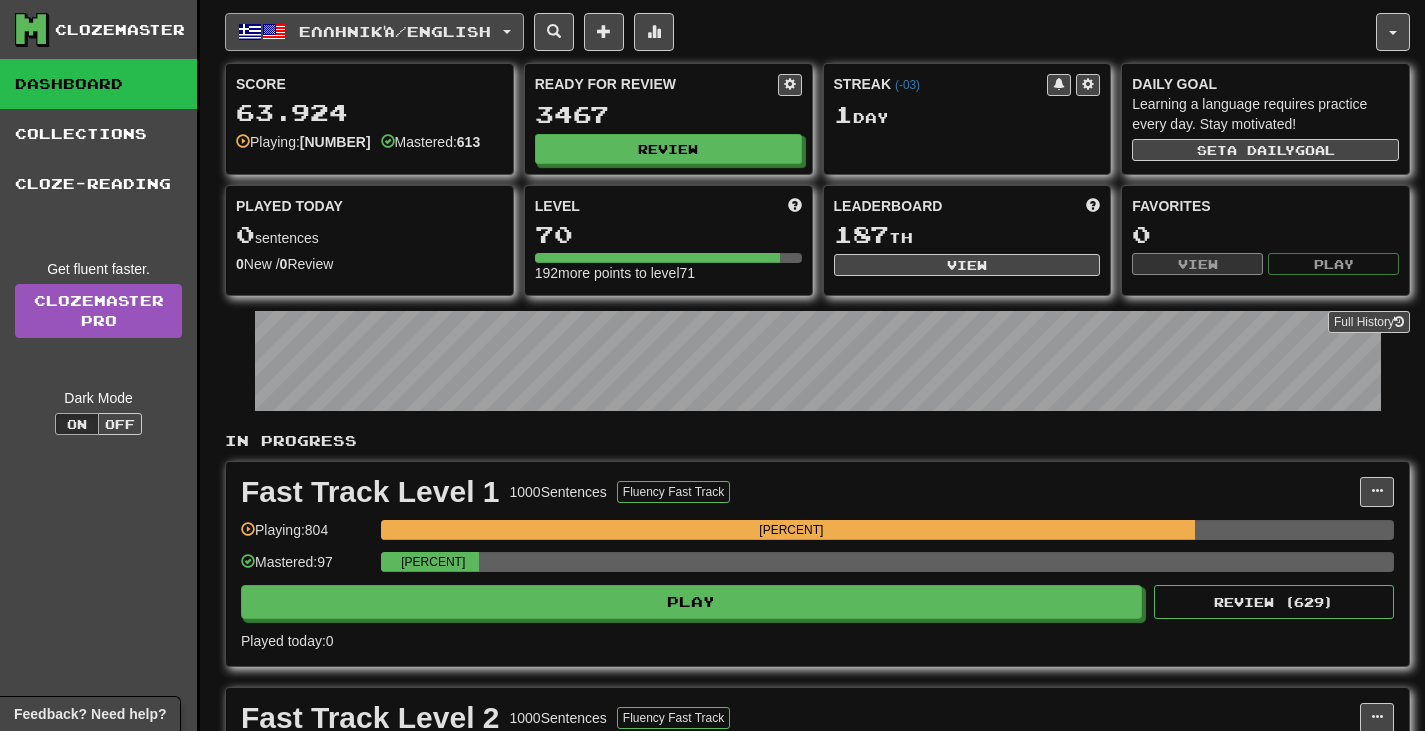 click on "Ελληνικά  /  English" at bounding box center [374, 32] 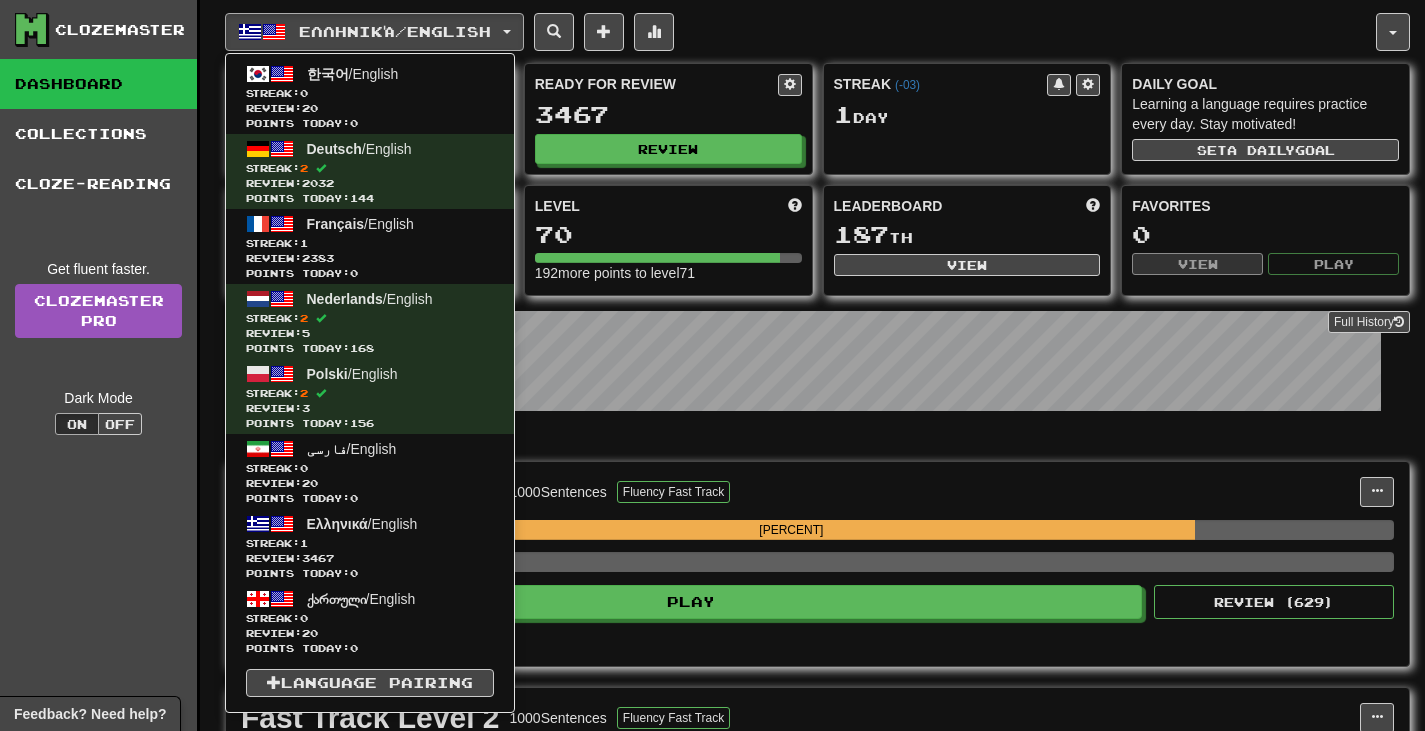 drag, startPoint x: 882, startPoint y: 37, endPoint x: 850, endPoint y: 295, distance: 259.97693 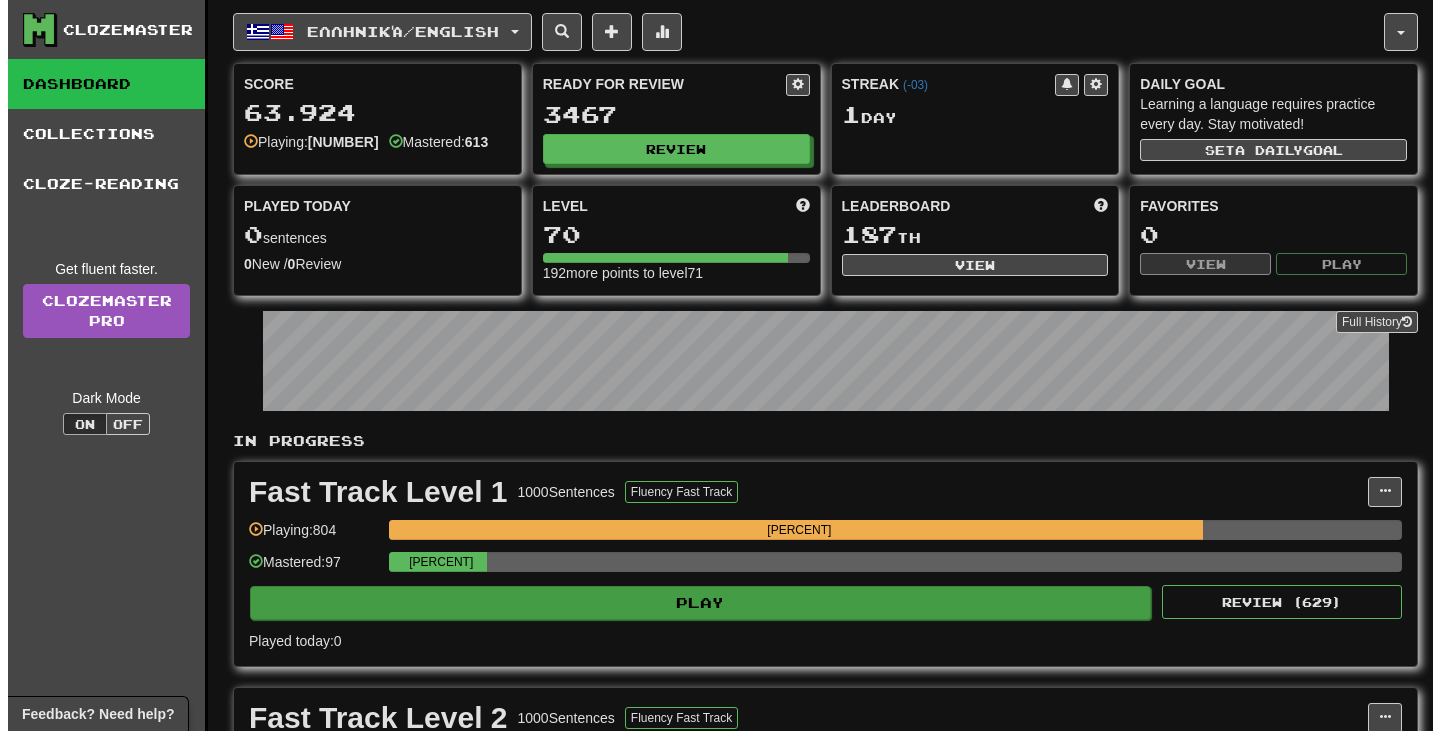 scroll, scrollTop: 400, scrollLeft: 0, axis: vertical 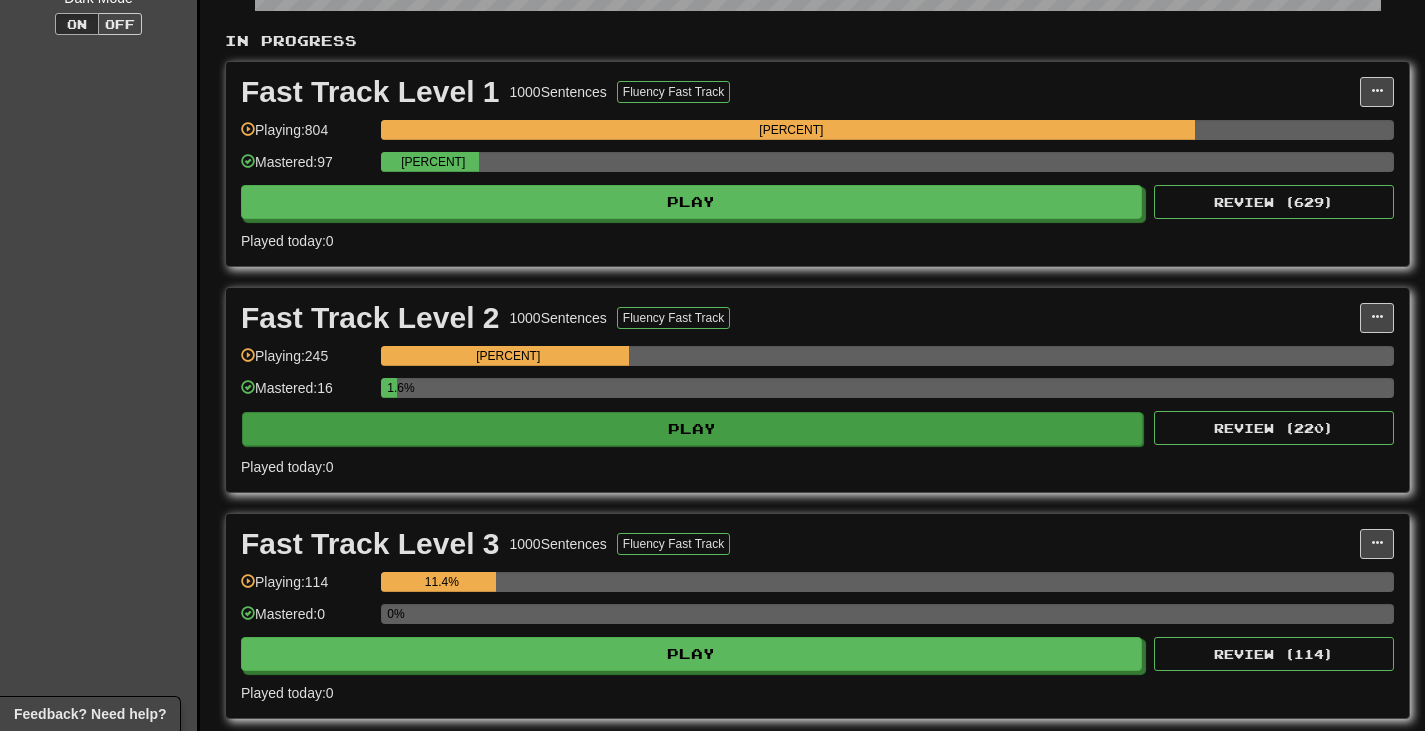 click on "Play Review ( 220 )" at bounding box center (817, 428) 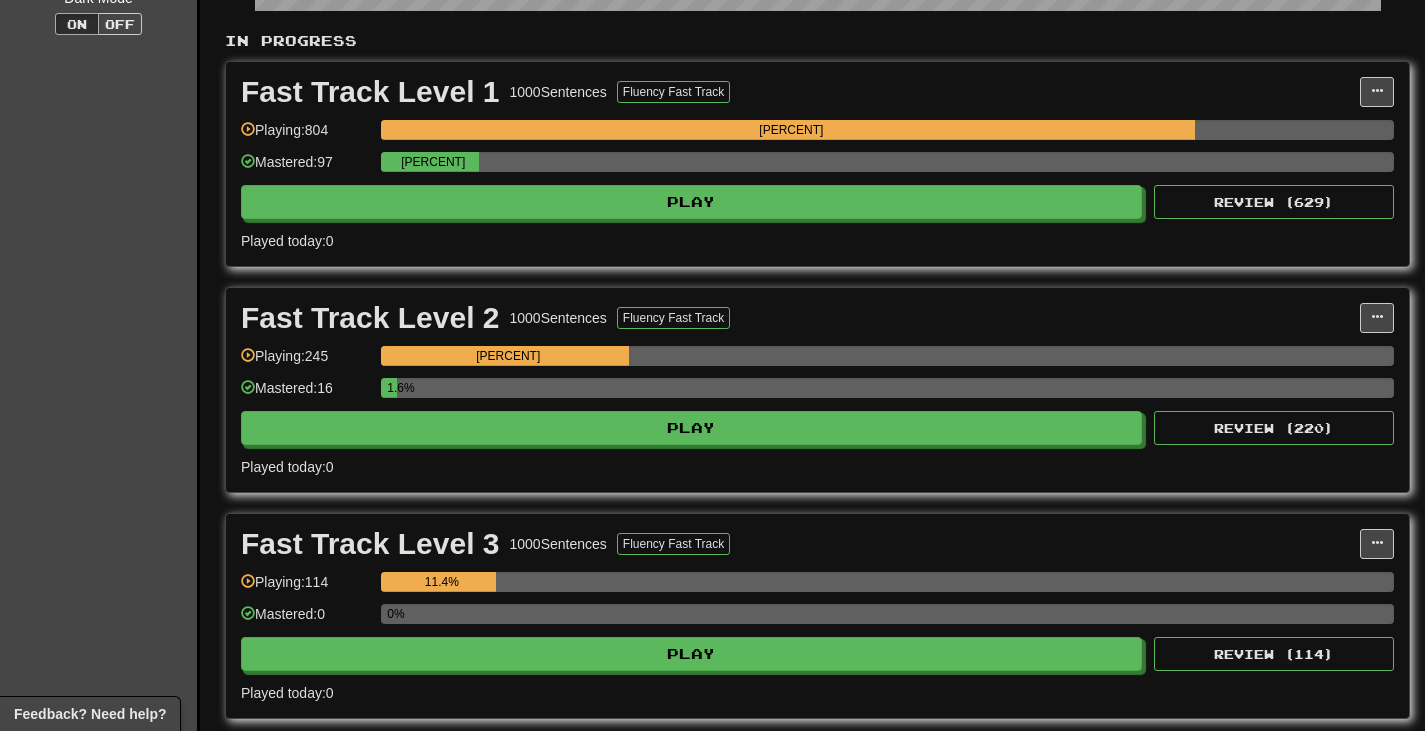 click on "Fast Track Level 2 1000  Sentences Fluency Fast Track Manage Sentences Unpin from Dashboard  Playing:  245 24.5%  Mastered:  16 1.6% Play Review ( 220 ) Played today:  0" at bounding box center (817, 390) 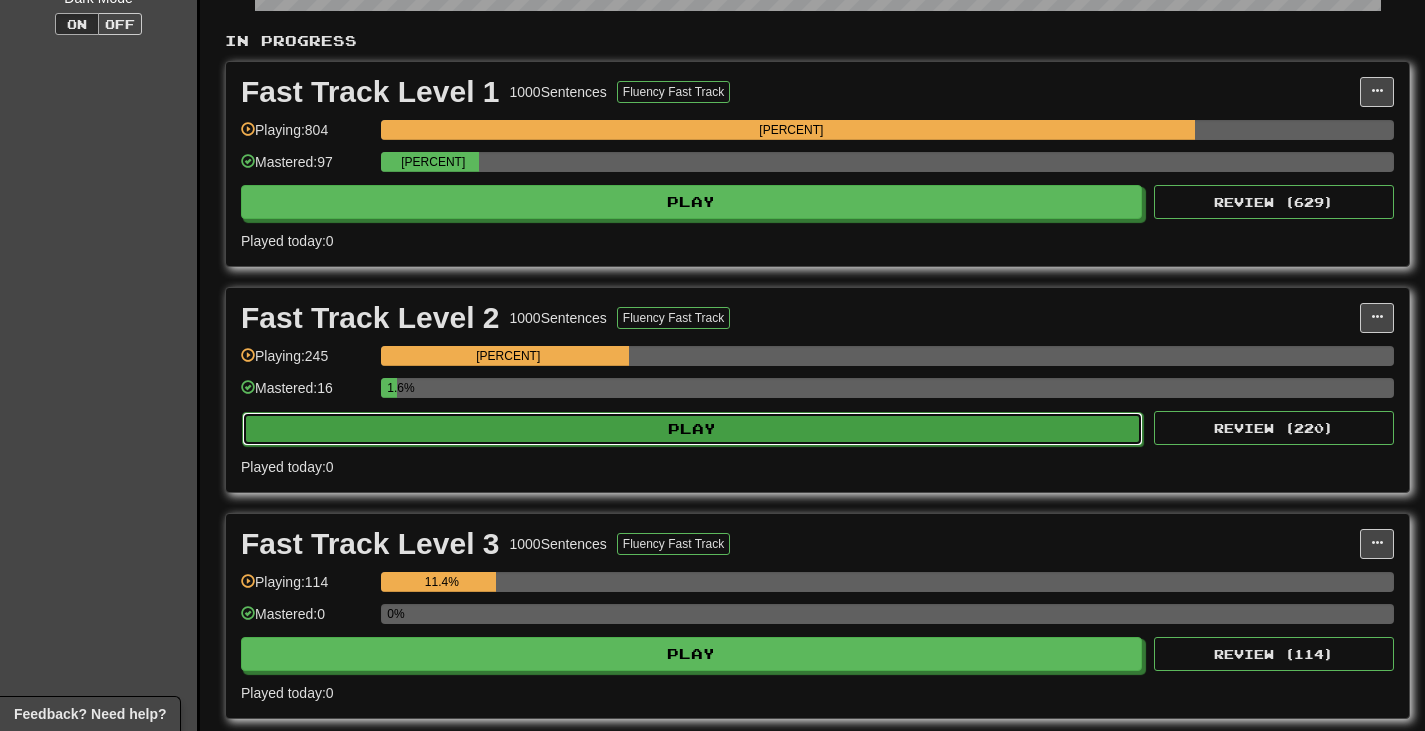 click on "Play" at bounding box center (692, 429) 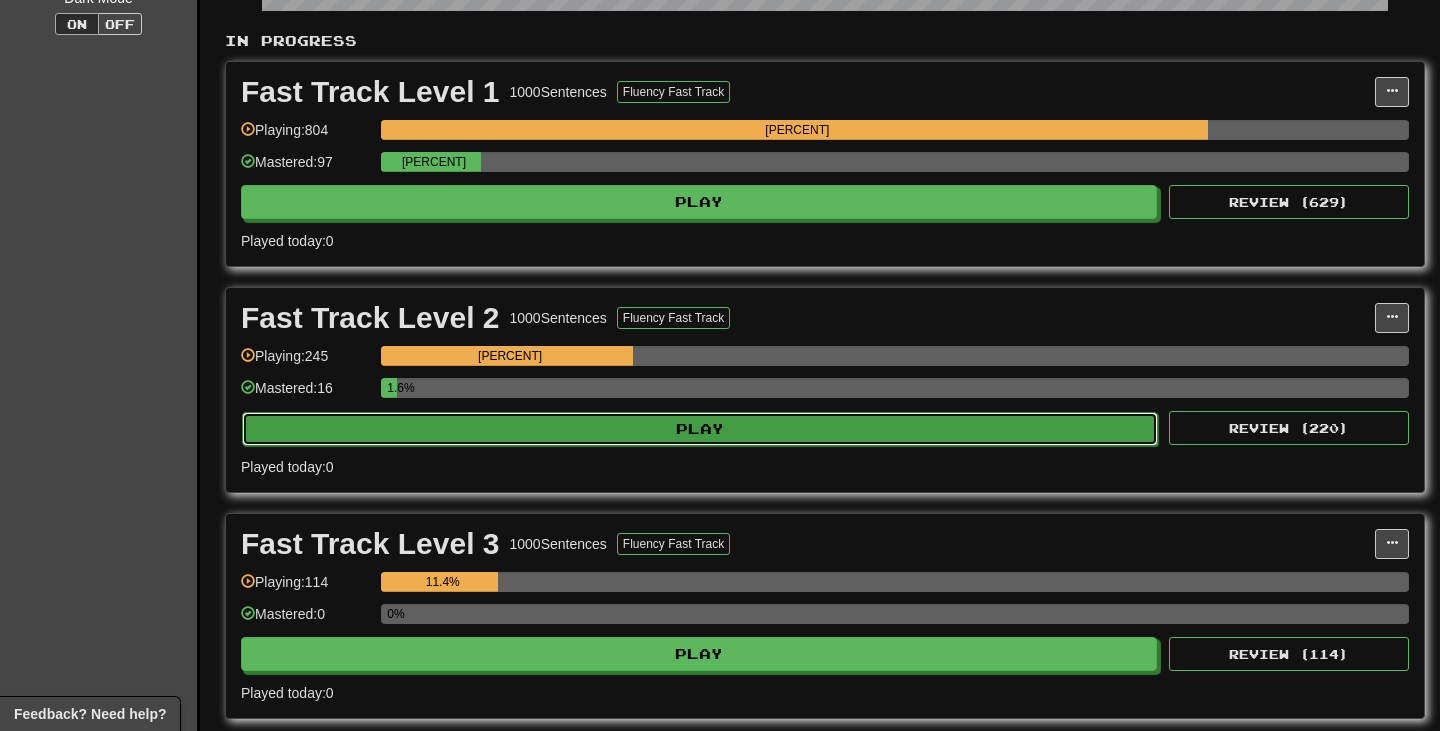 select on "**" 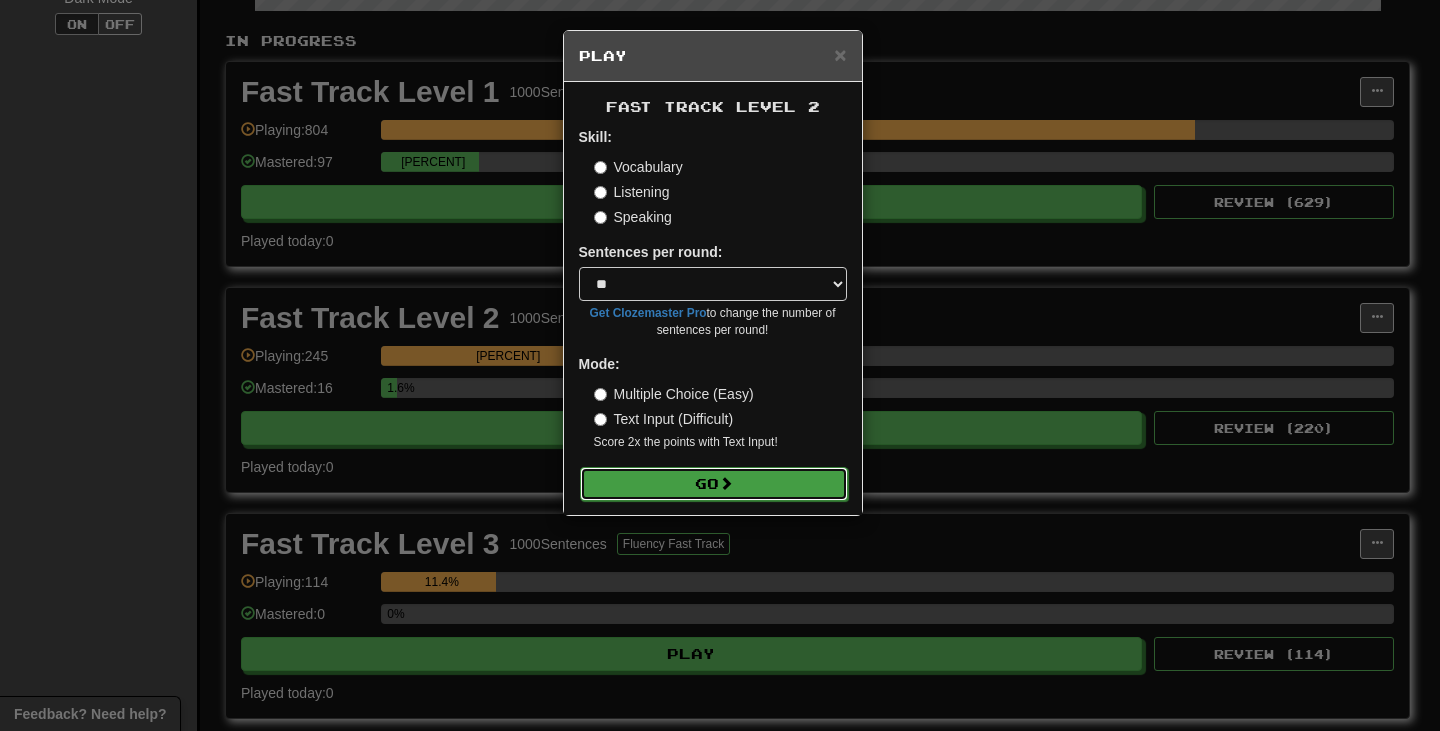 click on "Go" at bounding box center (714, 484) 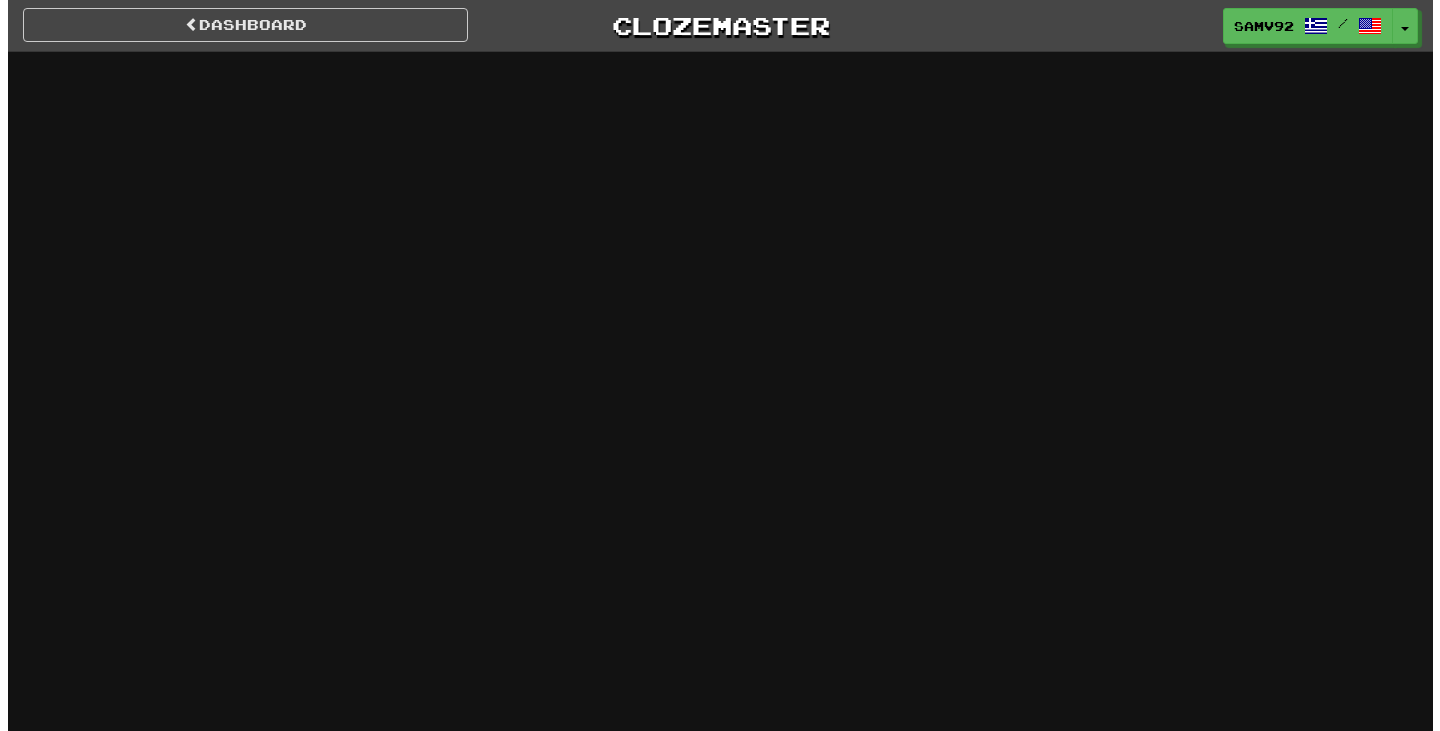 scroll, scrollTop: 0, scrollLeft: 0, axis: both 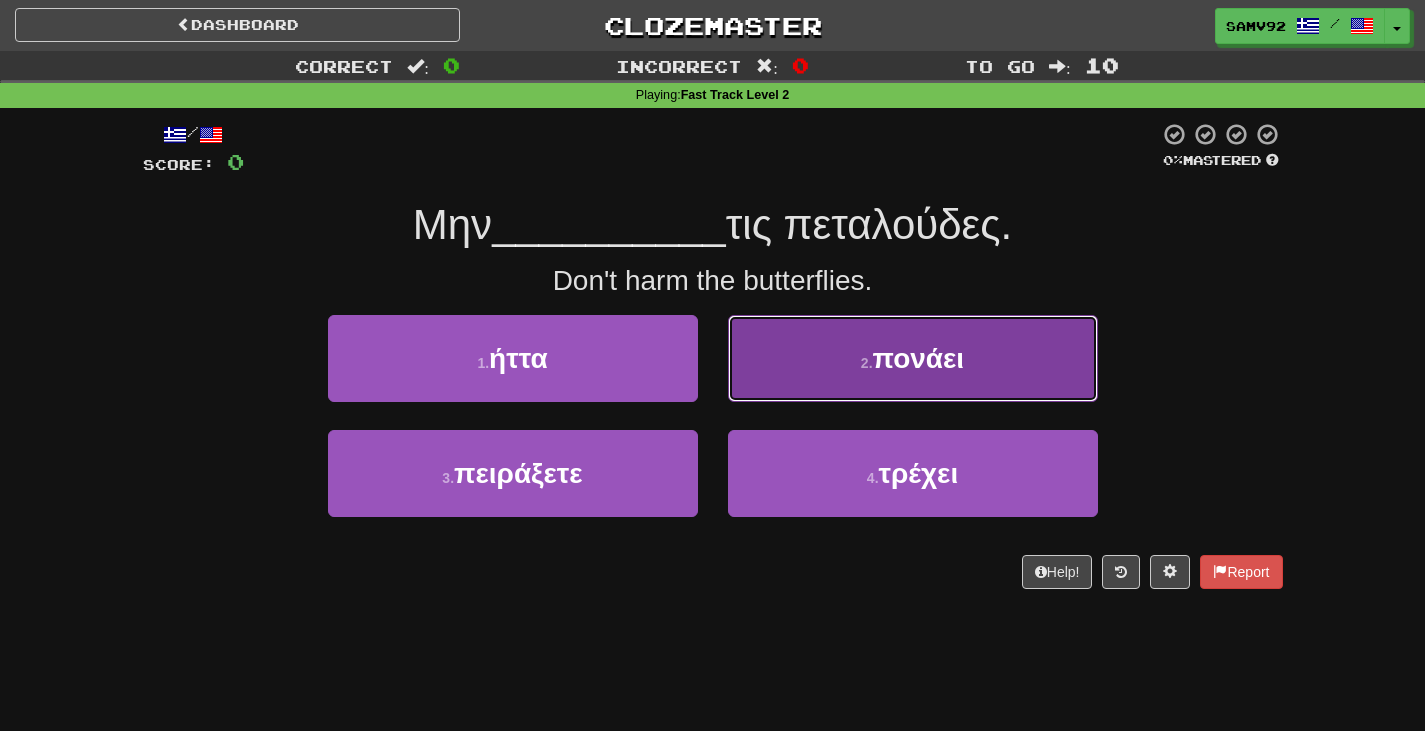 click on "2 .  πονάει" at bounding box center (913, 358) 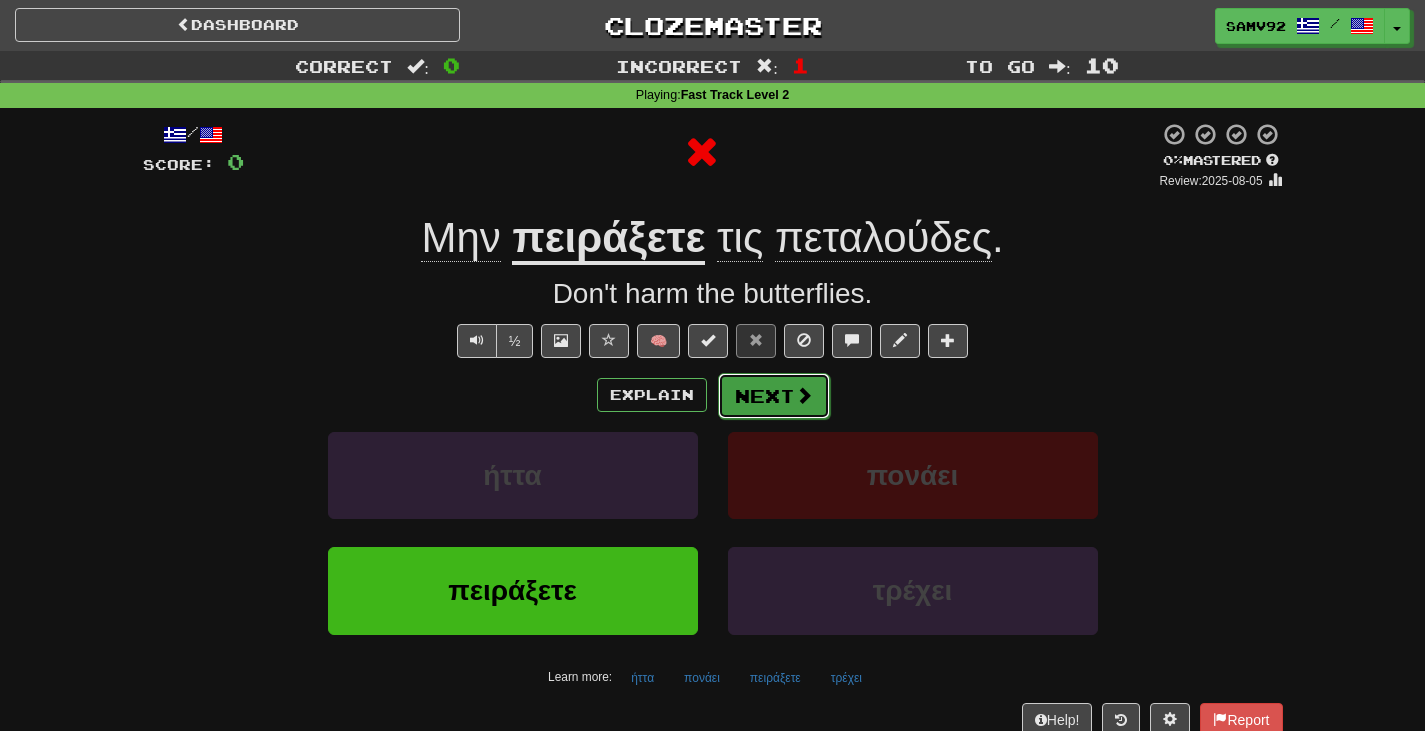 click on "Next" at bounding box center [774, 396] 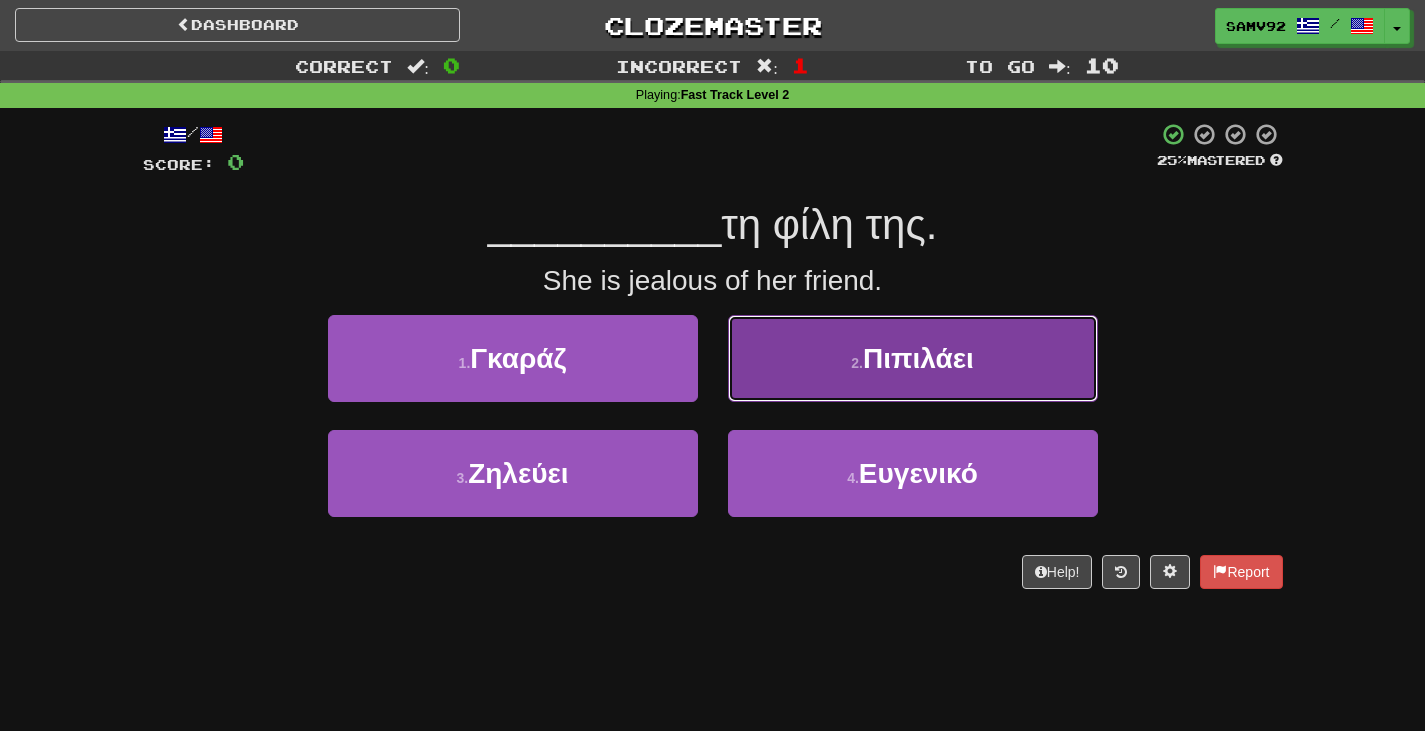 click on "2 .  Πιπιλάει" at bounding box center (913, 358) 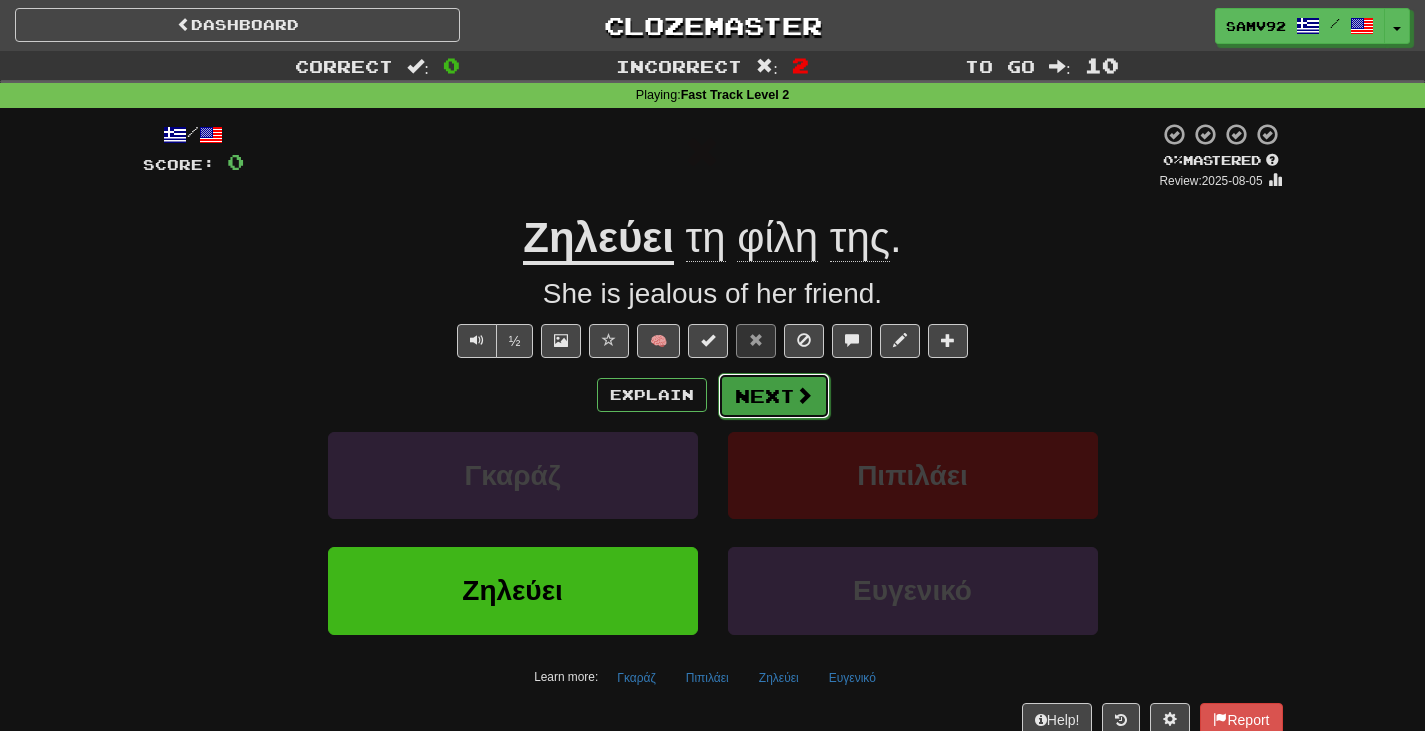 click on "Next" at bounding box center [774, 396] 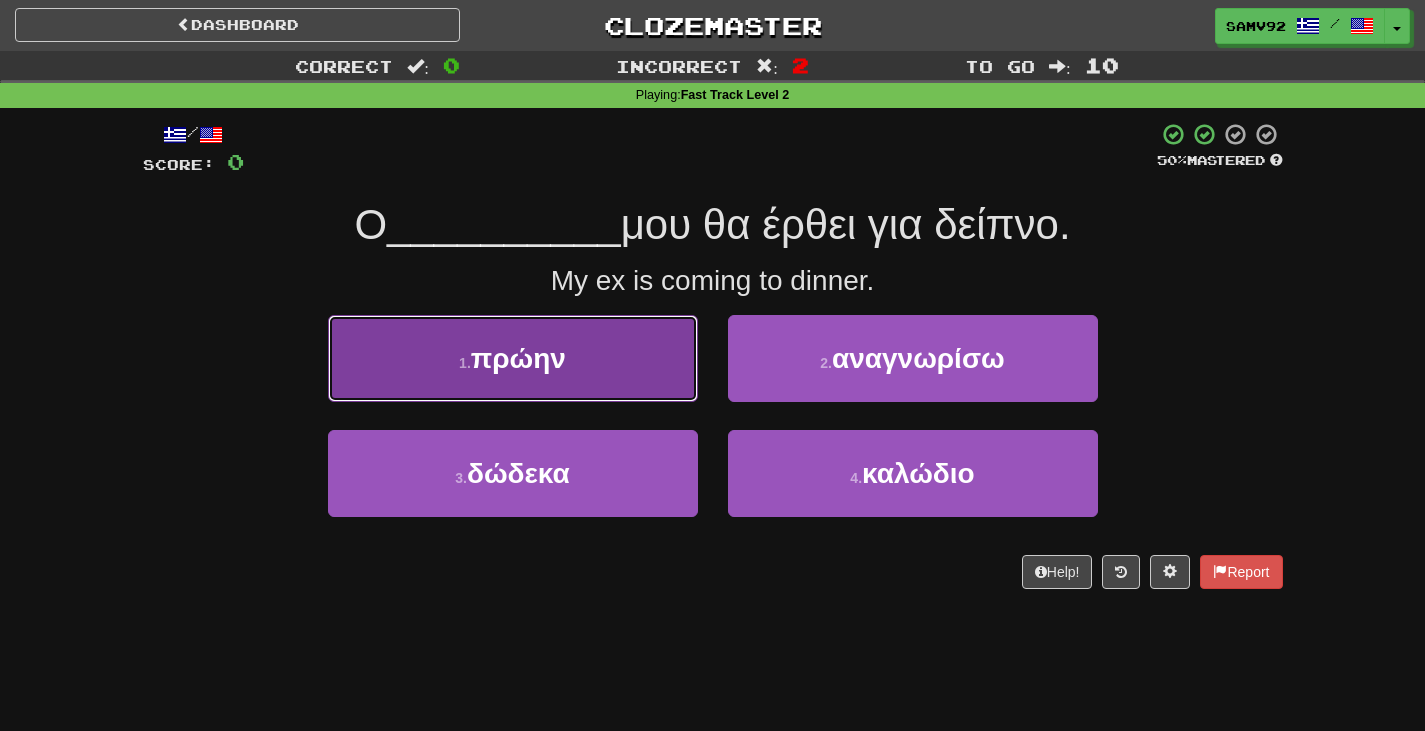 click on "1 .  πρώην" at bounding box center [513, 358] 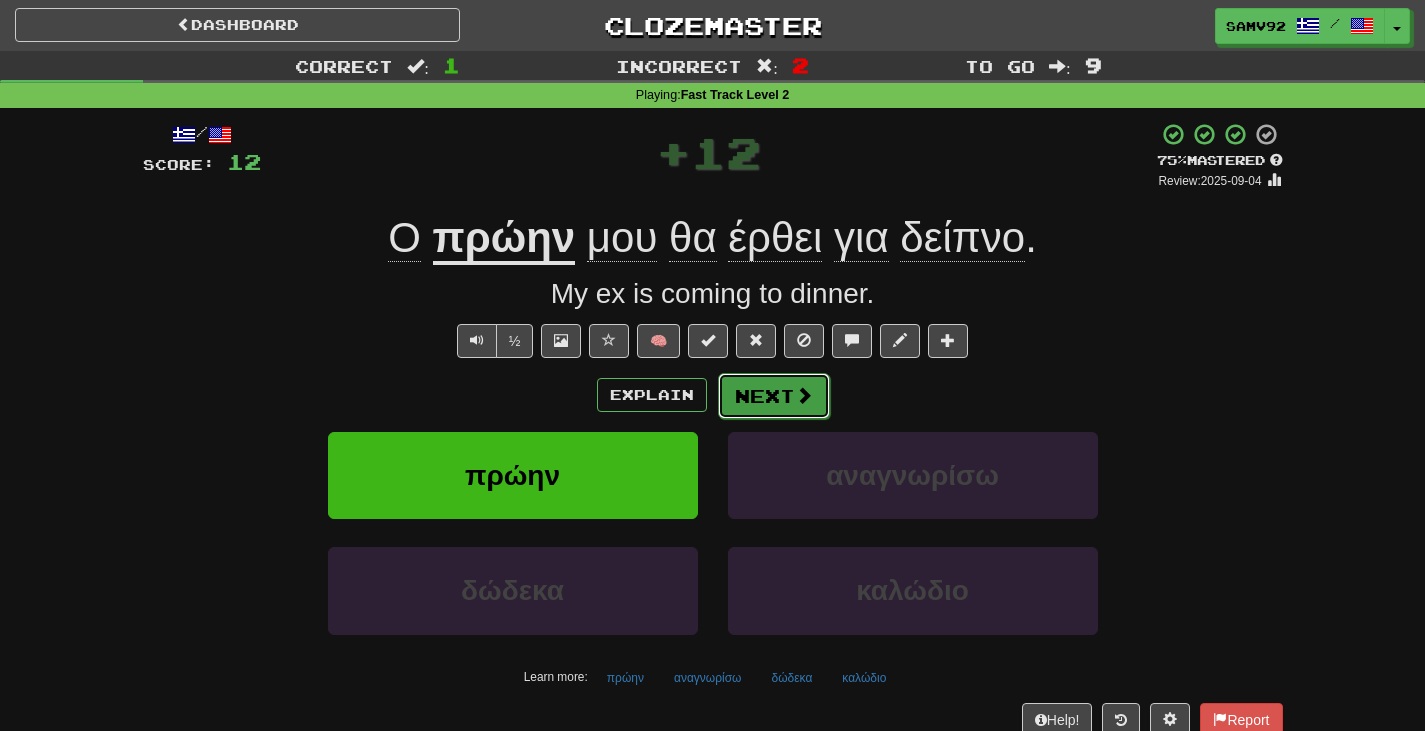 click on "Next" at bounding box center (774, 396) 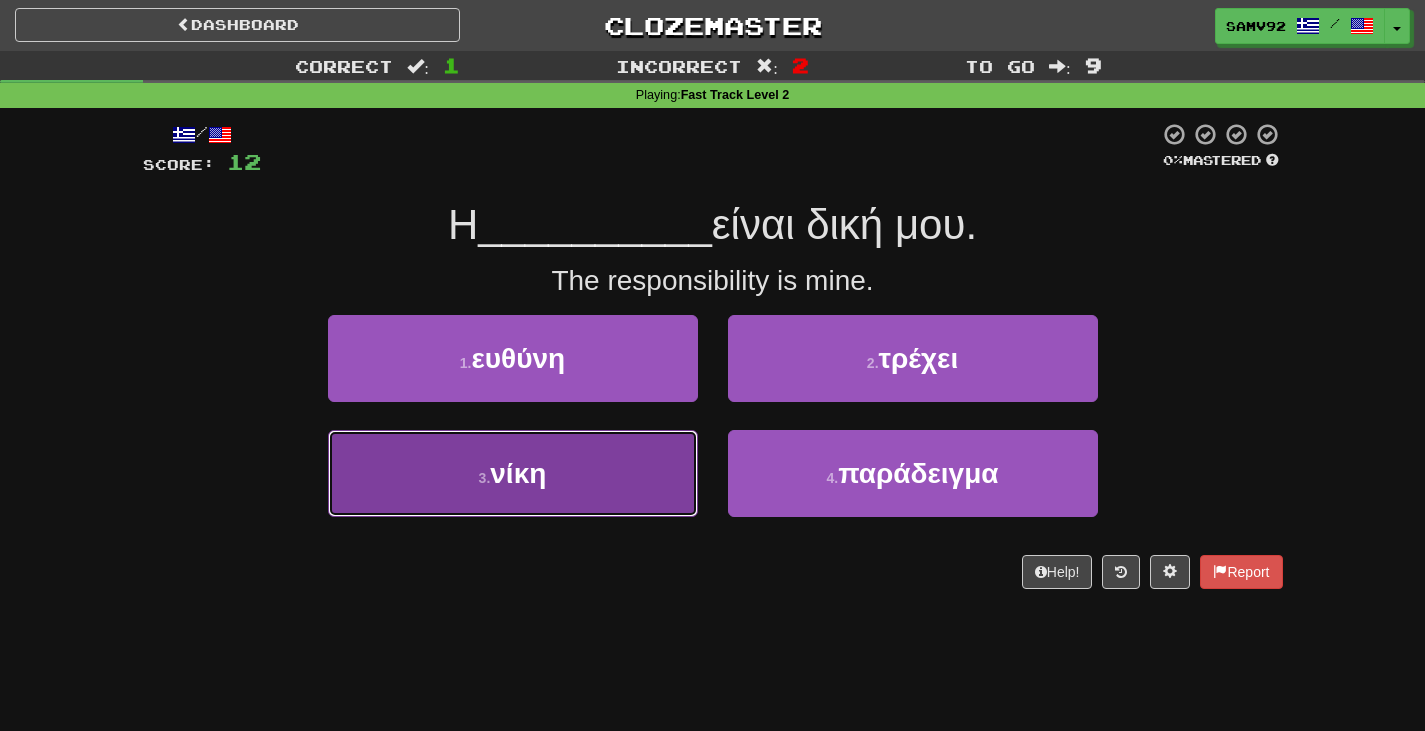click on "3 .  νίκη" at bounding box center (513, 473) 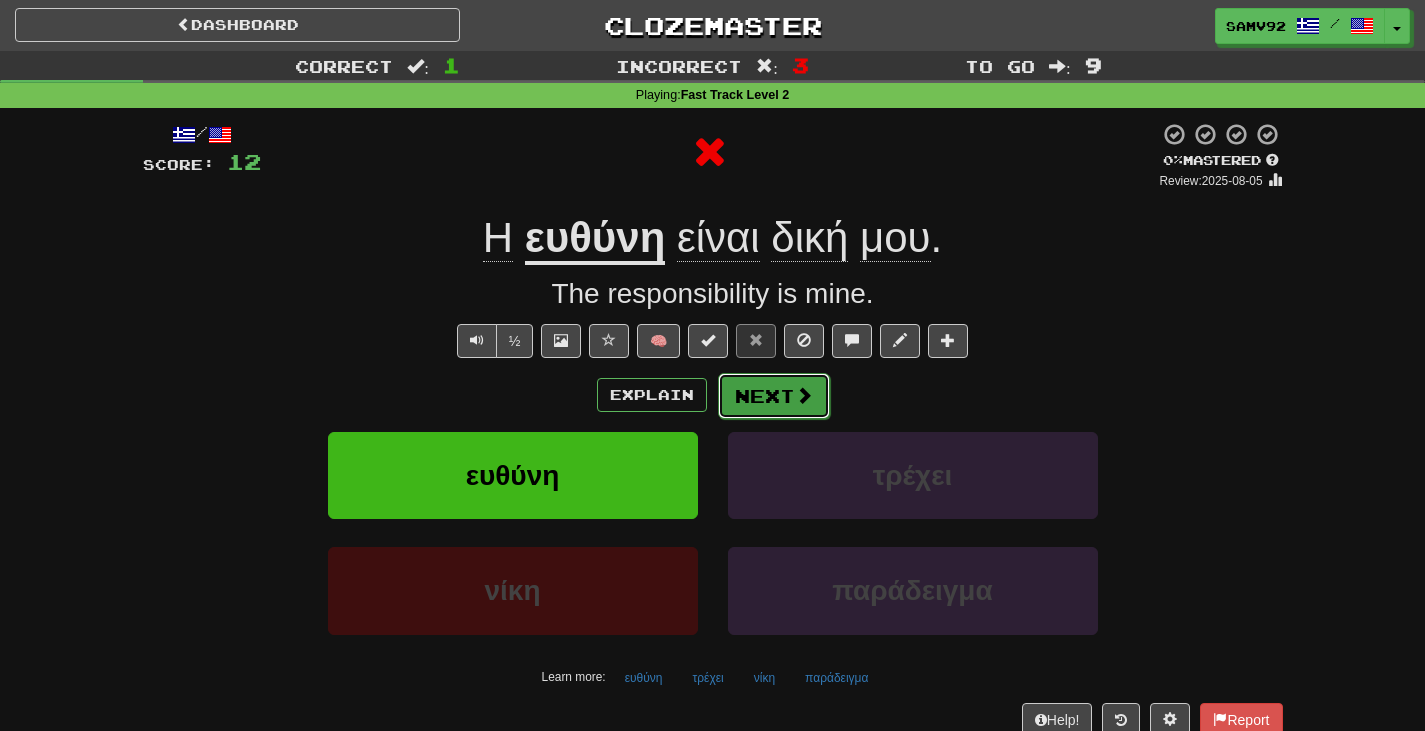 click on "Next" at bounding box center (774, 396) 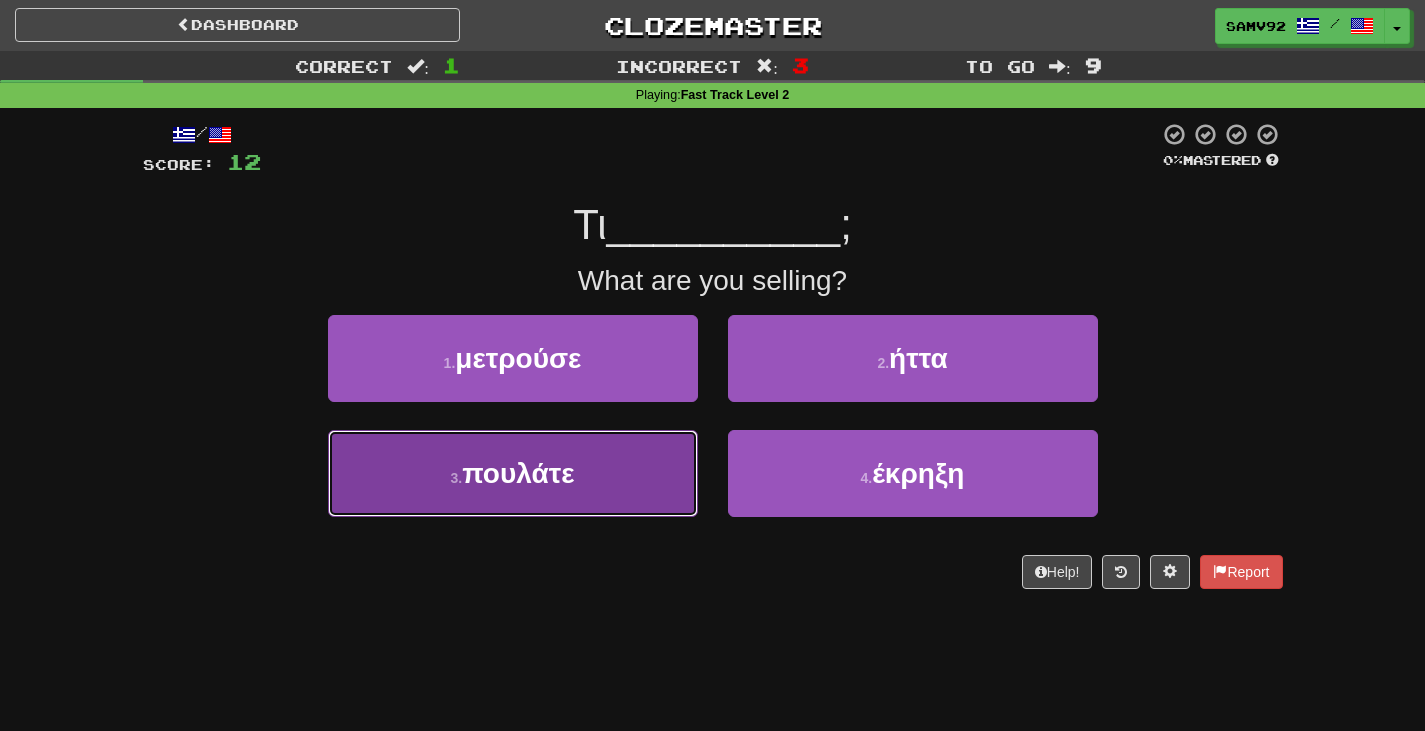 click on "3 .  πουλάτε" at bounding box center [513, 473] 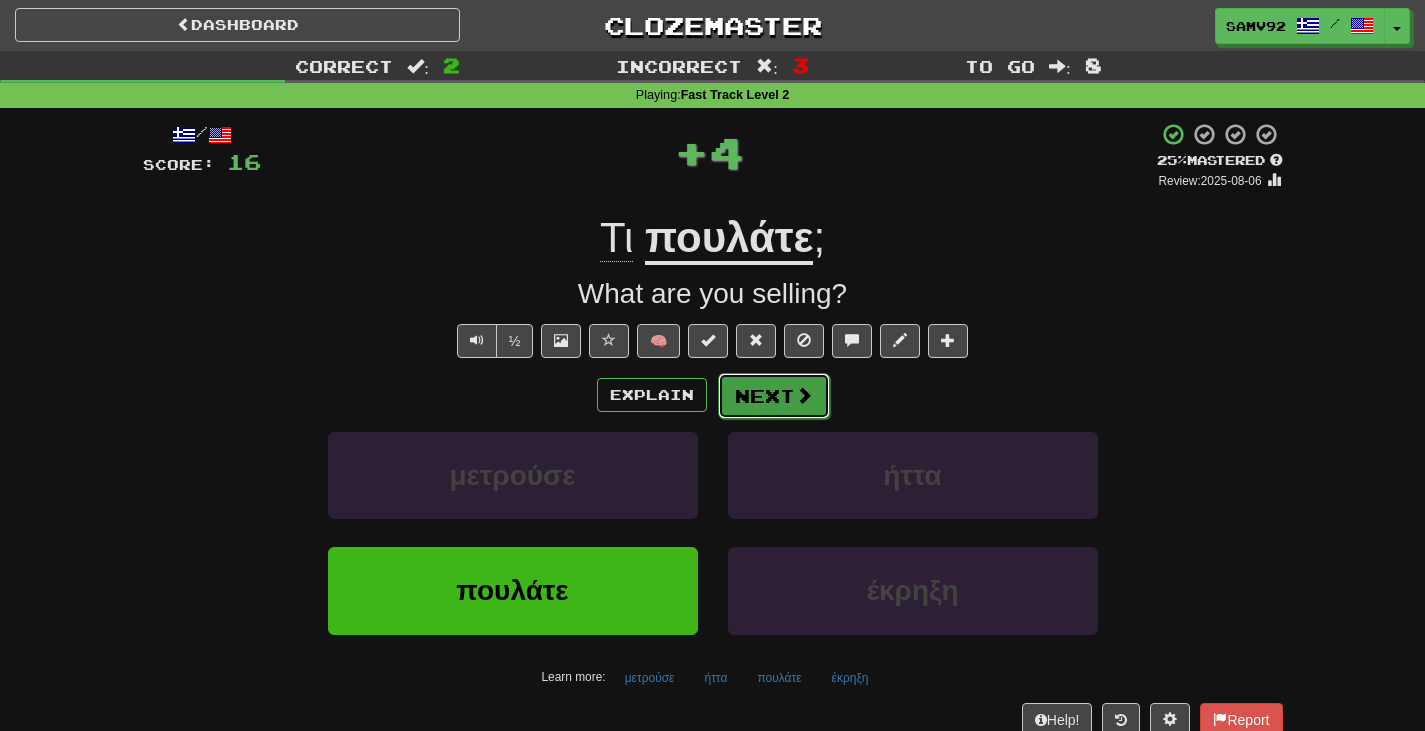 click on "Next" at bounding box center [774, 396] 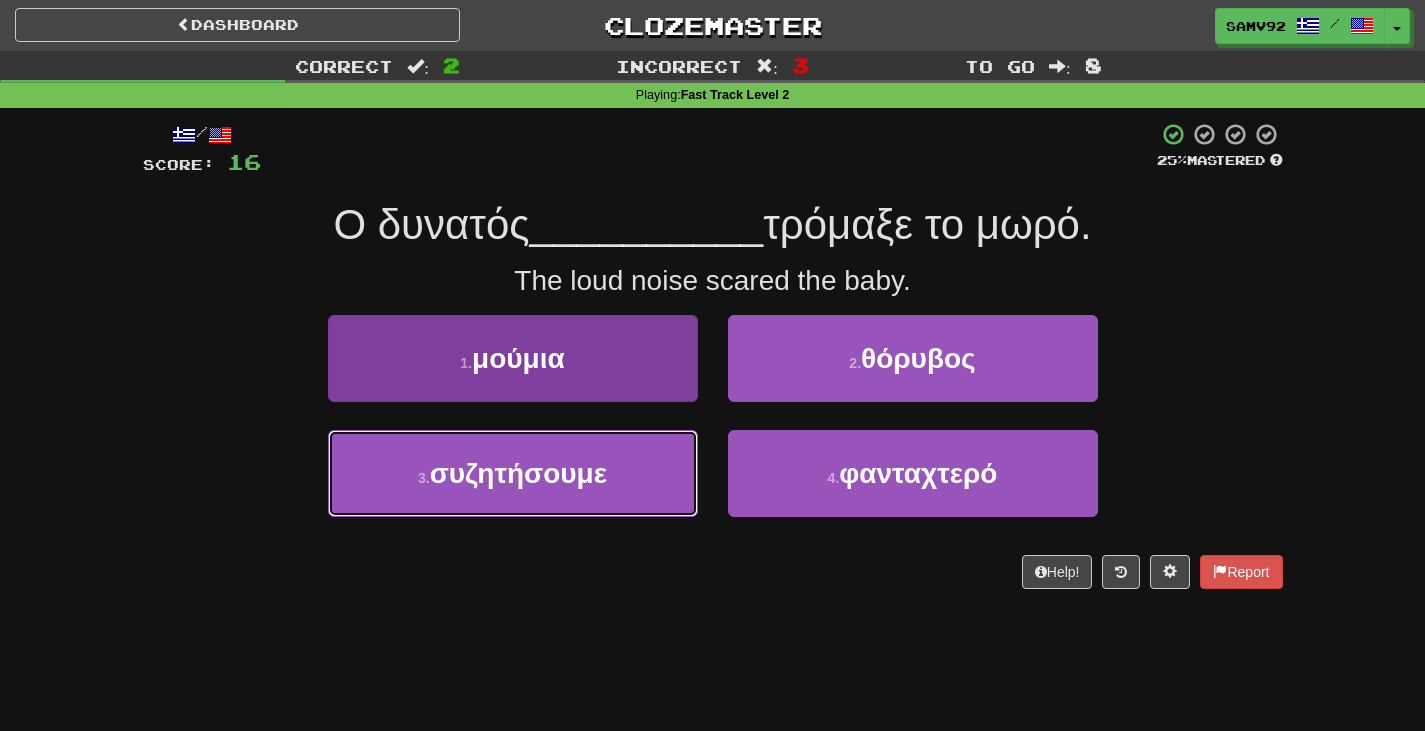 click on "3 .  συζητήσουμε" at bounding box center (513, 473) 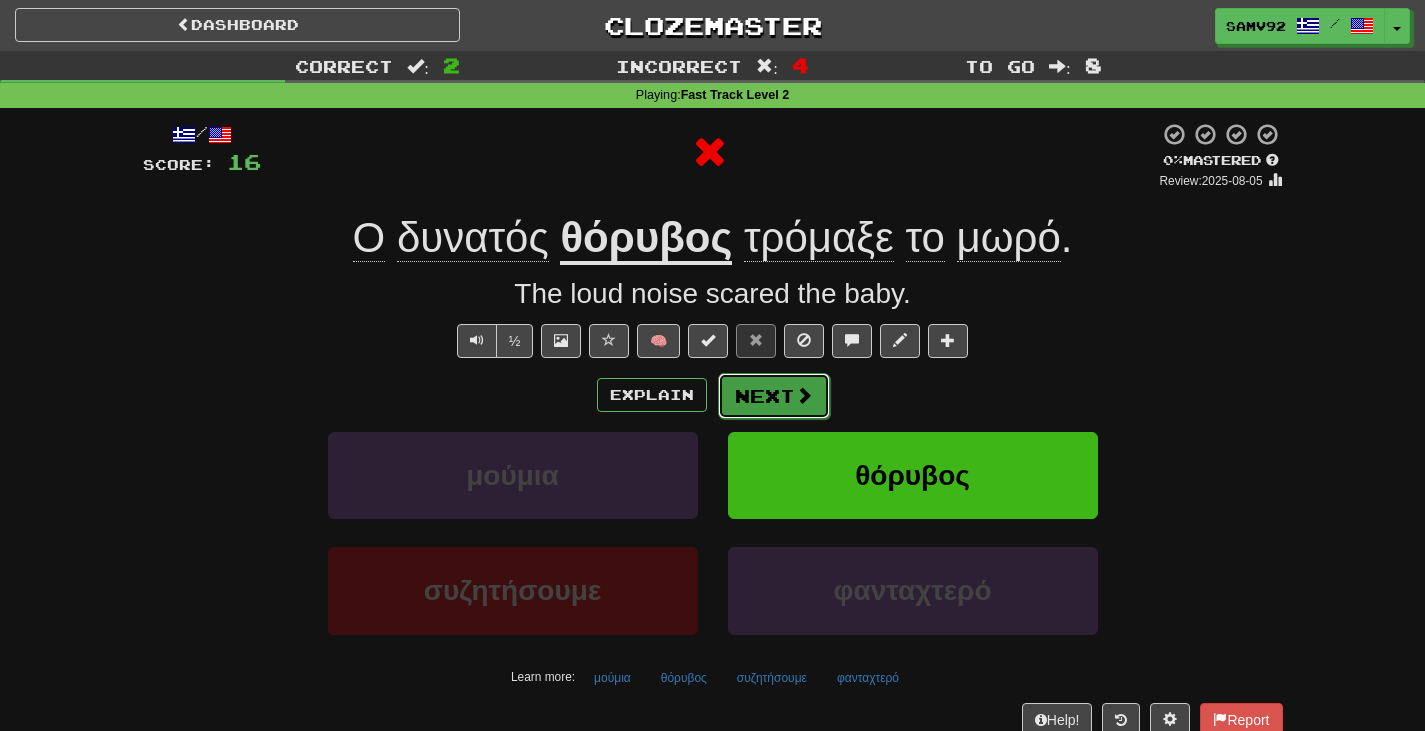 click on "Next" at bounding box center [774, 396] 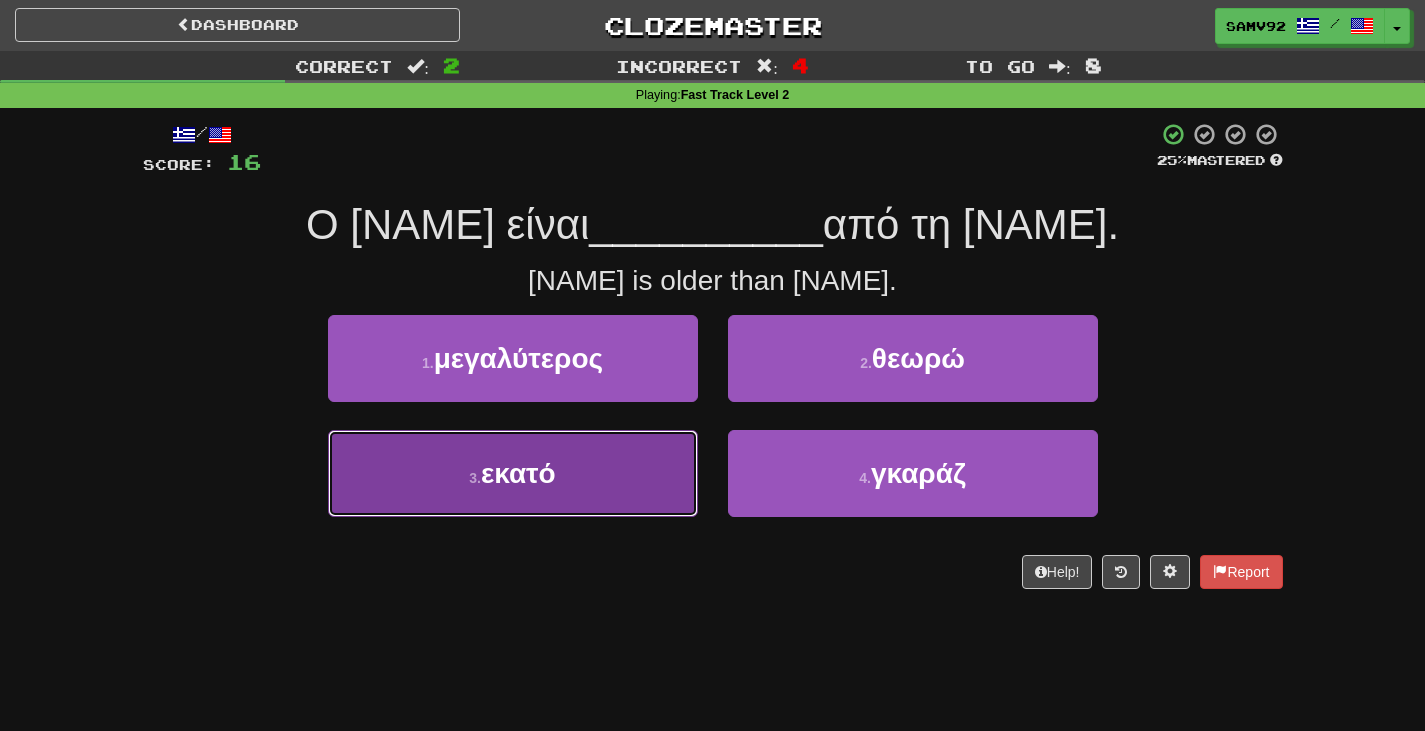 click on "3 .  εκατό" at bounding box center [513, 473] 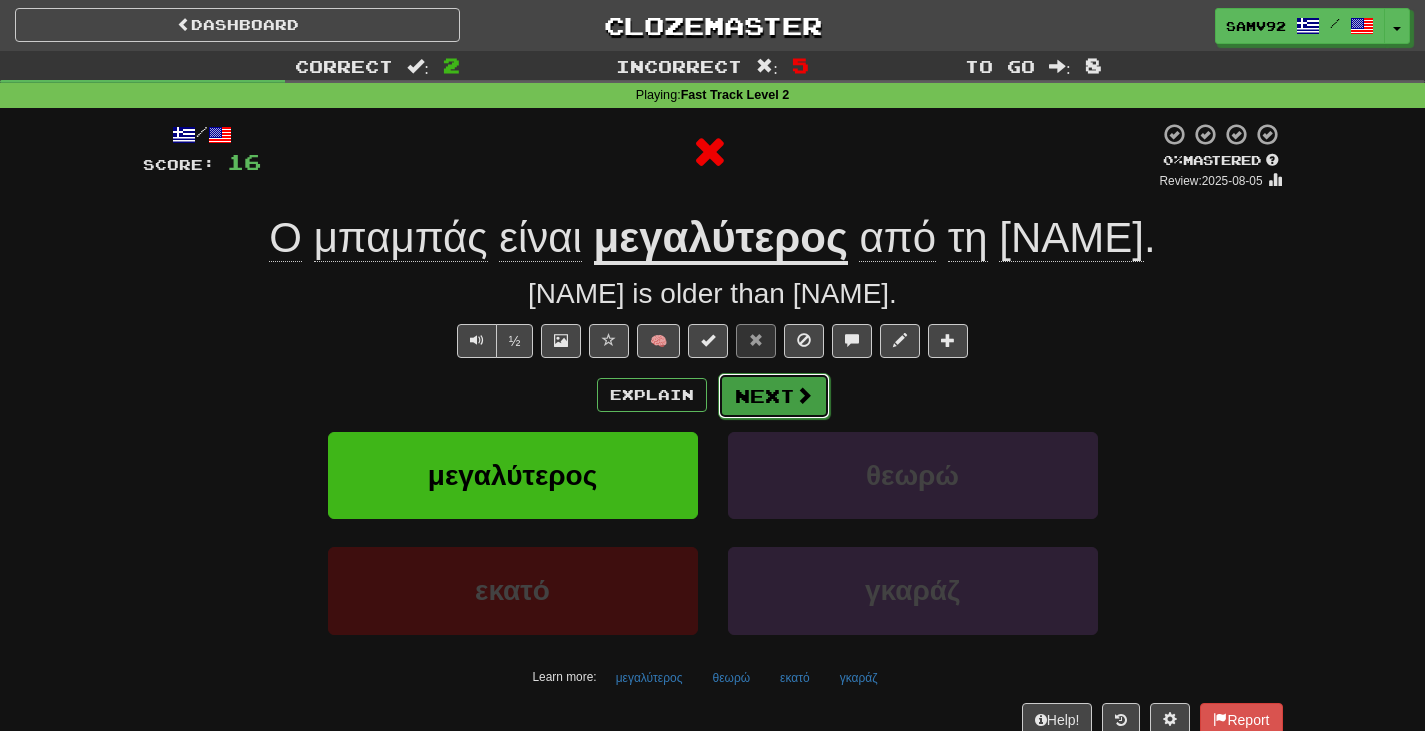 click on "Next" at bounding box center (774, 396) 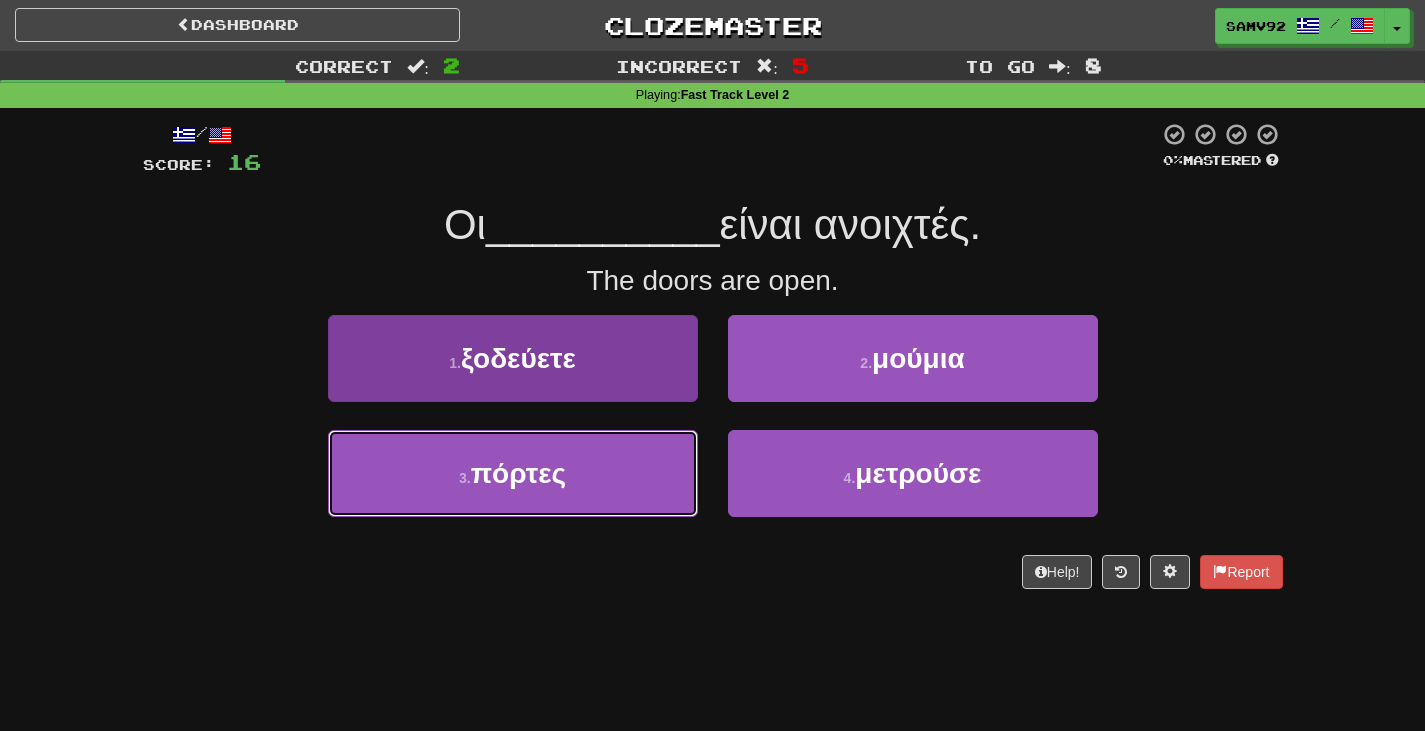 click on "3 .  πόρτες" at bounding box center [513, 473] 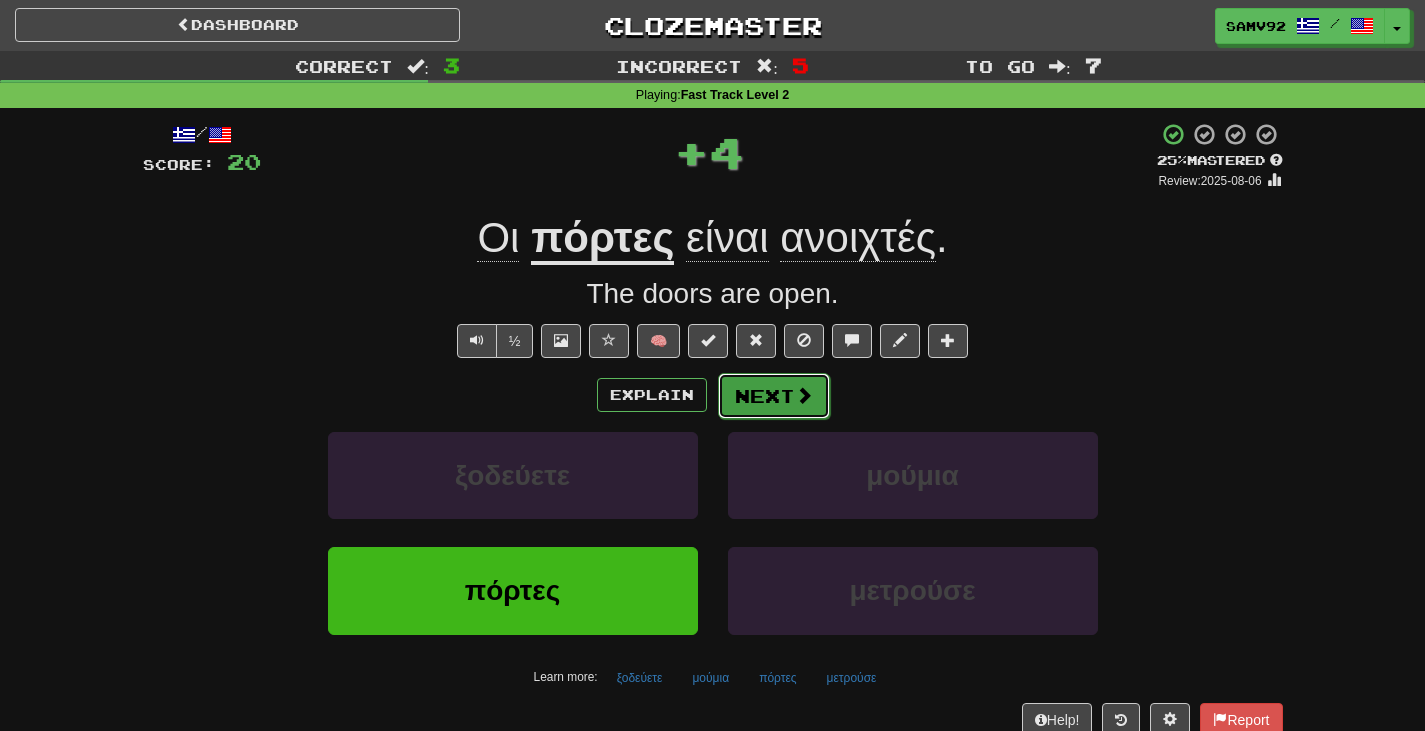 click on "Next" at bounding box center (774, 396) 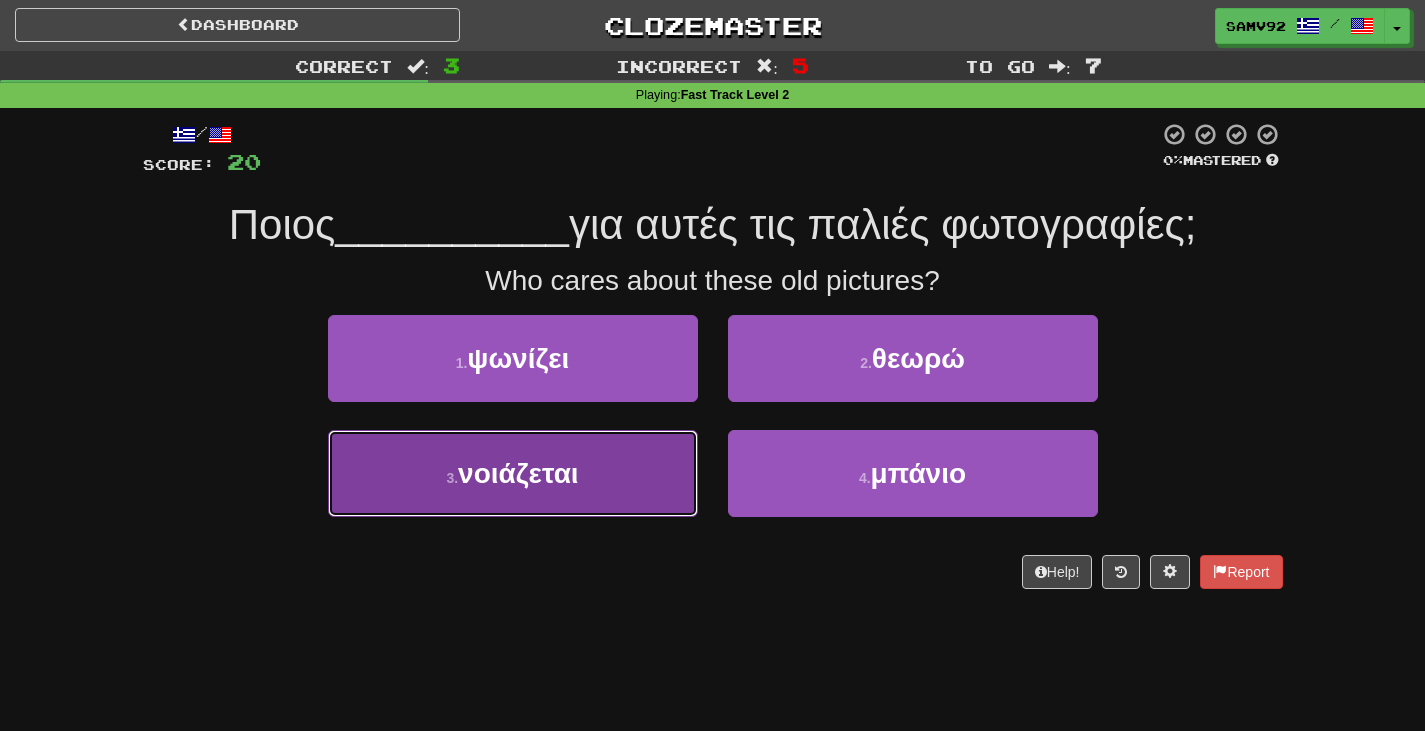 click on "3 .  νοιάζεται" at bounding box center [513, 473] 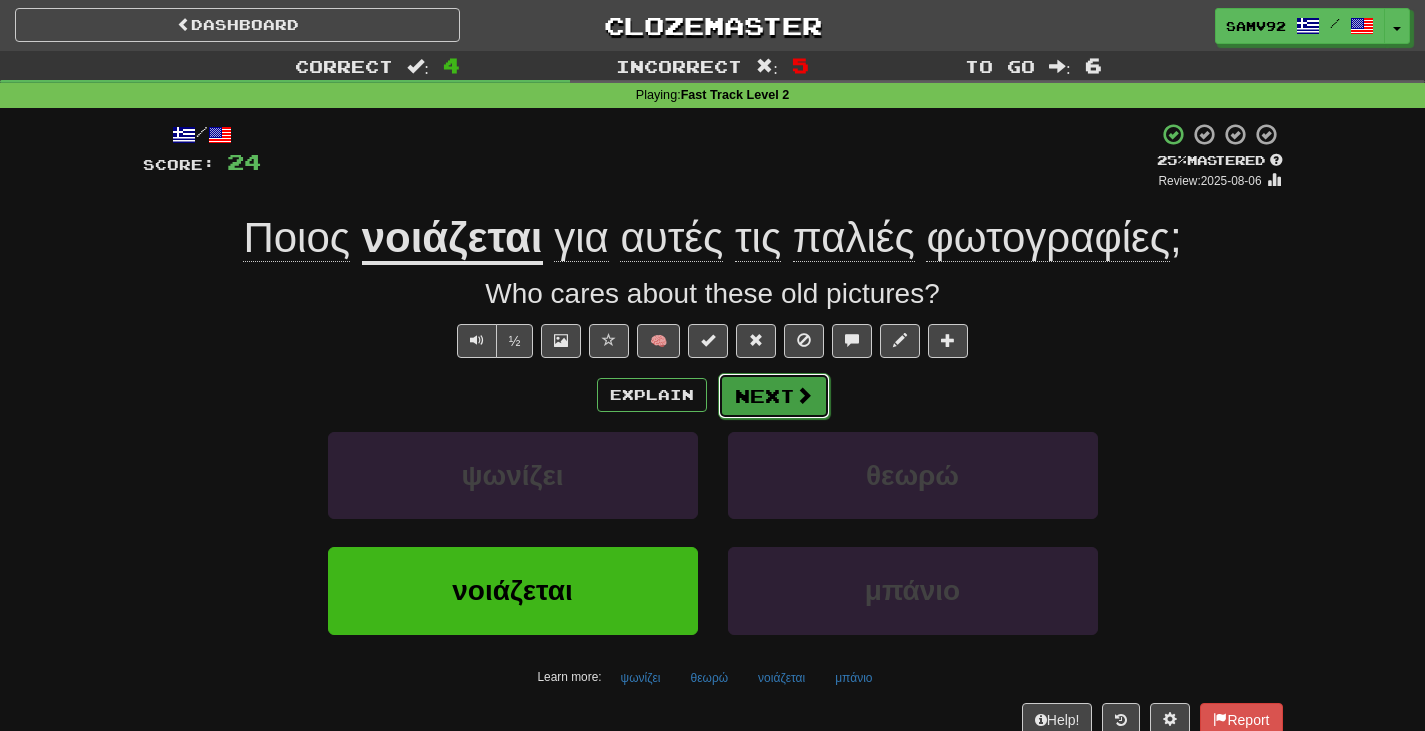 click on "Next" at bounding box center [774, 396] 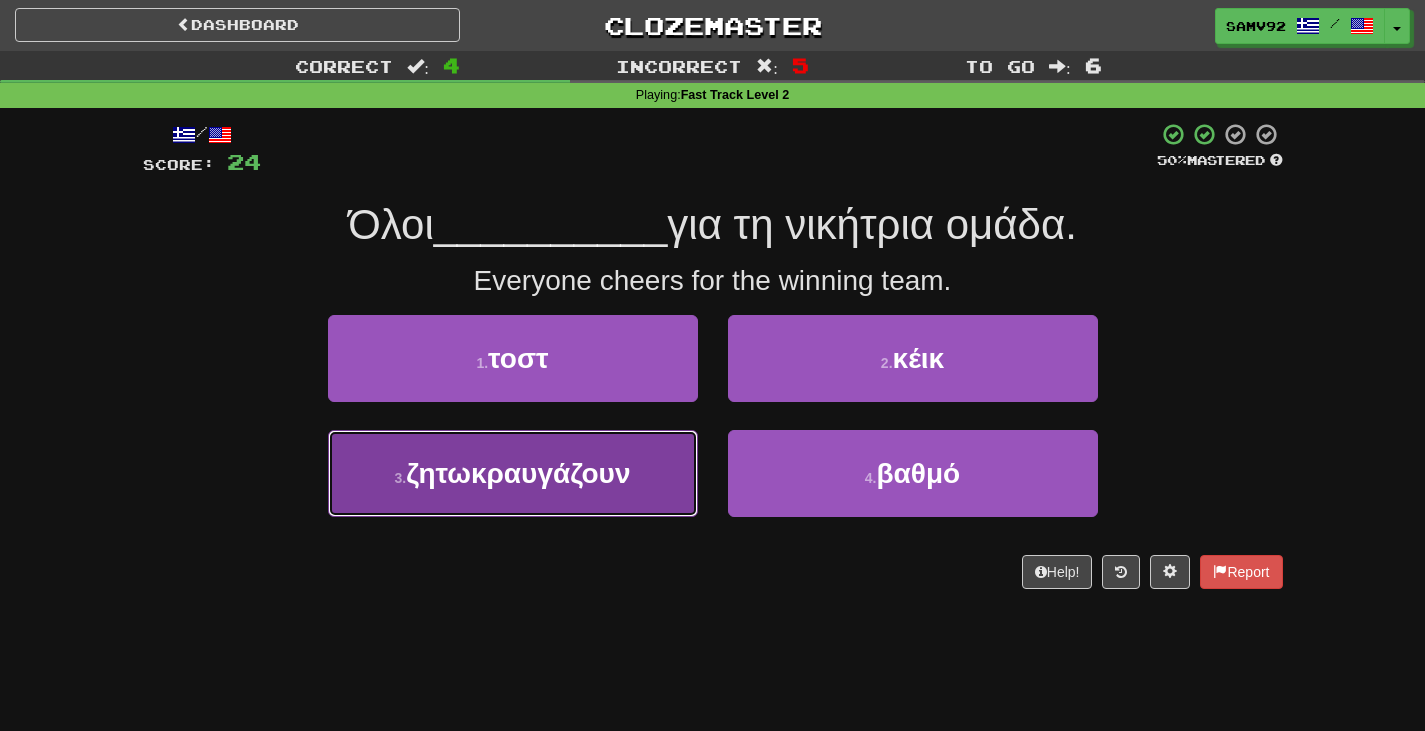 click on "3 .  ζητωκραυγάζουν" at bounding box center (513, 473) 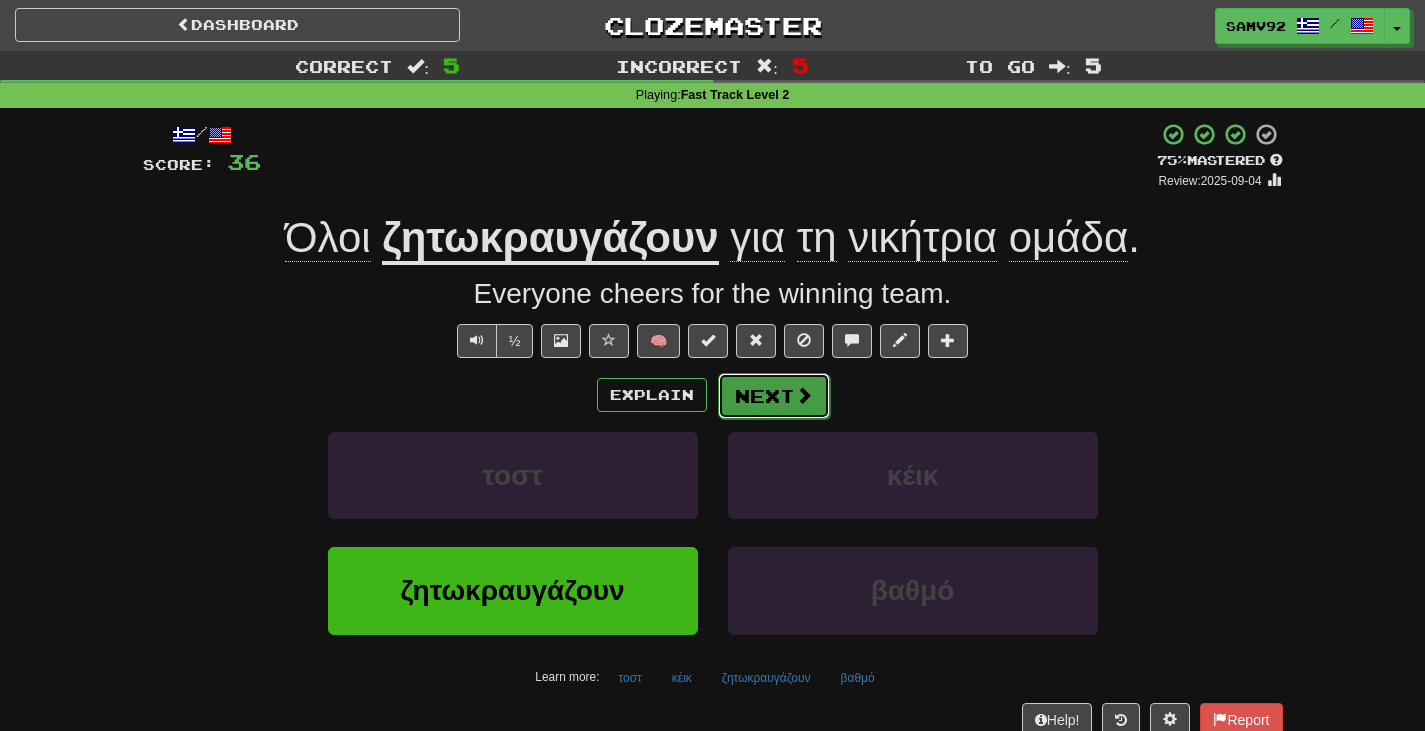 click on "Next" at bounding box center (774, 396) 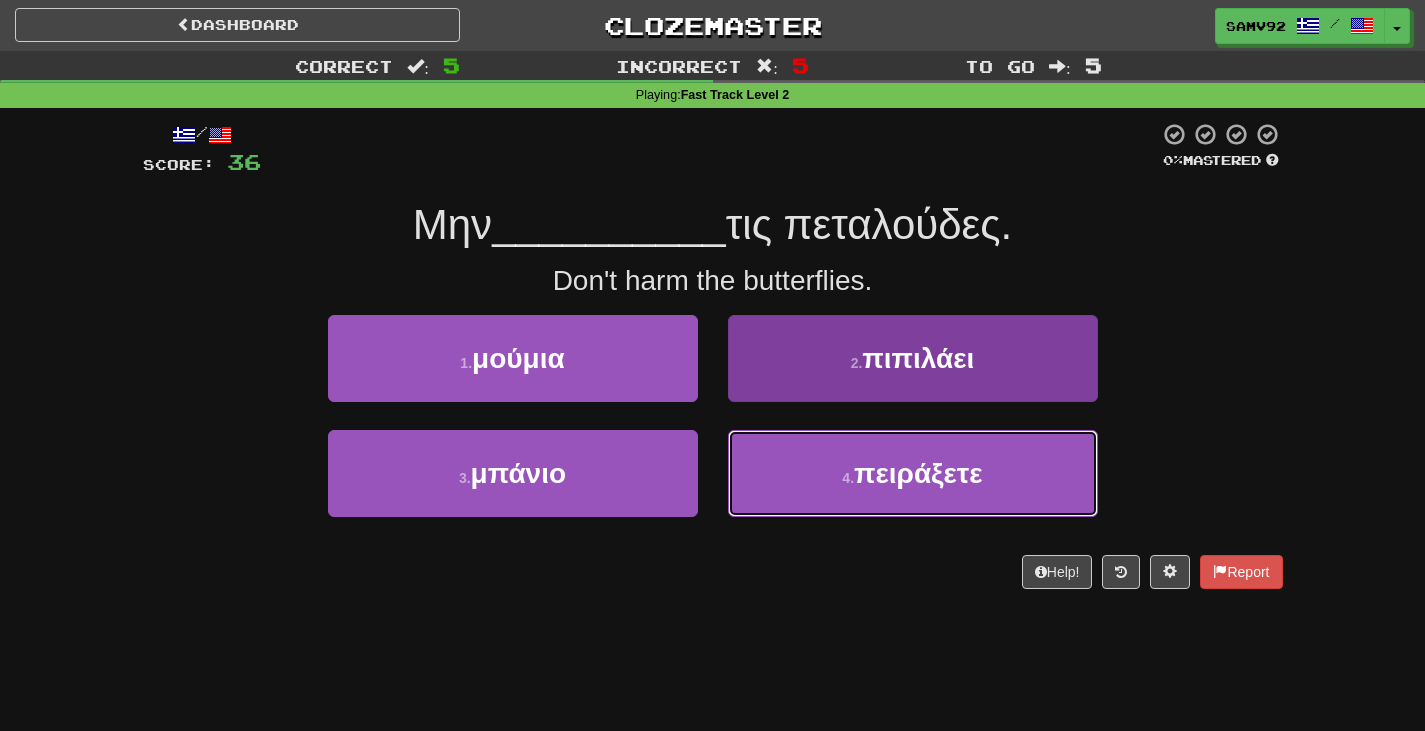 click on "4 .  πειράξετε" at bounding box center [913, 473] 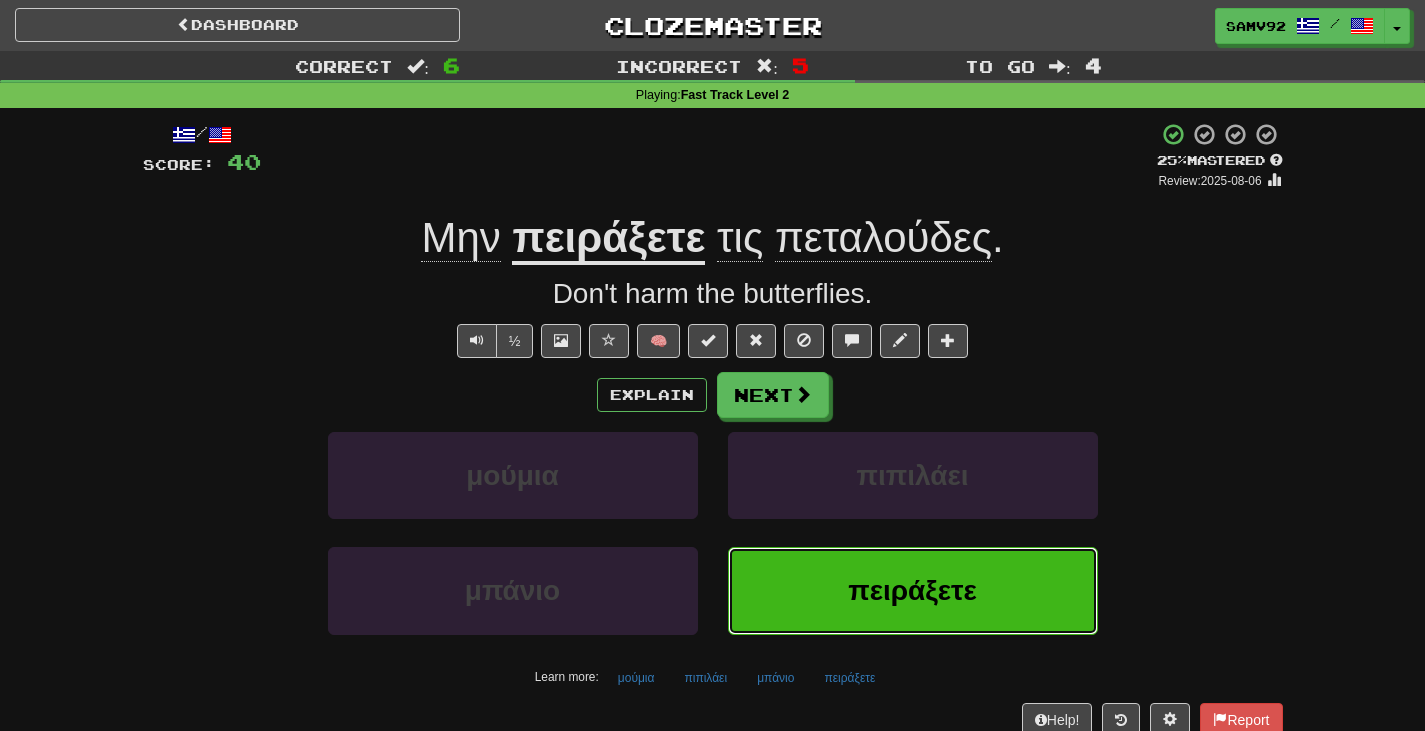 type 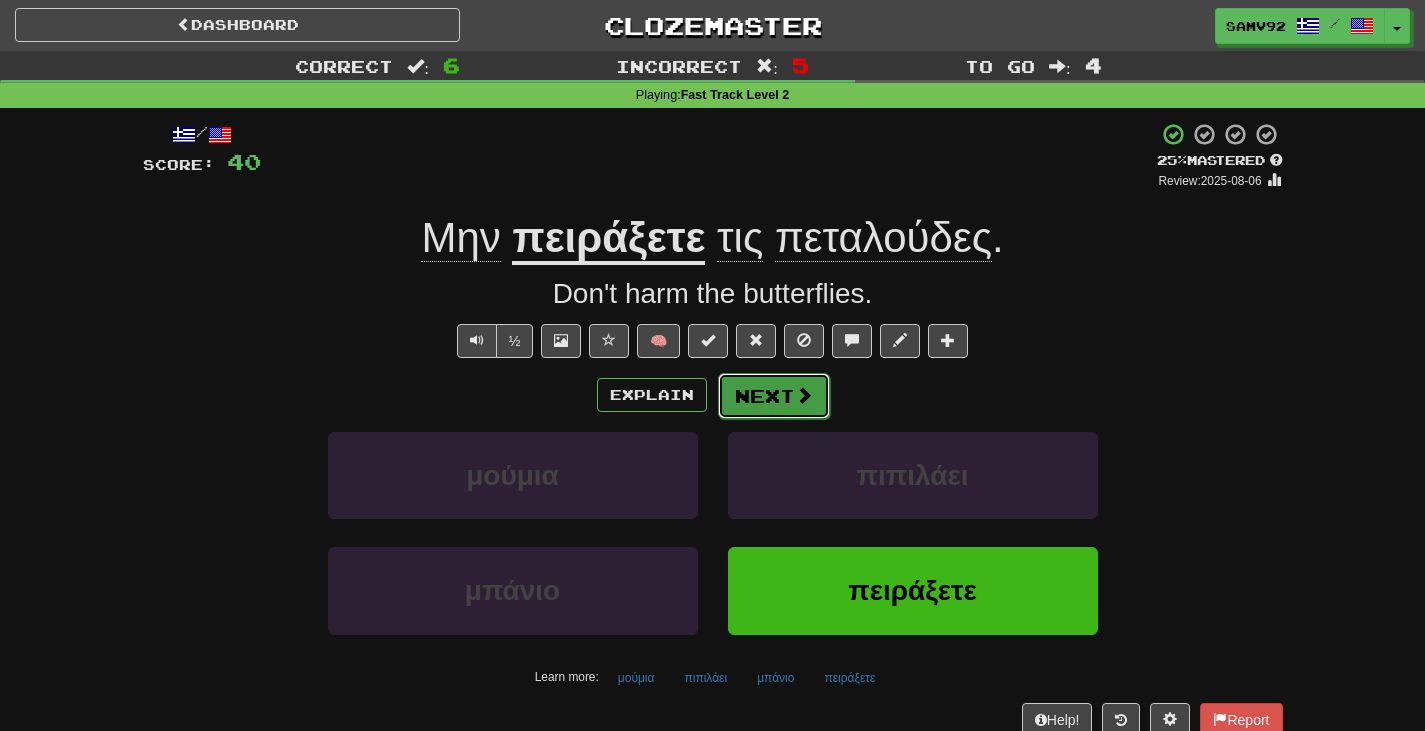 click on "Next" at bounding box center [774, 396] 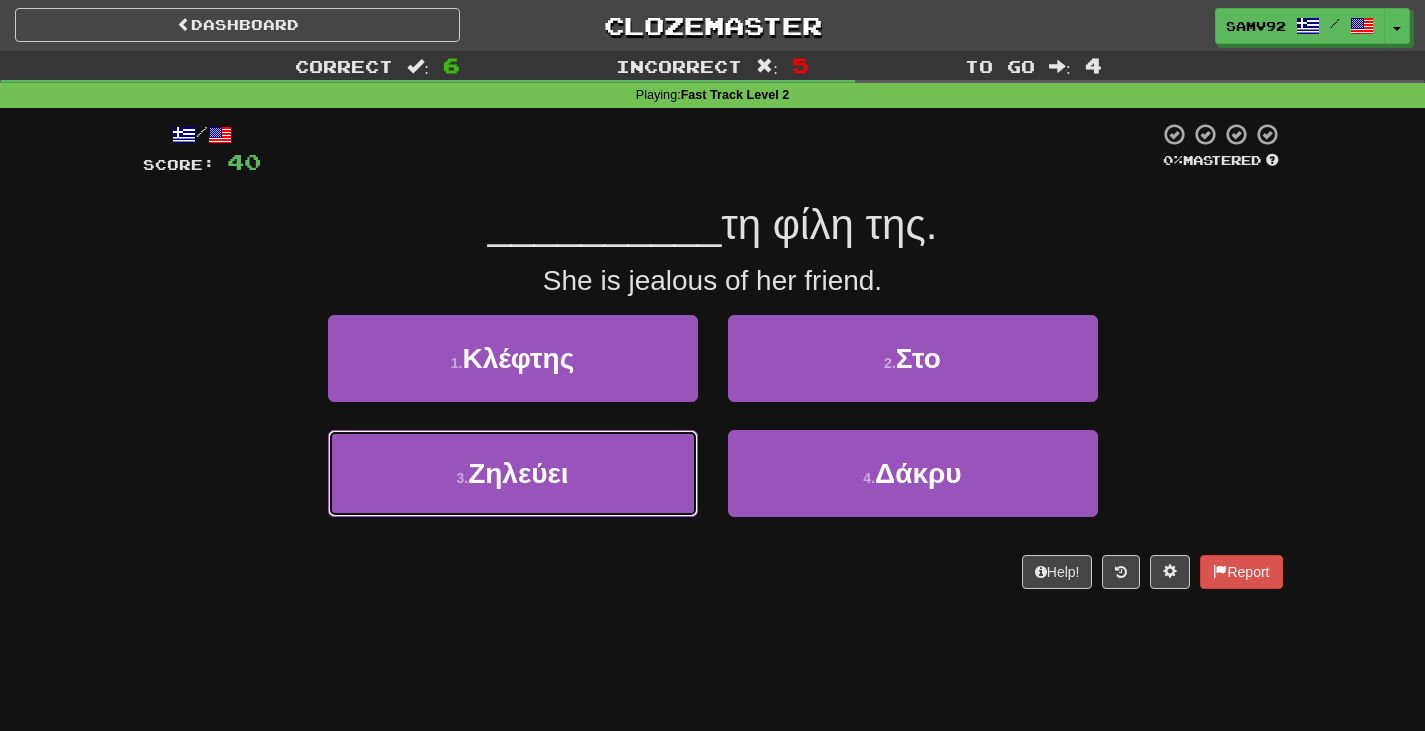 drag, startPoint x: 661, startPoint y: 449, endPoint x: 749, endPoint y: 370, distance: 118.258194 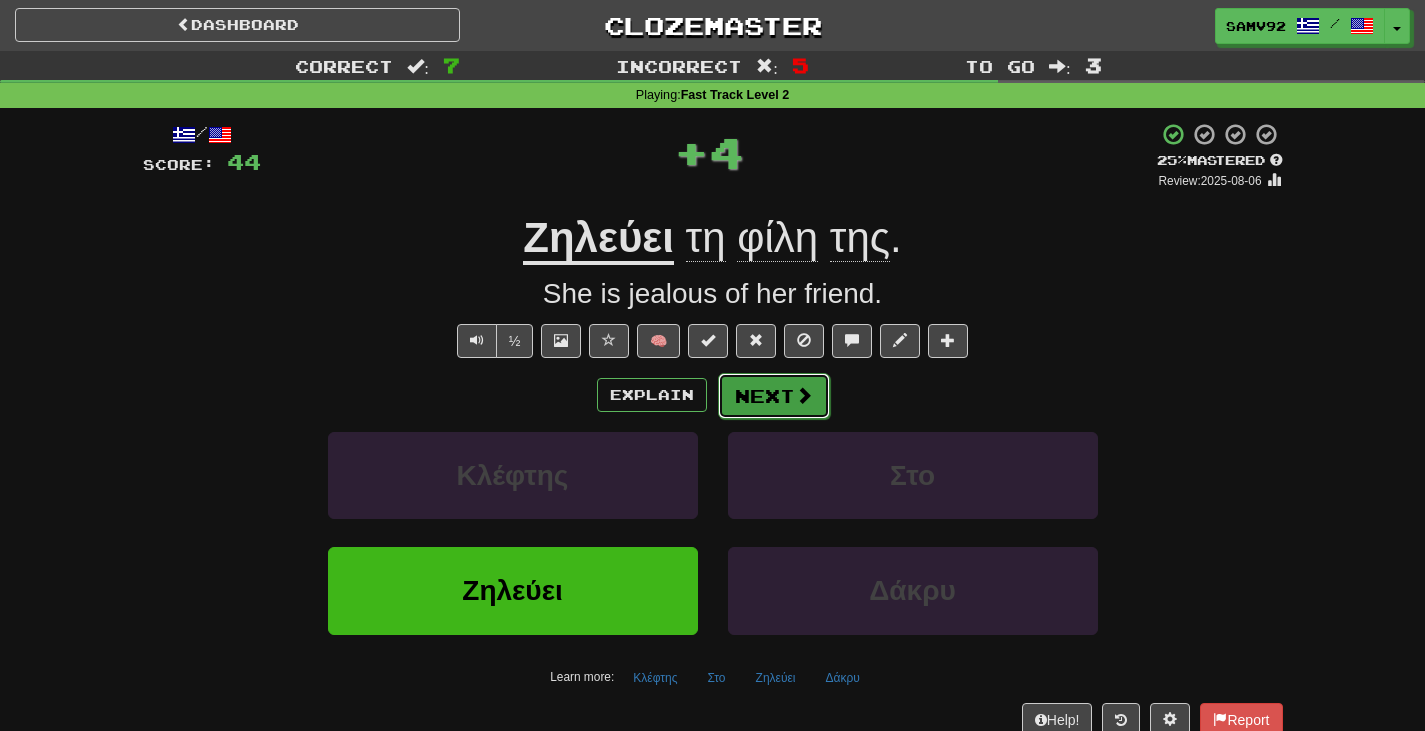 click on "Next" at bounding box center (774, 396) 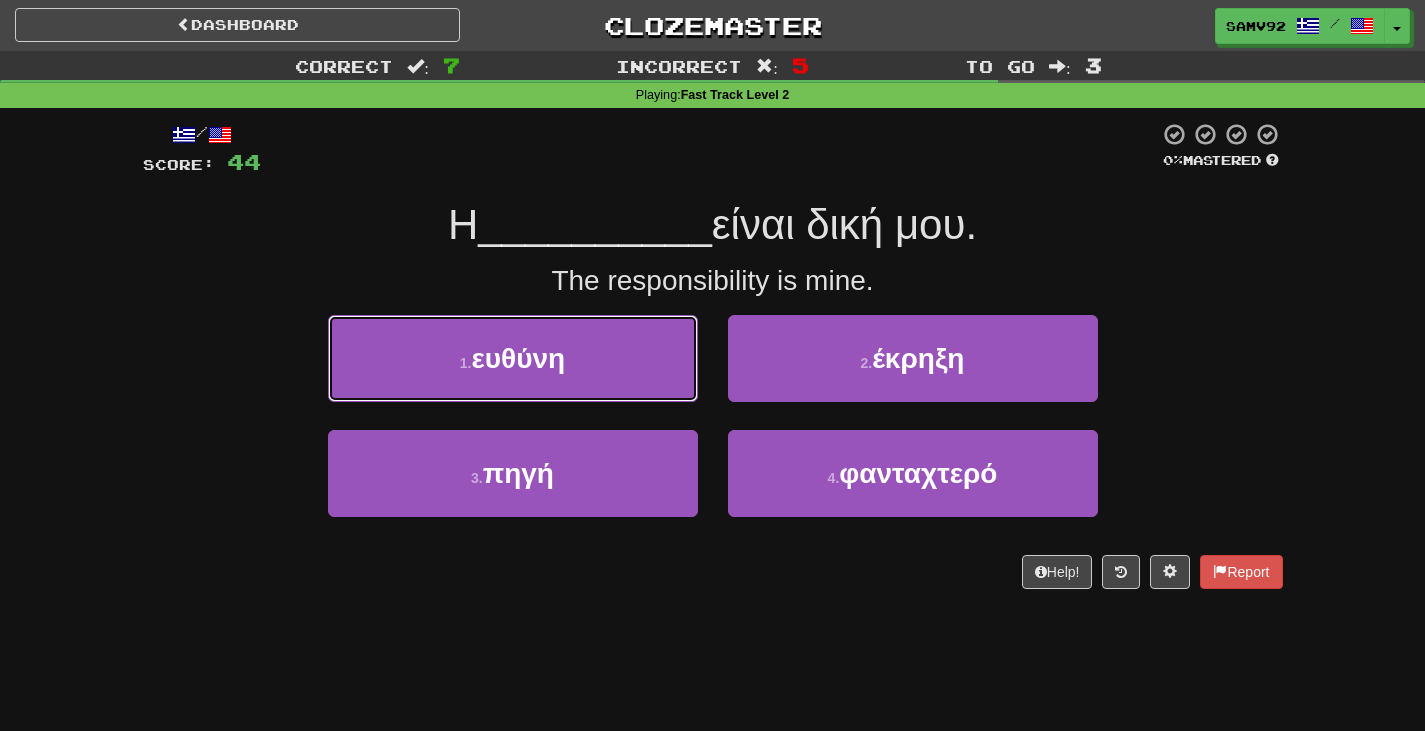 drag, startPoint x: 625, startPoint y: 374, endPoint x: 637, endPoint y: 361, distance: 17.691807 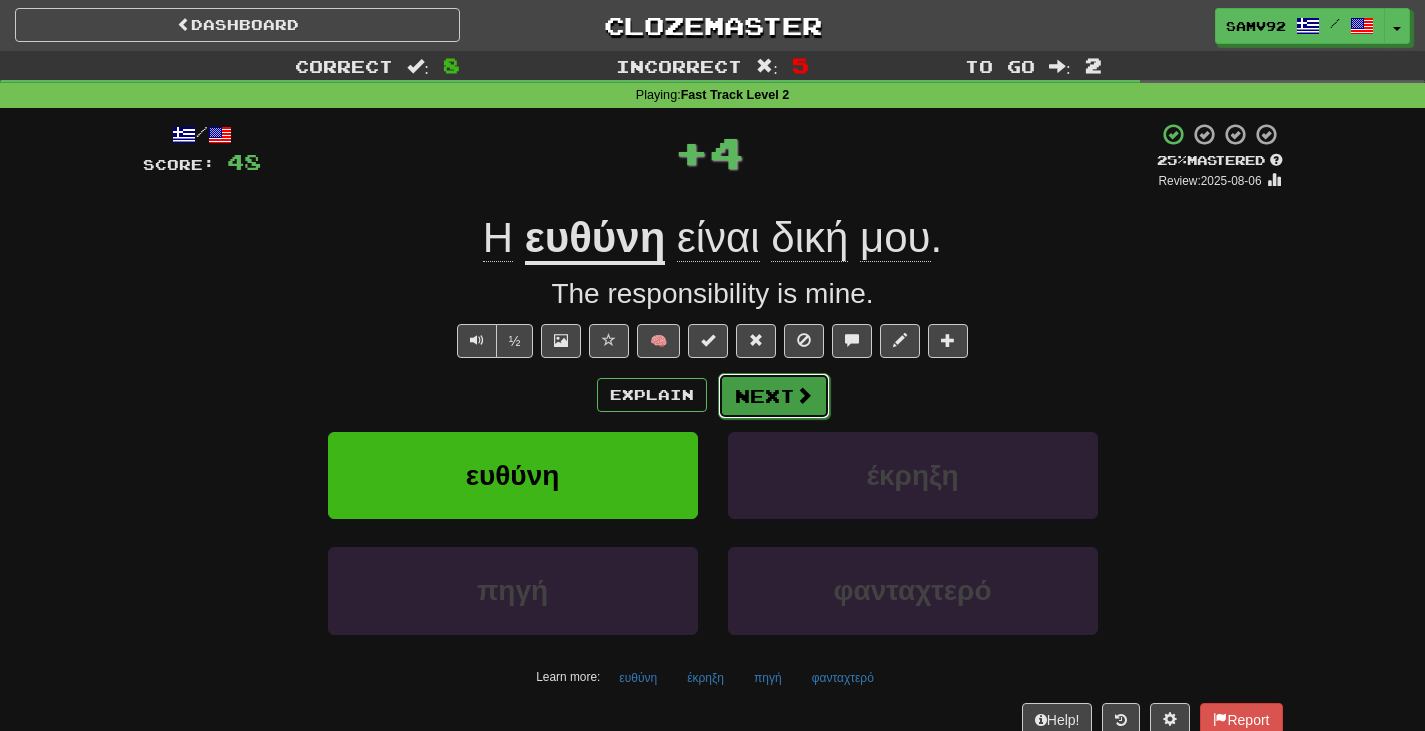 click on "Next" at bounding box center (774, 396) 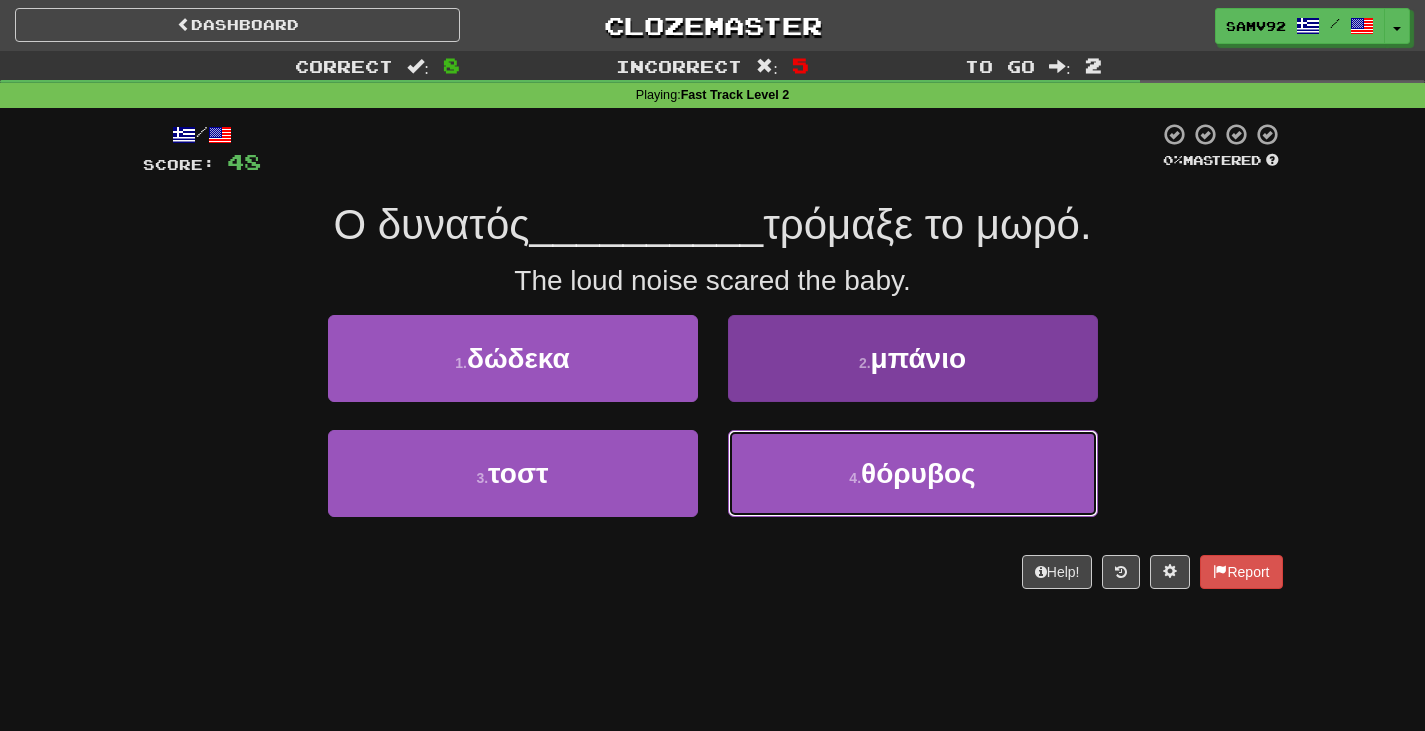 click on "4 .  θόρυβος" at bounding box center (913, 473) 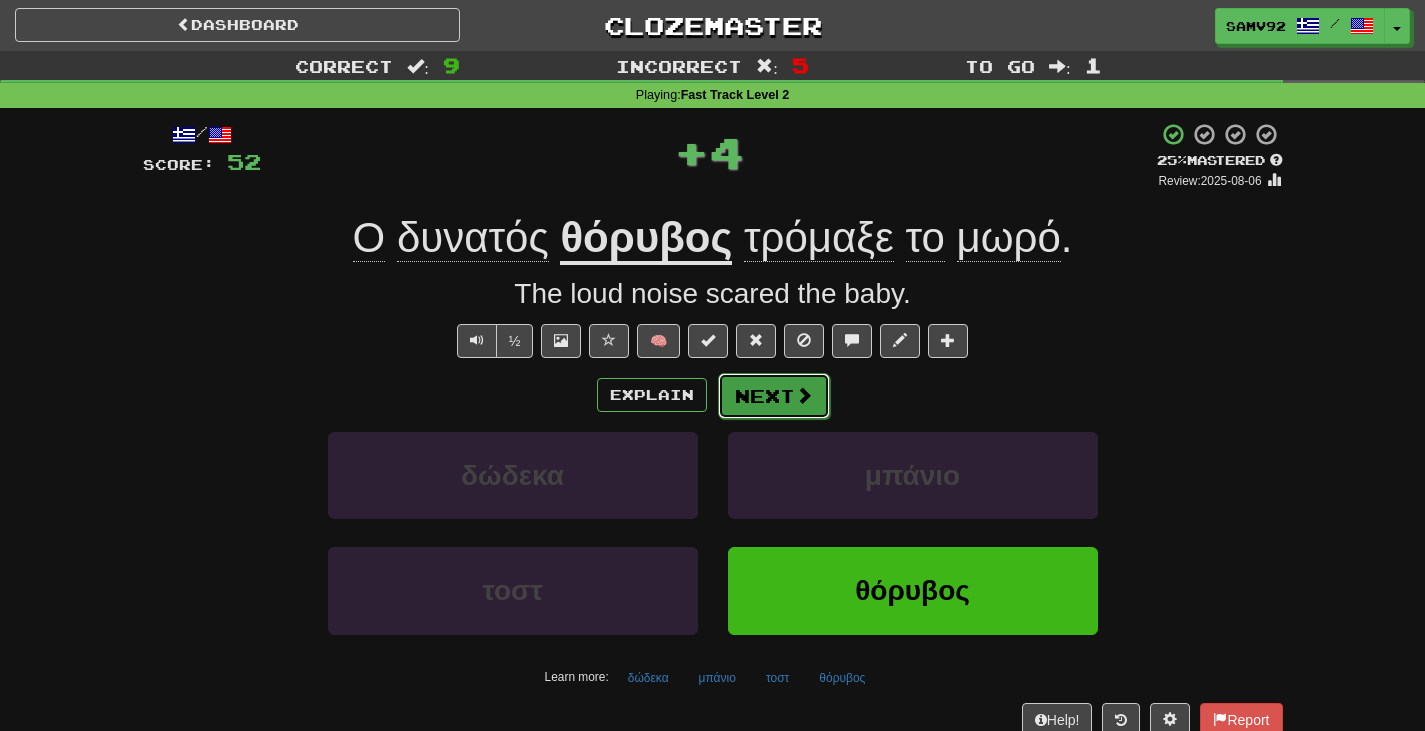 click on "Next" at bounding box center (774, 396) 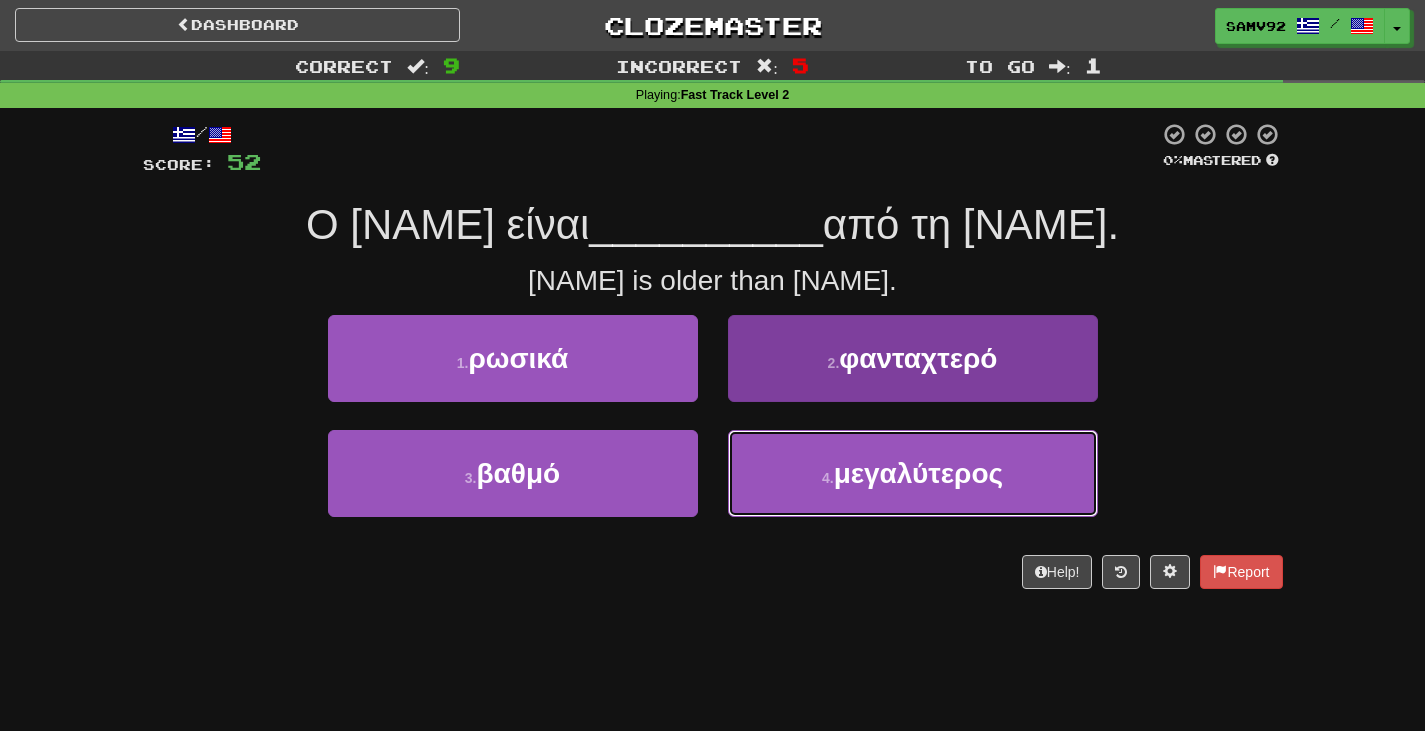 drag, startPoint x: 797, startPoint y: 496, endPoint x: 789, endPoint y: 458, distance: 38.832977 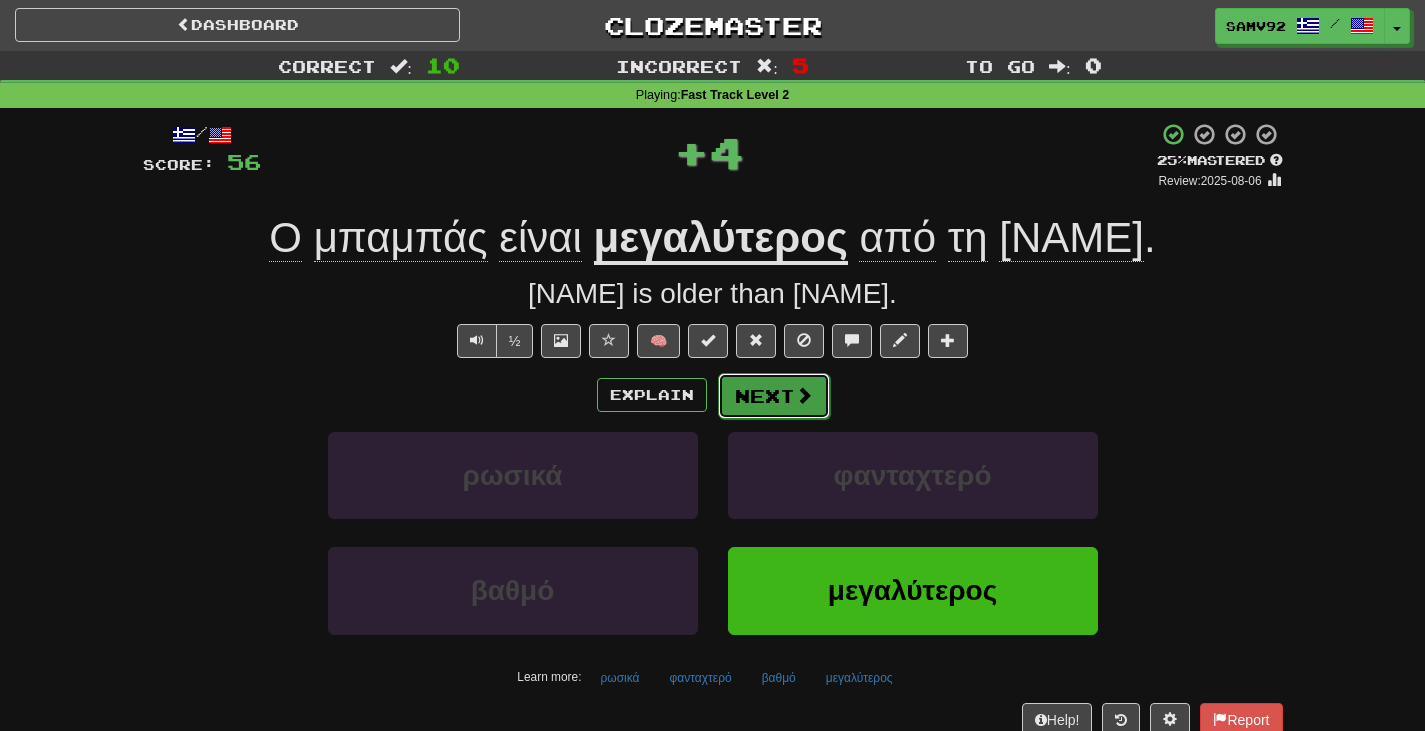 click on "Next" at bounding box center [774, 396] 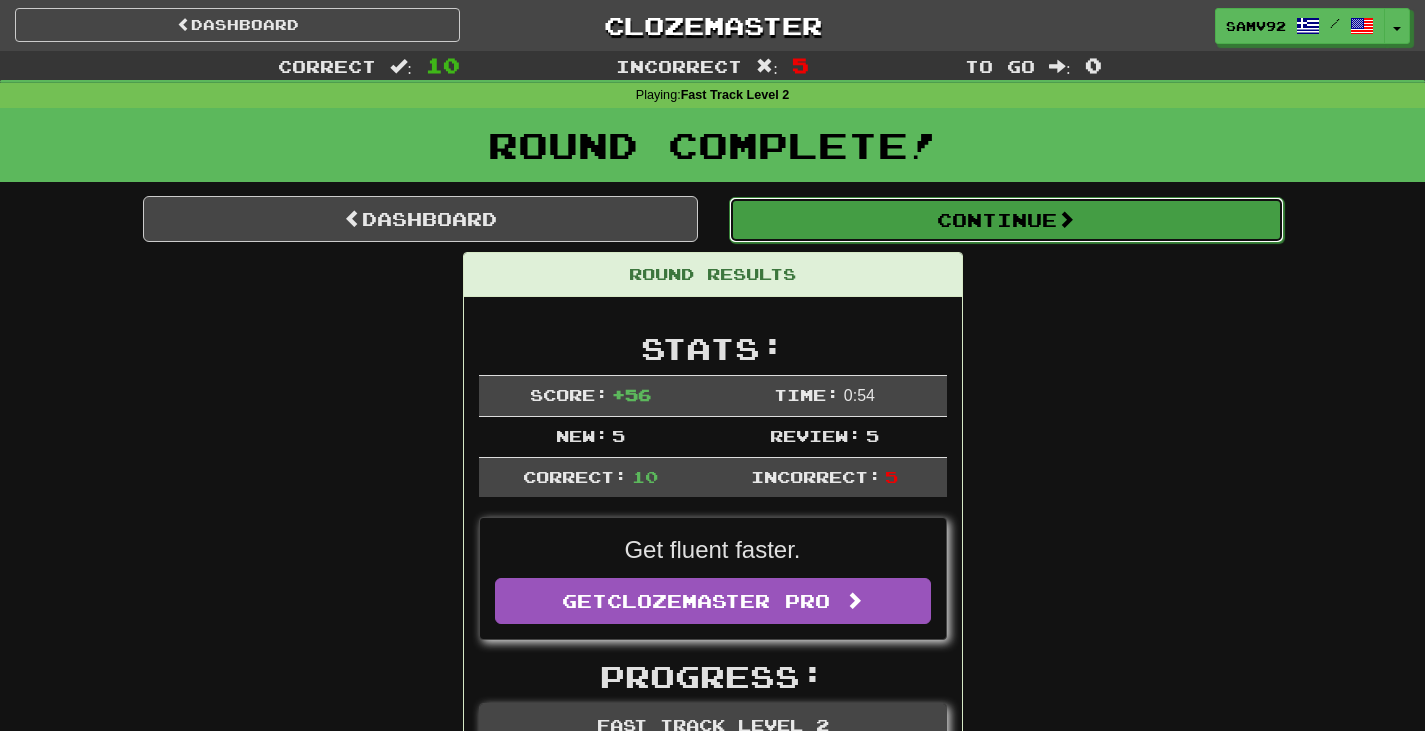 click on "Continue" at bounding box center (1006, 220) 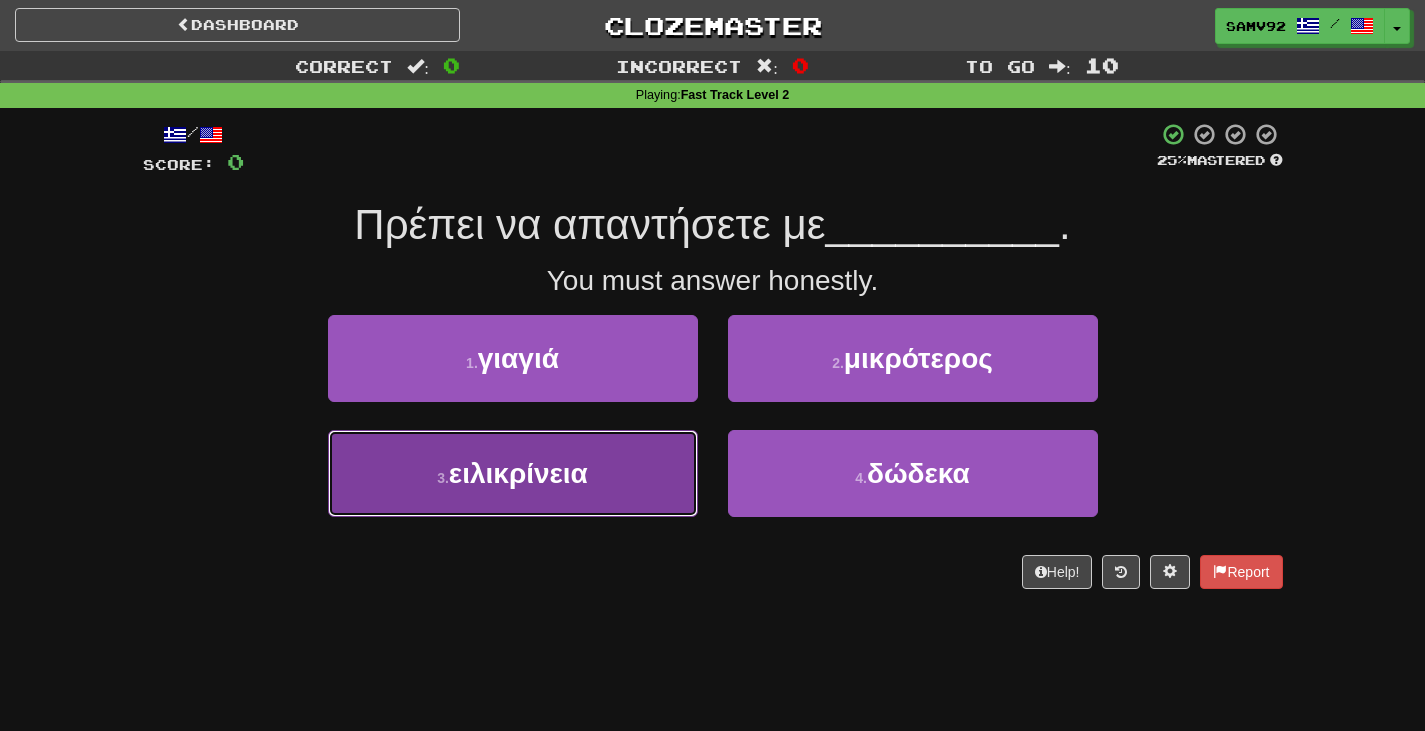 click on "3 .  ειλικρίνεια" at bounding box center [513, 473] 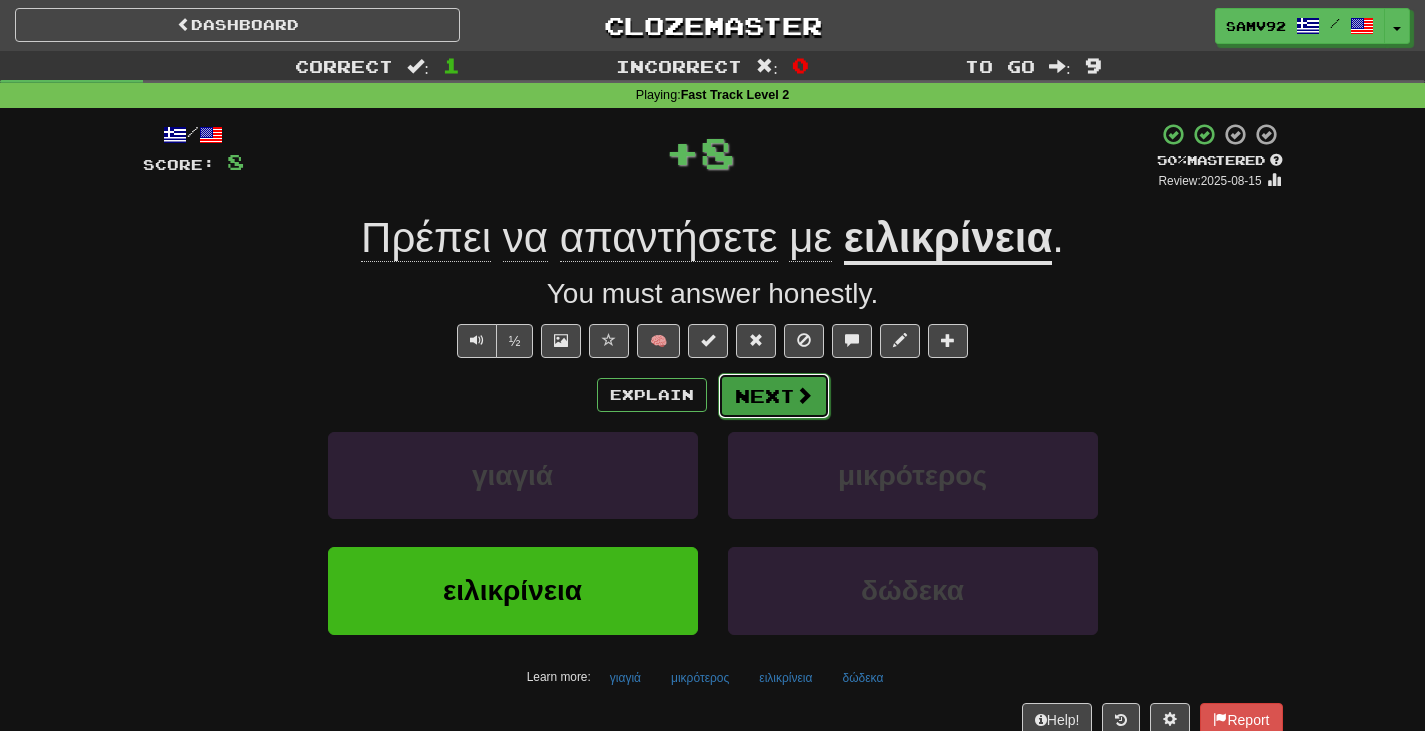 click on "Next" at bounding box center (774, 396) 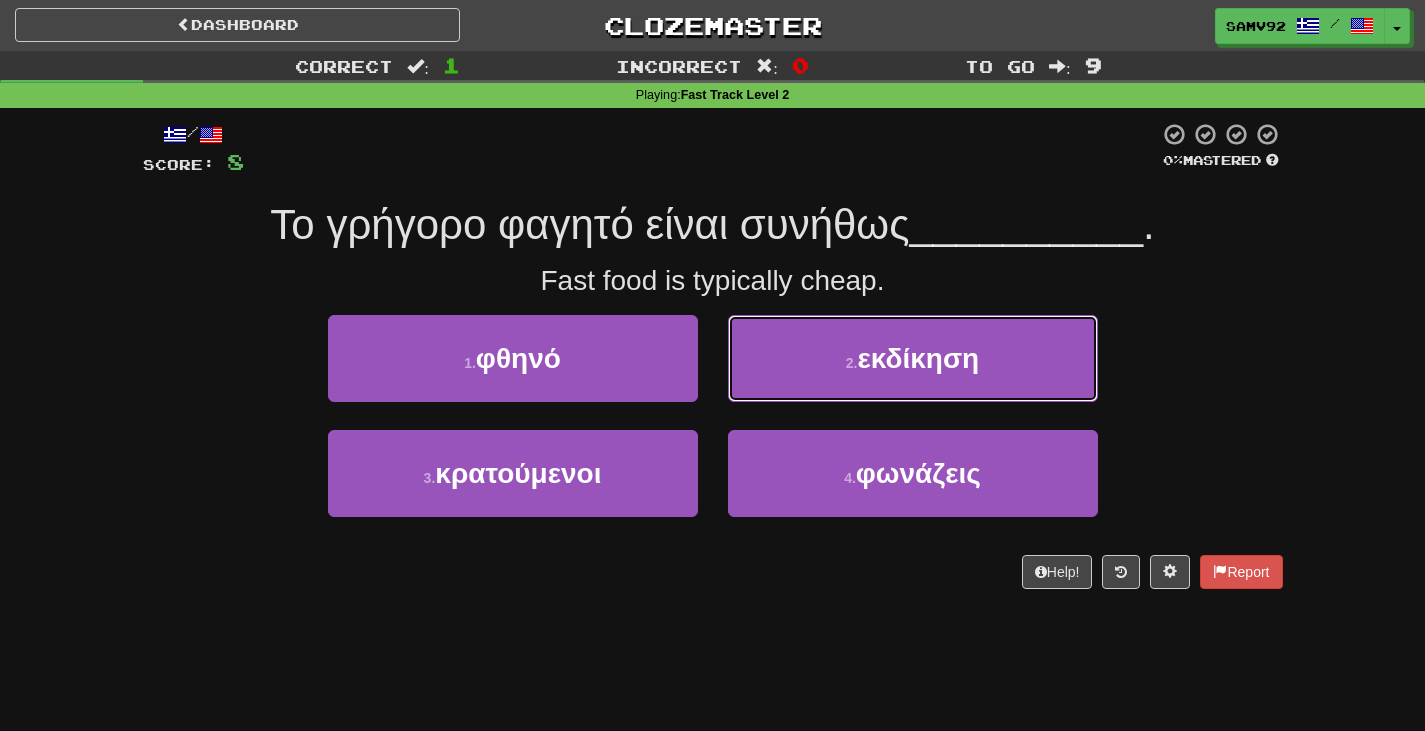 click on "2 .  εκδίκηση" at bounding box center (913, 358) 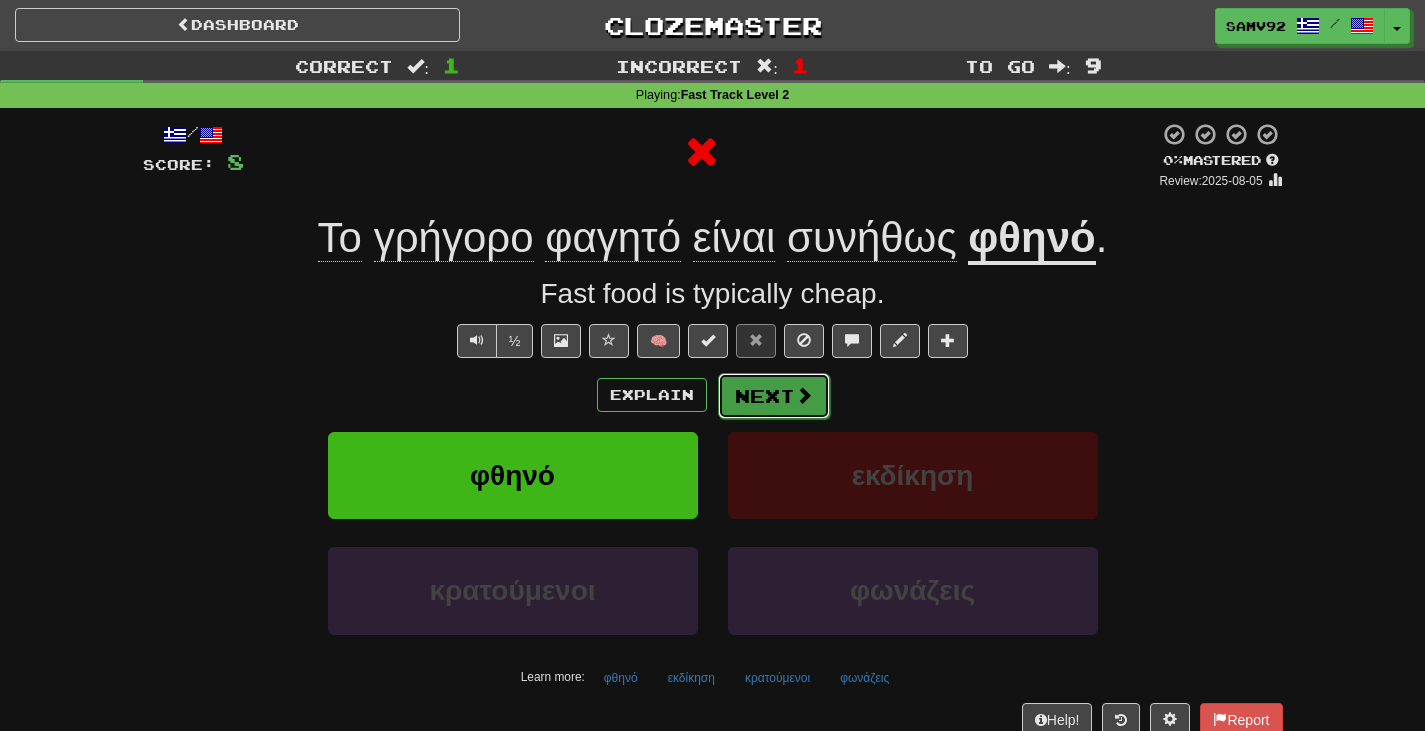 click on "Next" at bounding box center (774, 396) 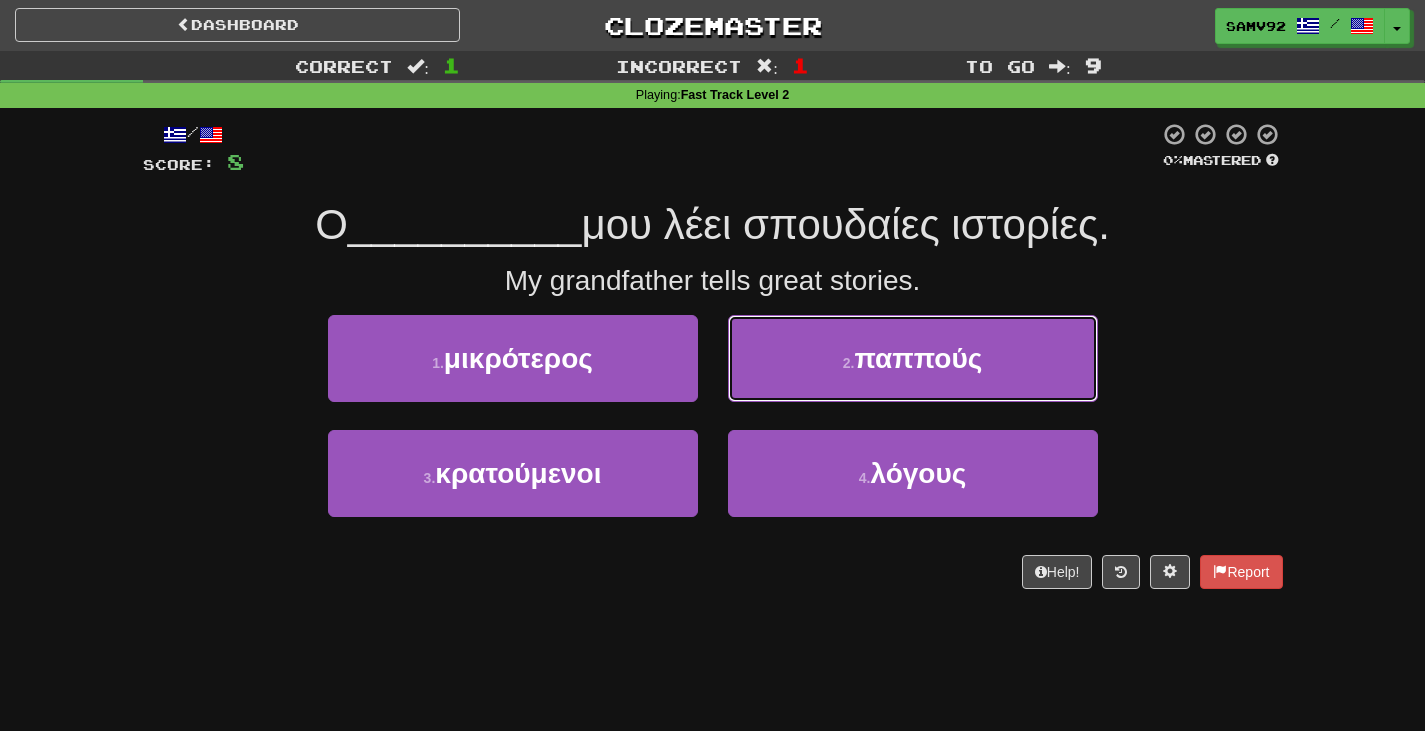 click on "2 .  παππούς" at bounding box center [913, 358] 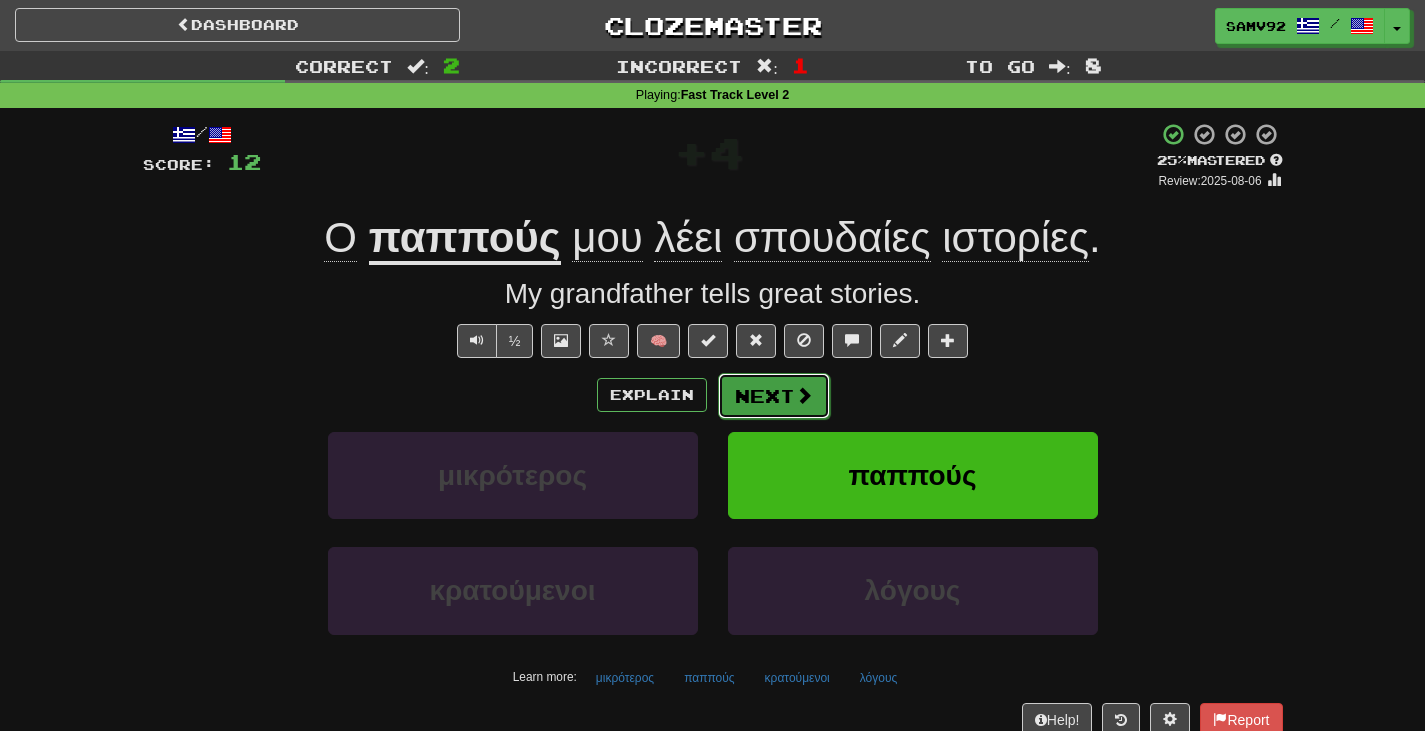 click on "Next" at bounding box center [774, 396] 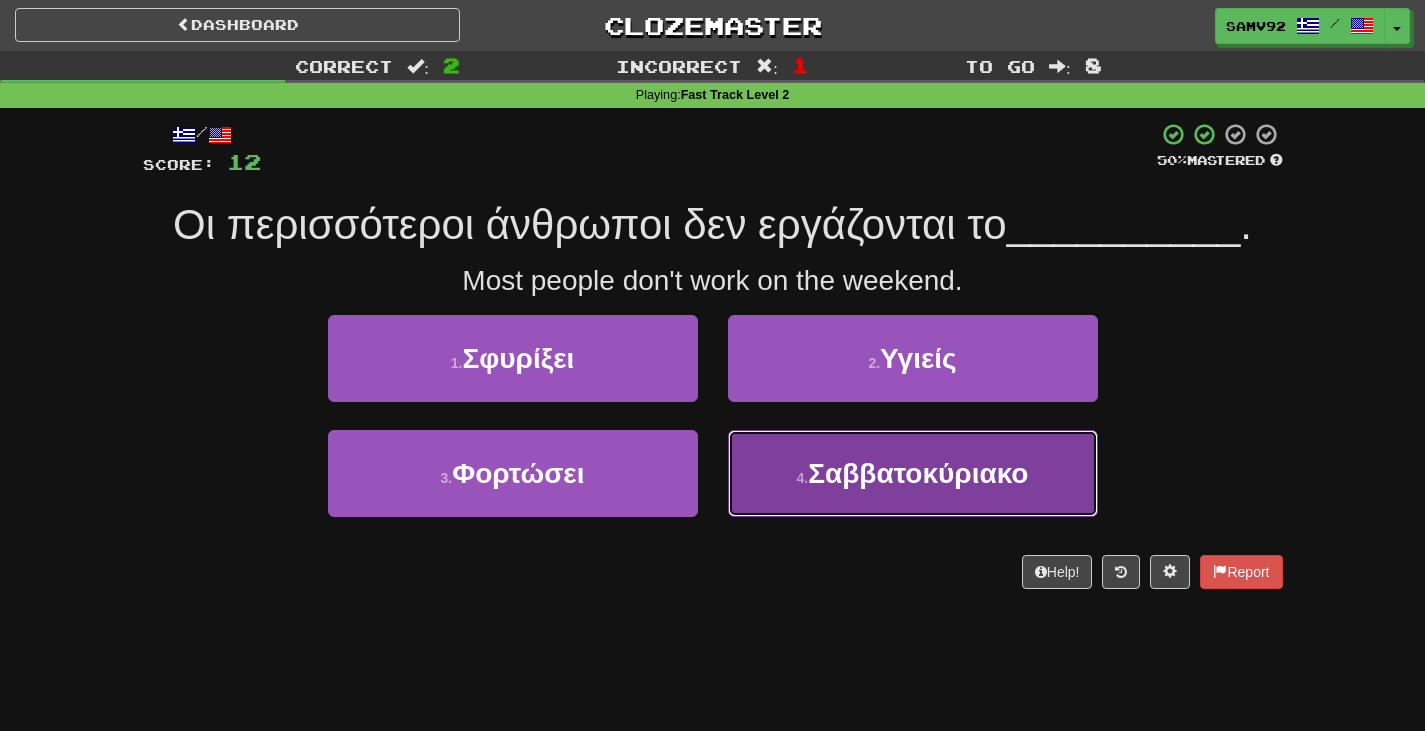 click on "4 .  Σαββατοκύριακο" at bounding box center [913, 473] 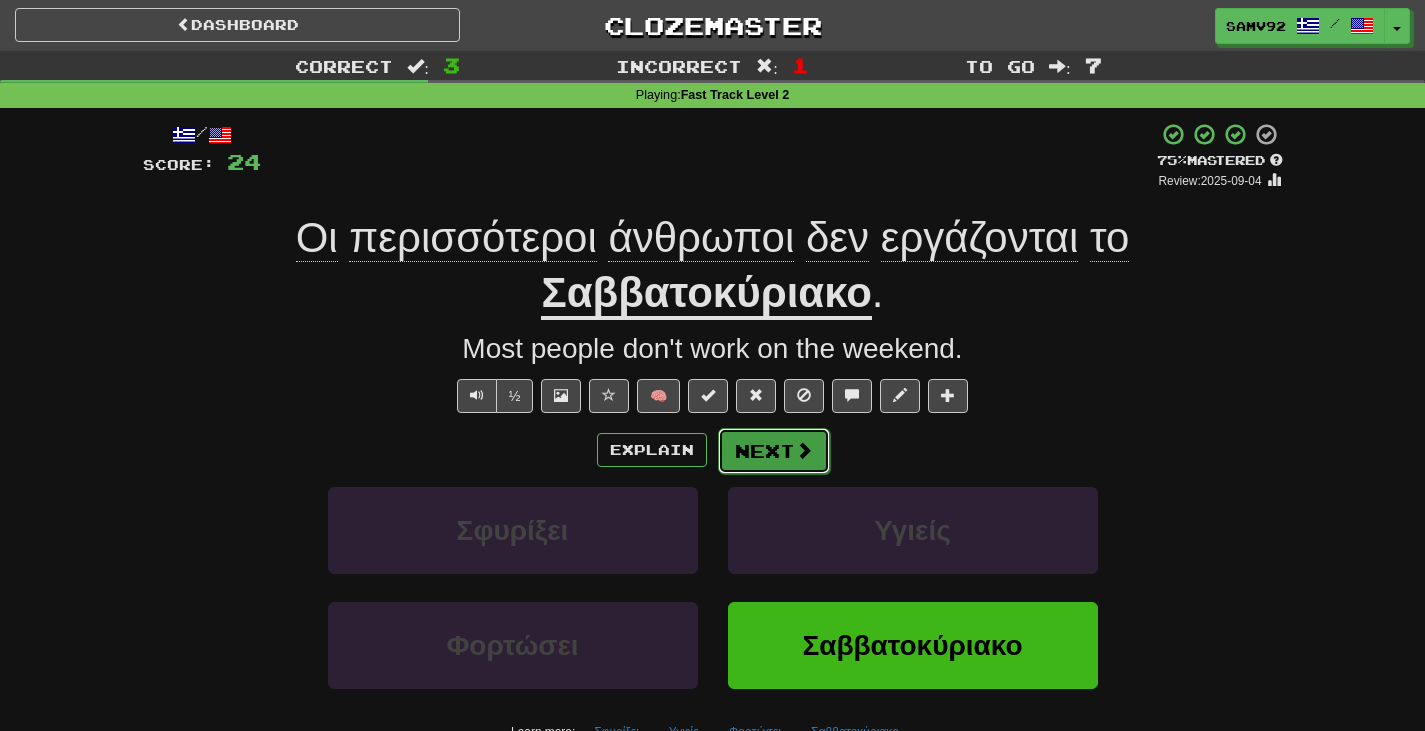 click on "Next" at bounding box center [774, 451] 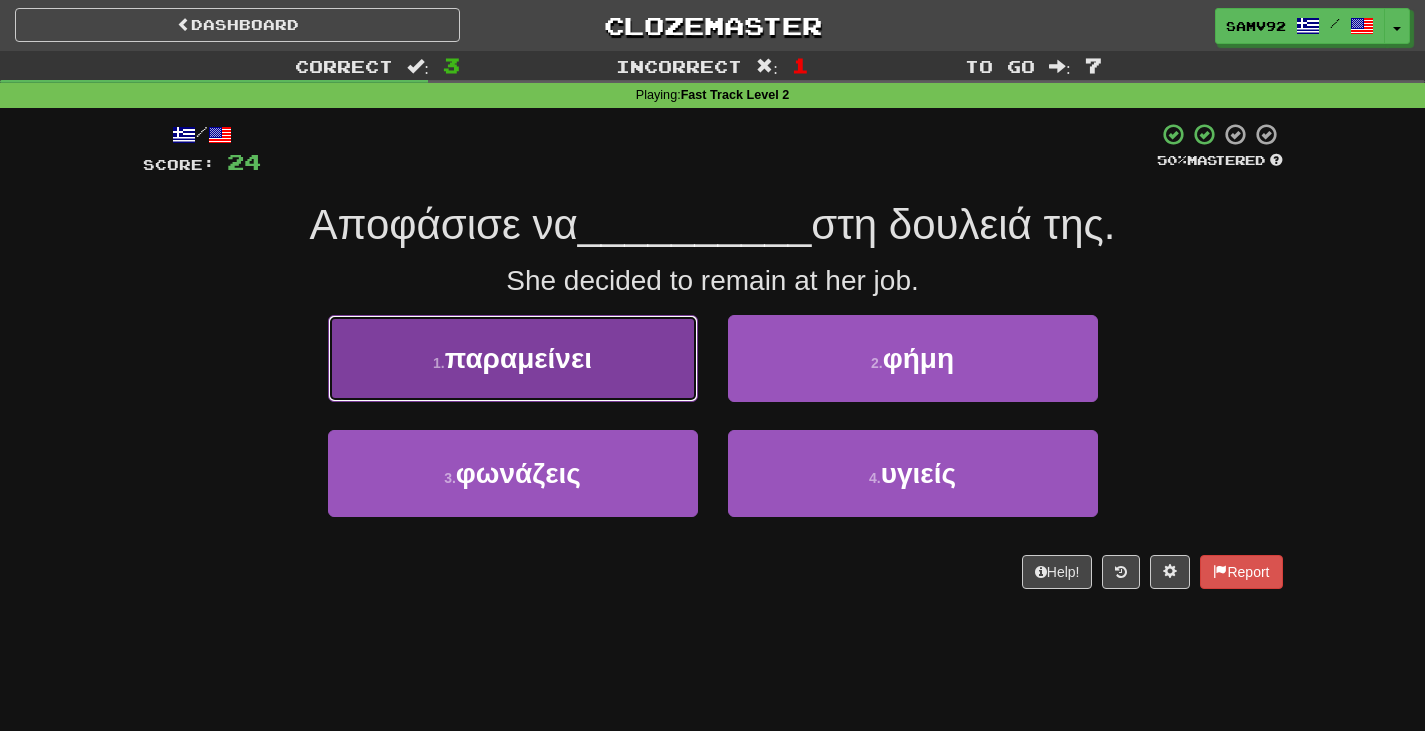 click on "1 .  παραμείνει" at bounding box center (513, 358) 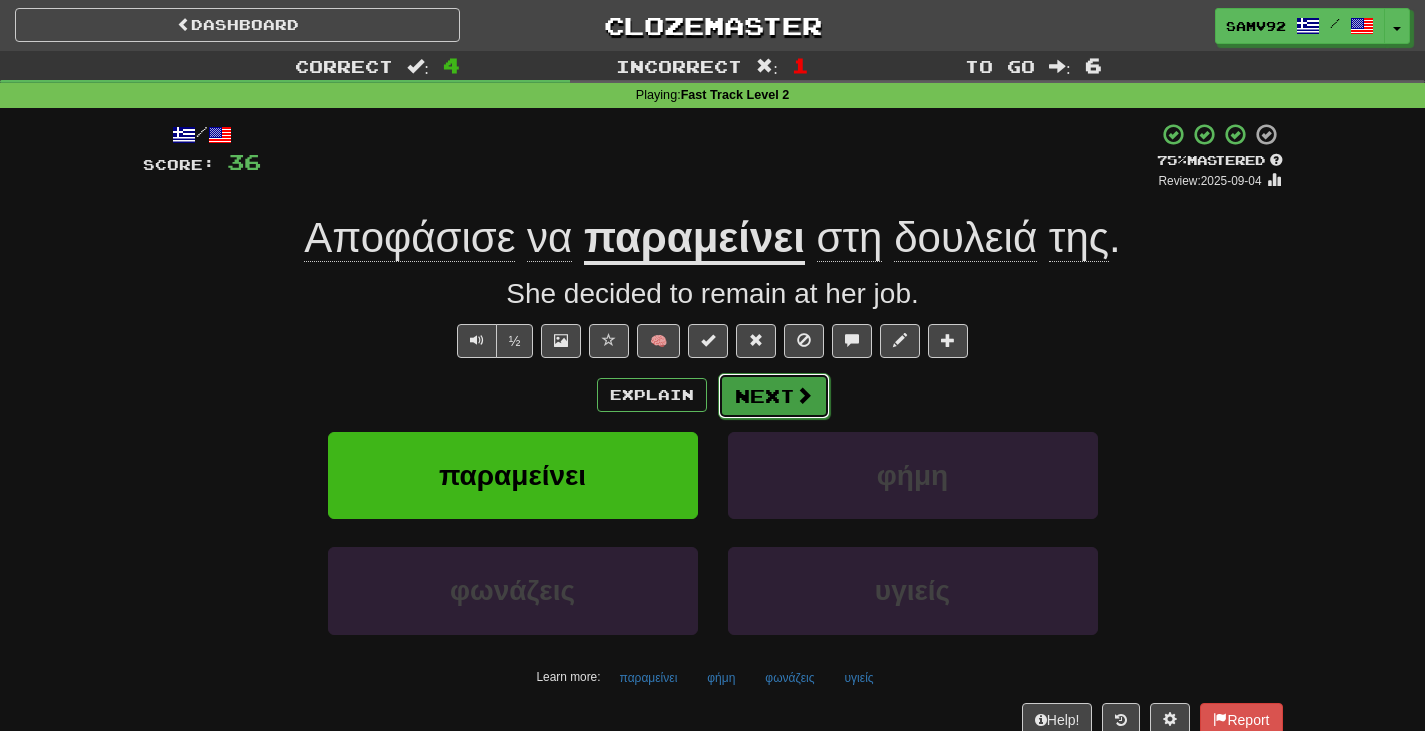 click on "Next" at bounding box center (774, 396) 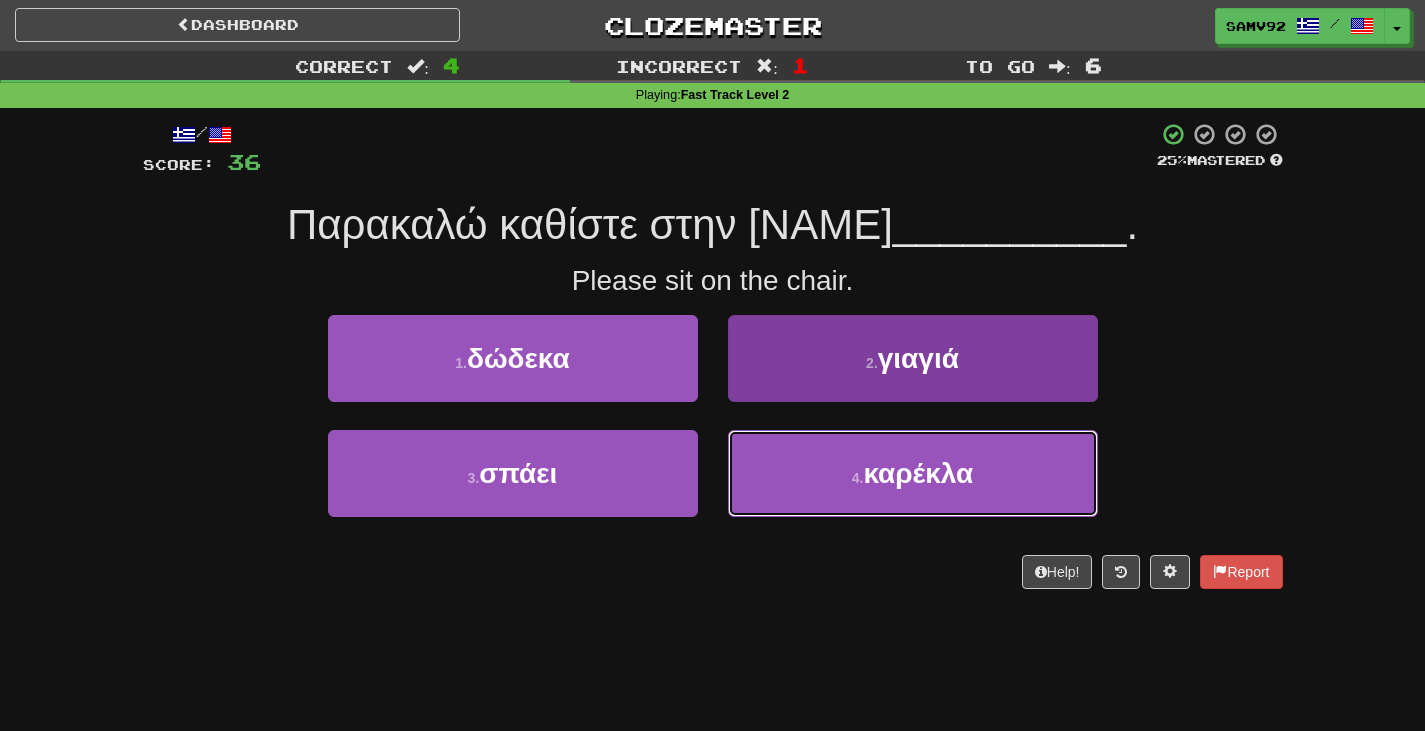 click on "4 .  καρέκλα" at bounding box center [913, 473] 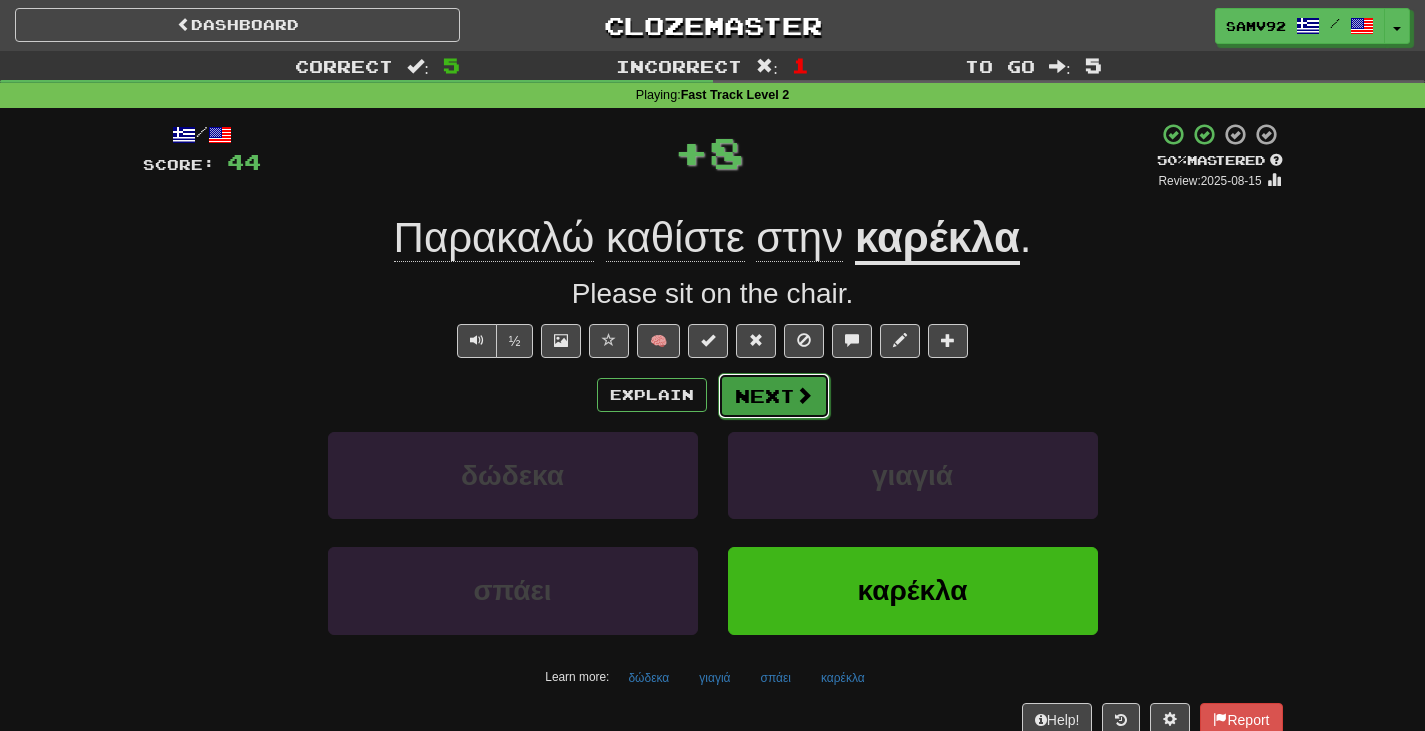 click on "Next" at bounding box center (774, 396) 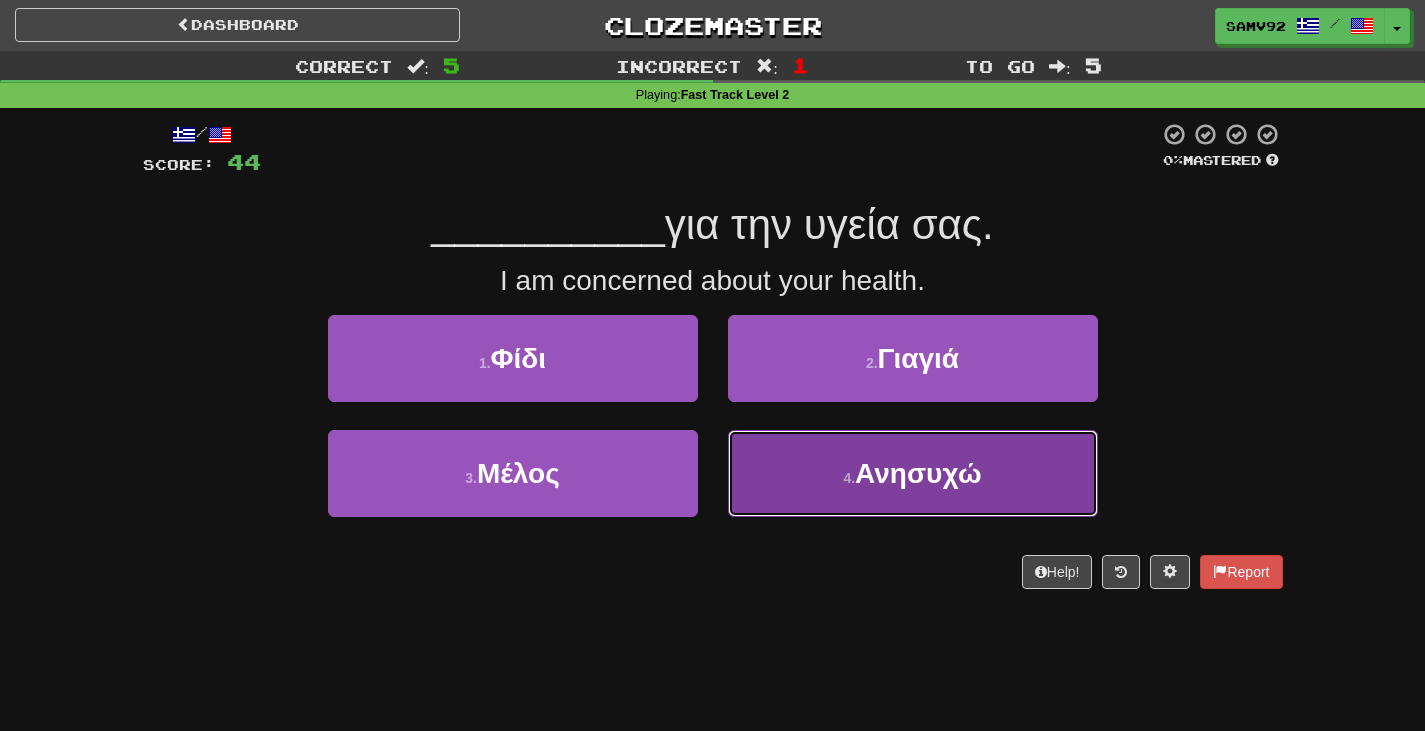click on "4 .  Ανησυχώ" at bounding box center (913, 473) 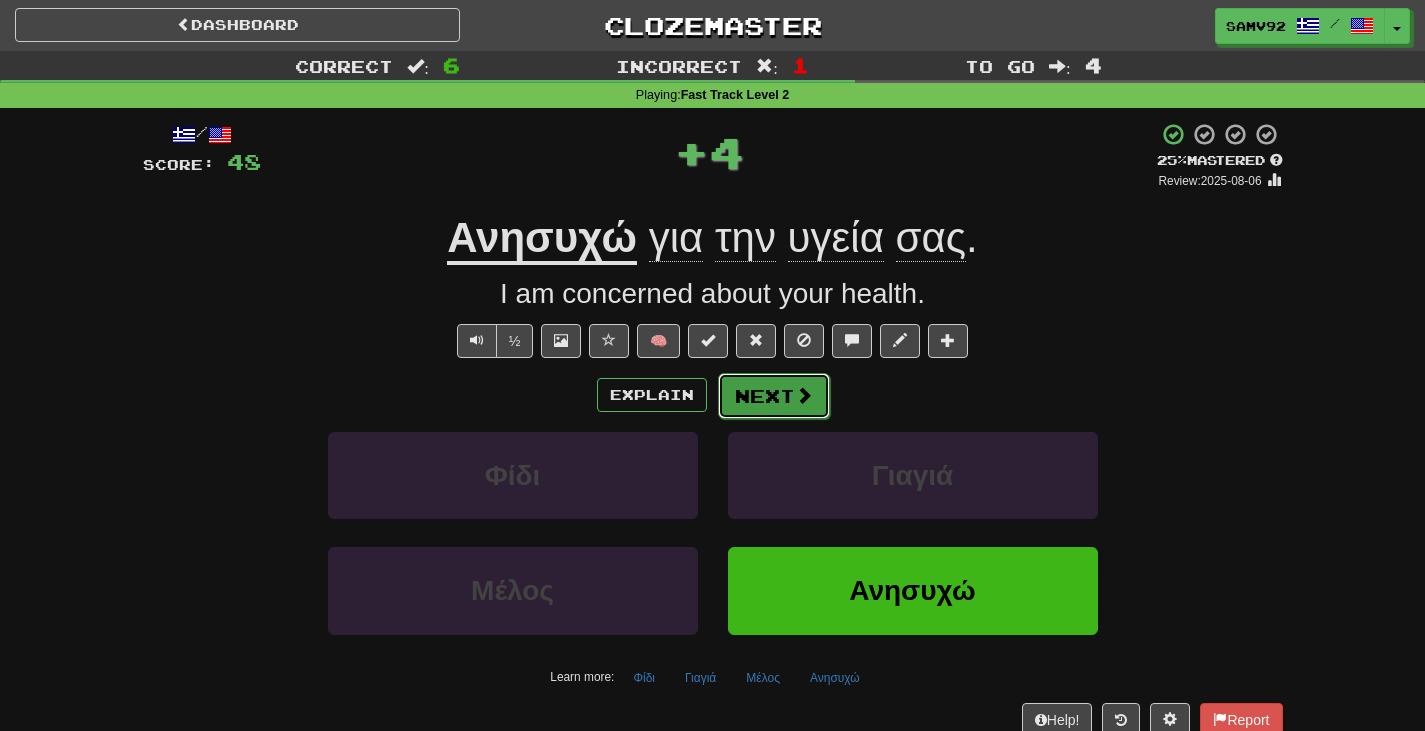 click on "Next" at bounding box center [774, 396] 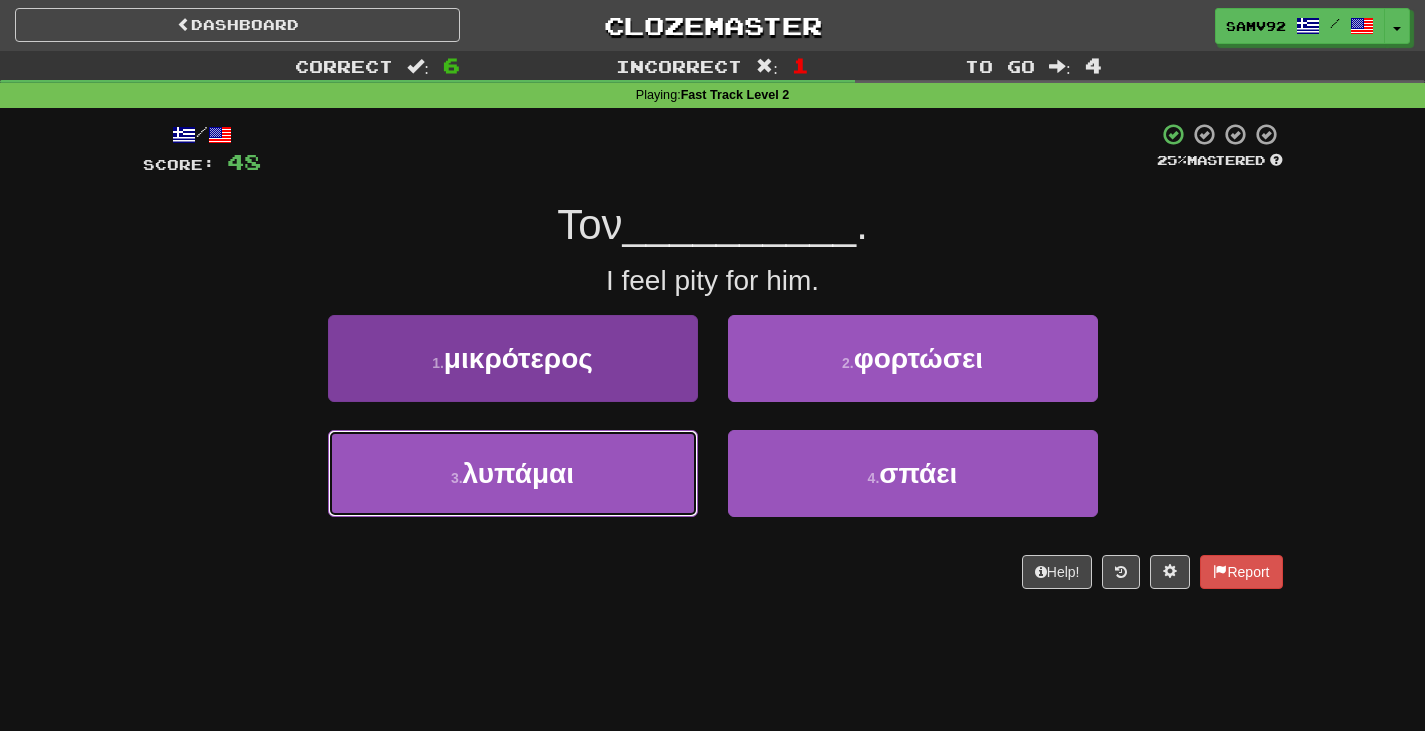 click on "3 .  λυπάμαι" at bounding box center (513, 473) 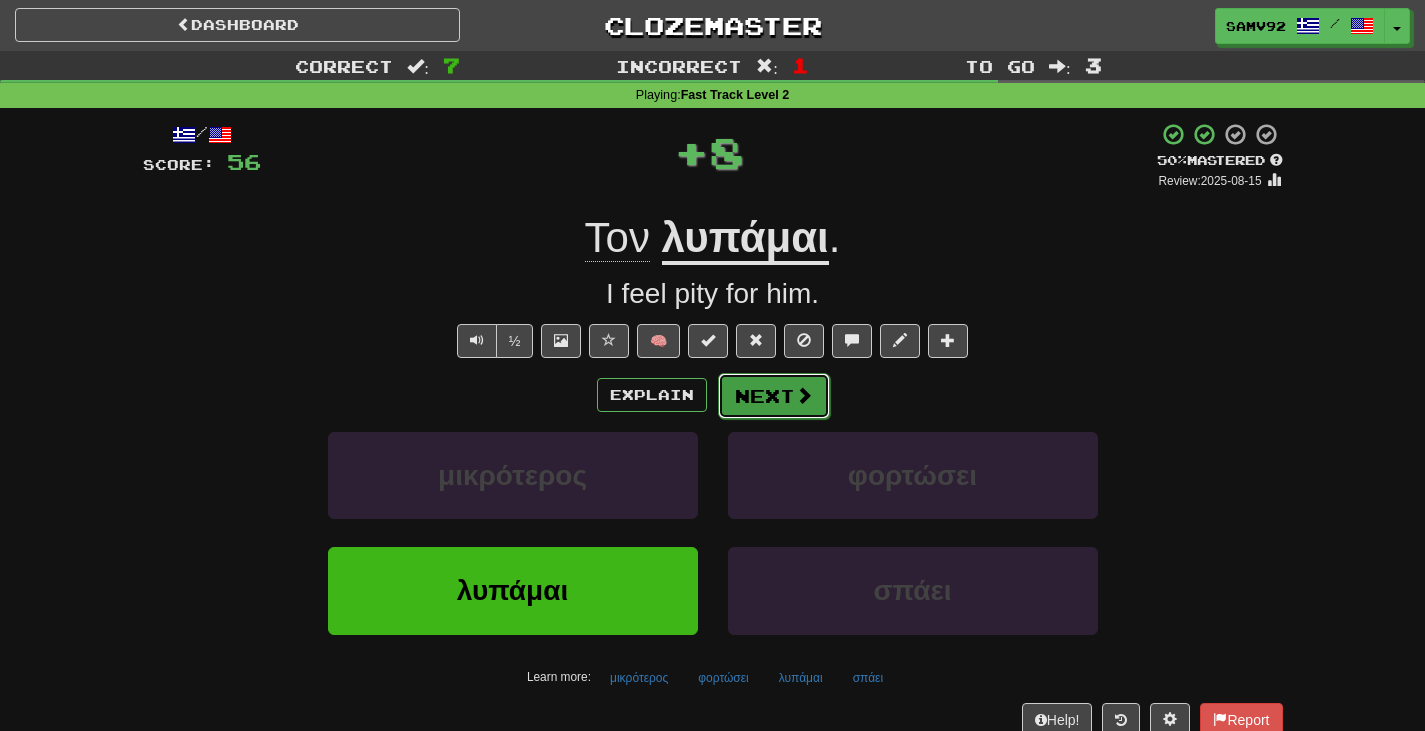 click on "Next" at bounding box center [774, 396] 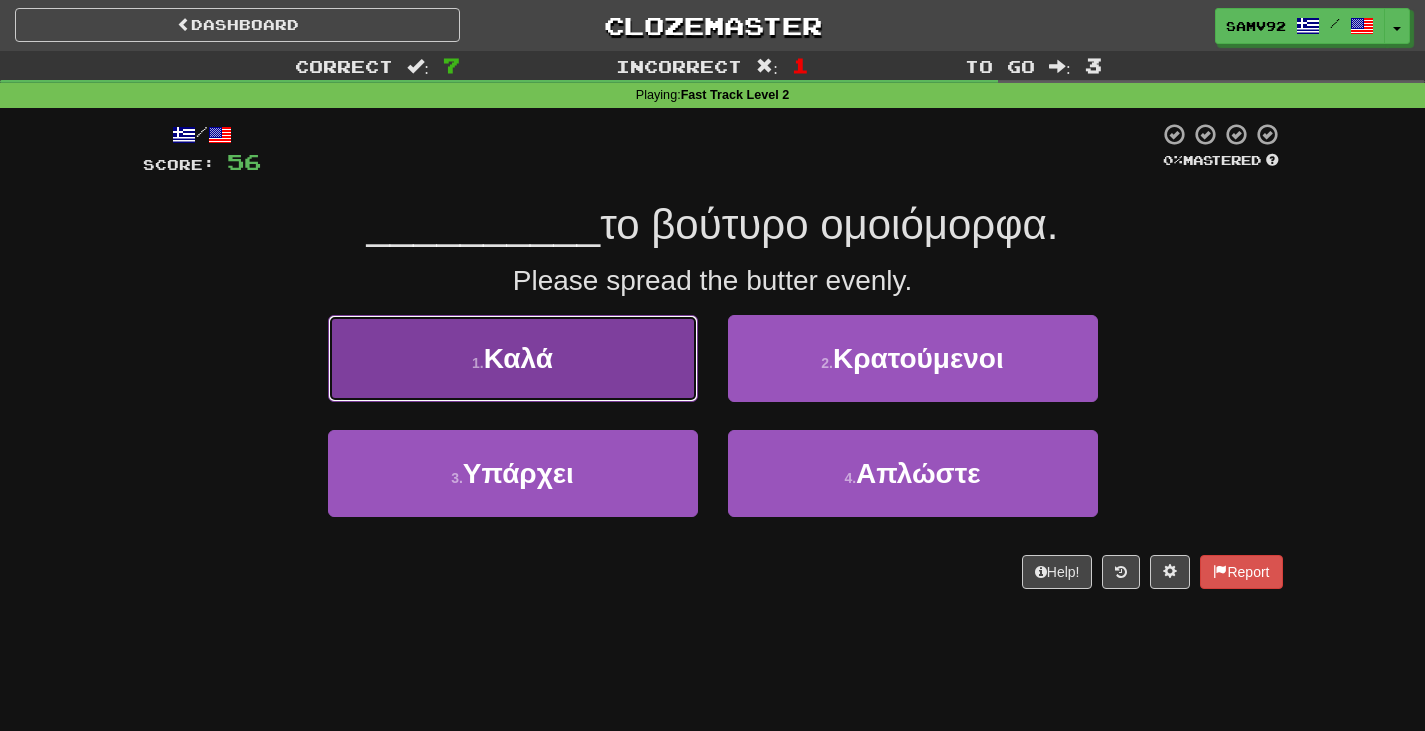click on "1 .  Καλά" at bounding box center (513, 358) 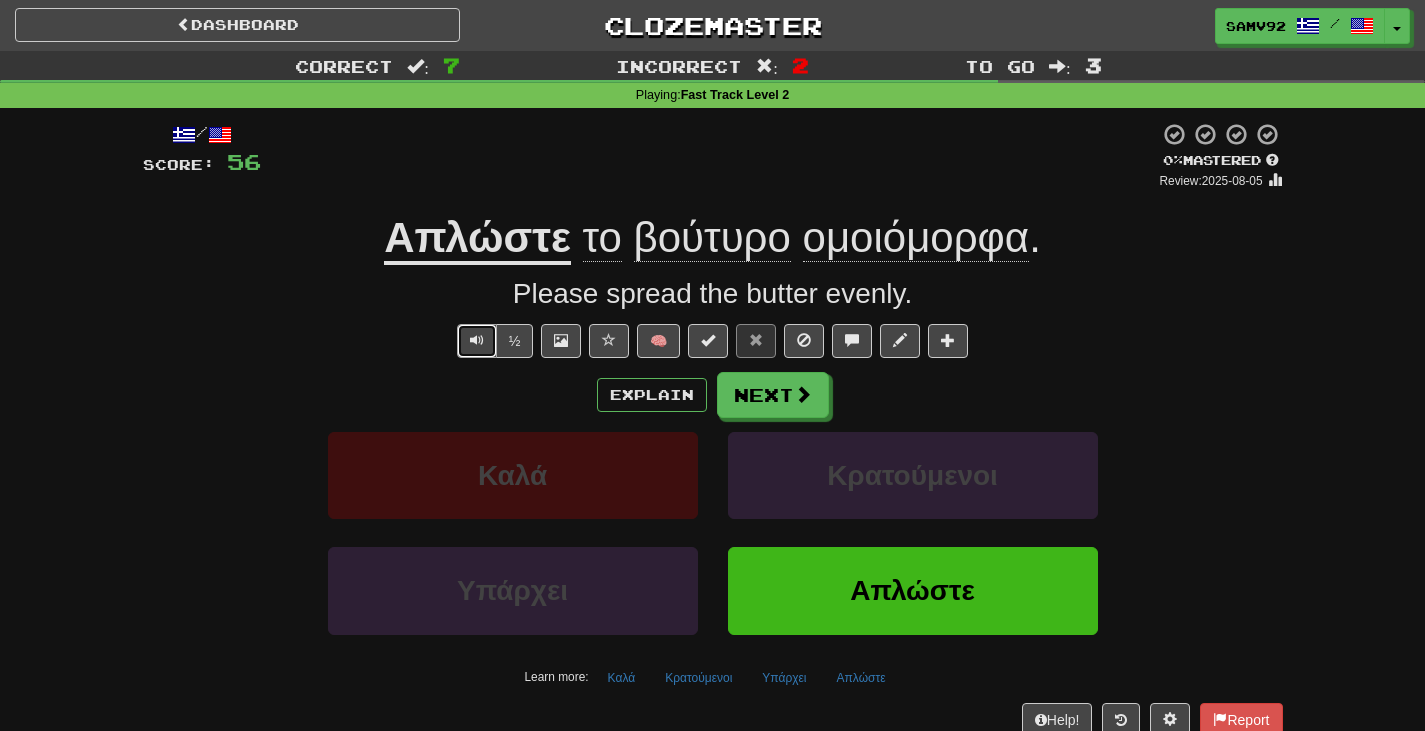 click at bounding box center [477, 340] 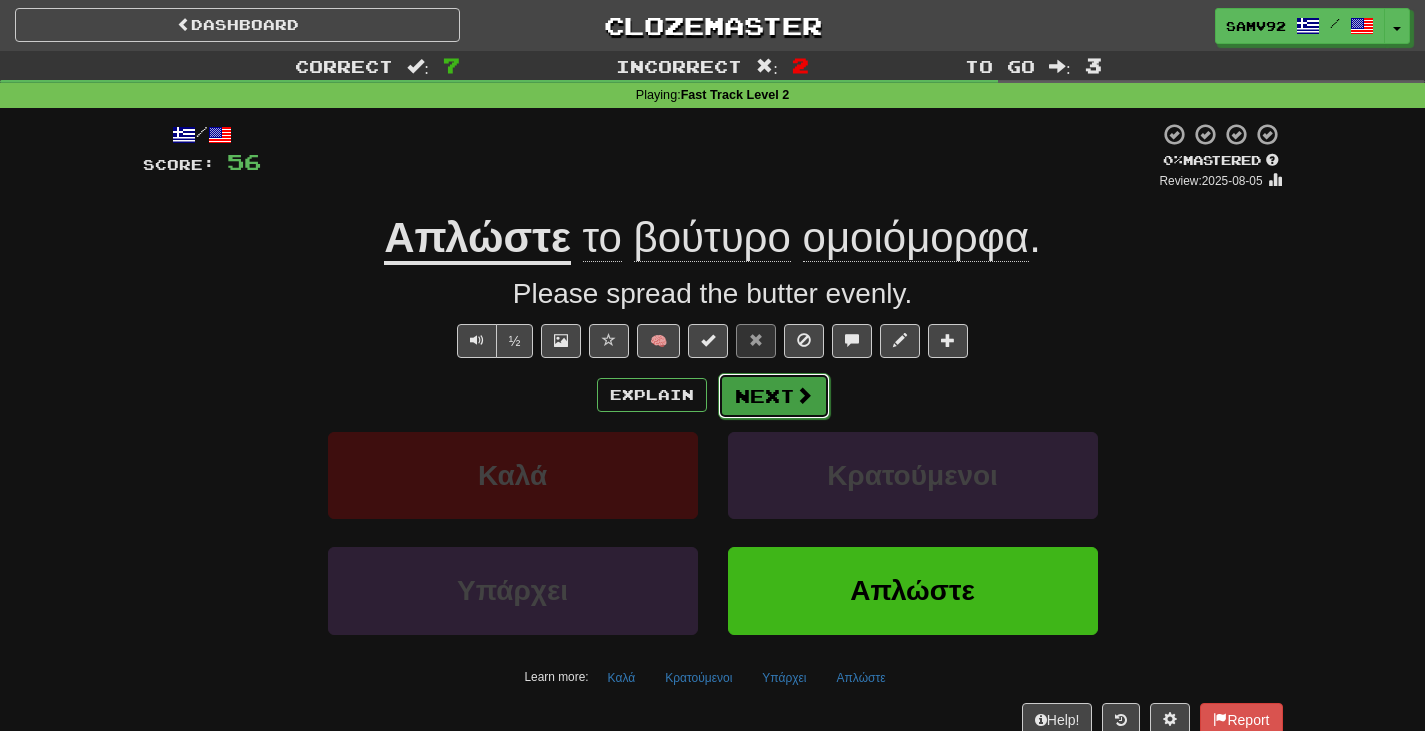 click on "Next" at bounding box center [774, 396] 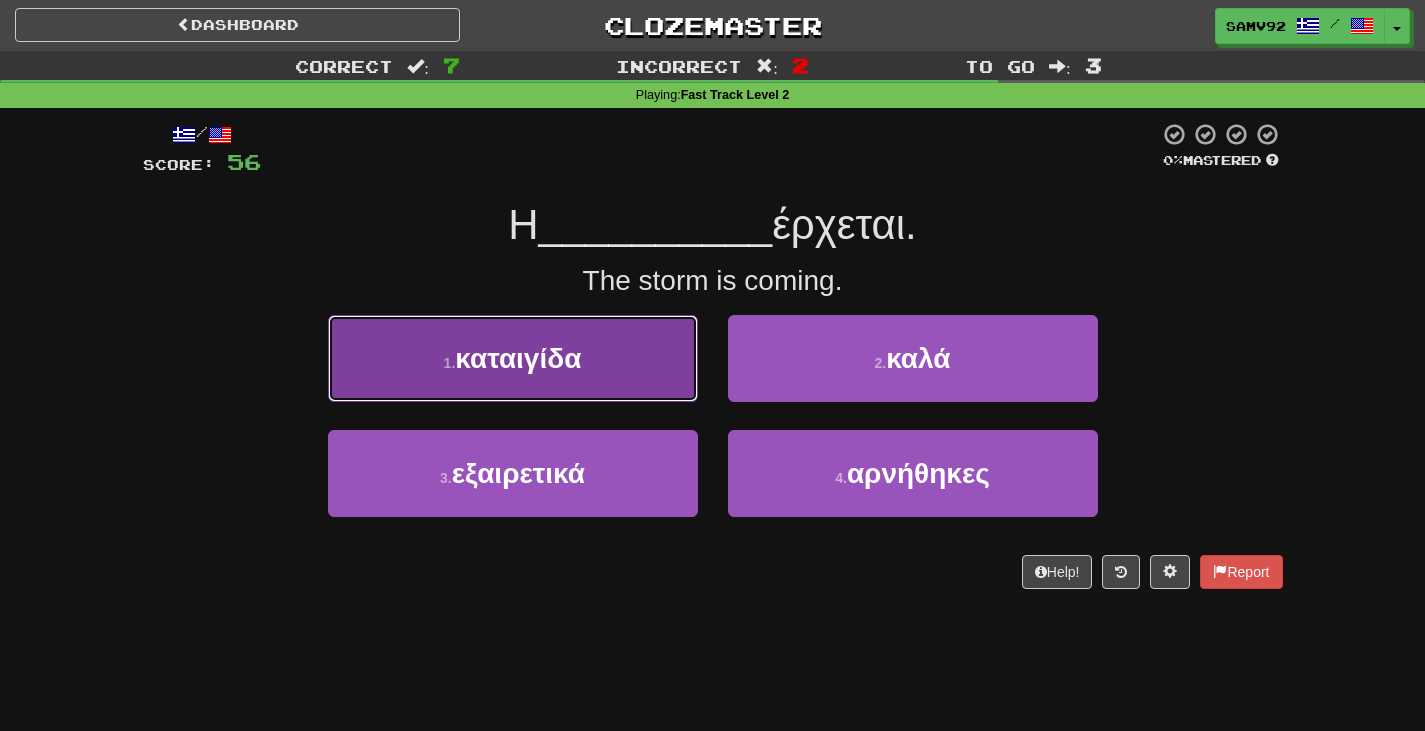 click on "1 .  καταιγίδα" at bounding box center (513, 358) 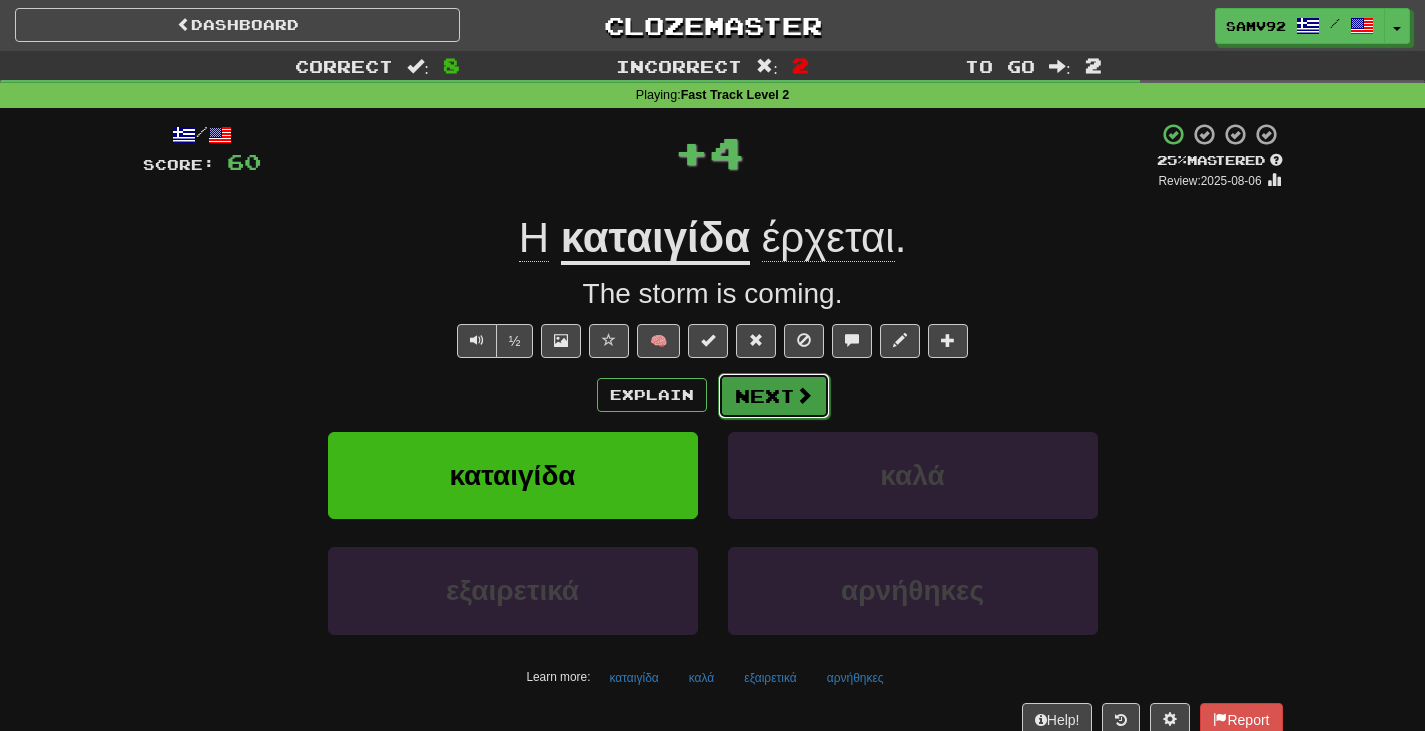 click on "Next" at bounding box center [774, 396] 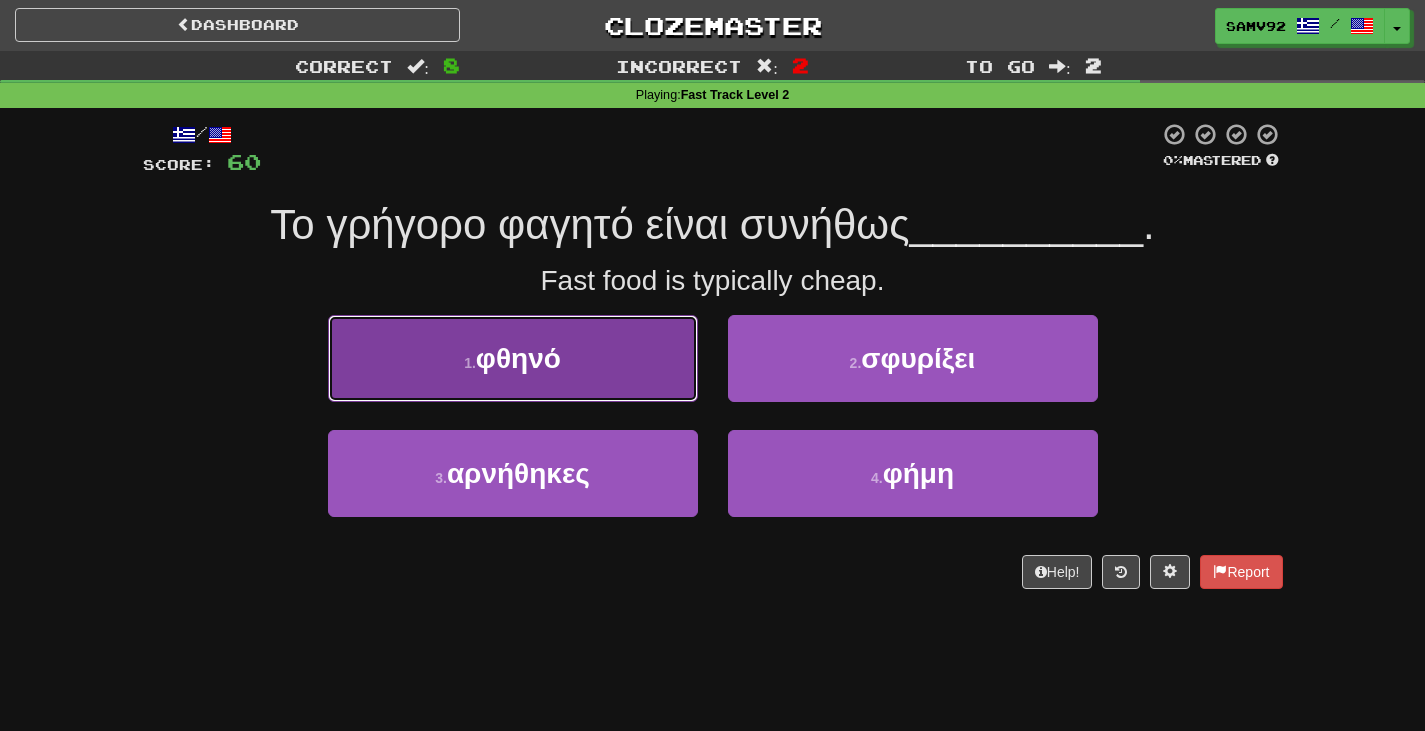 click on "1 .  φθηνό" at bounding box center (513, 358) 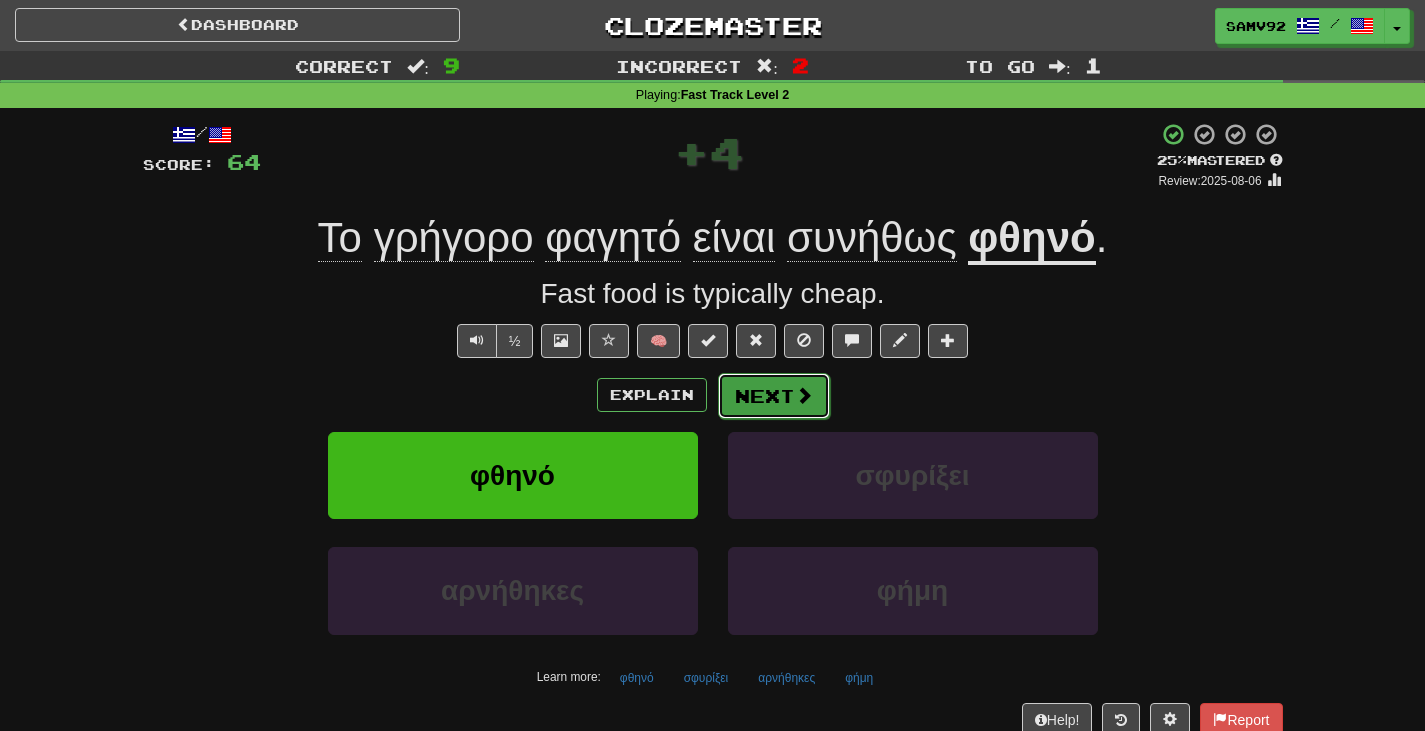 click at bounding box center [804, 395] 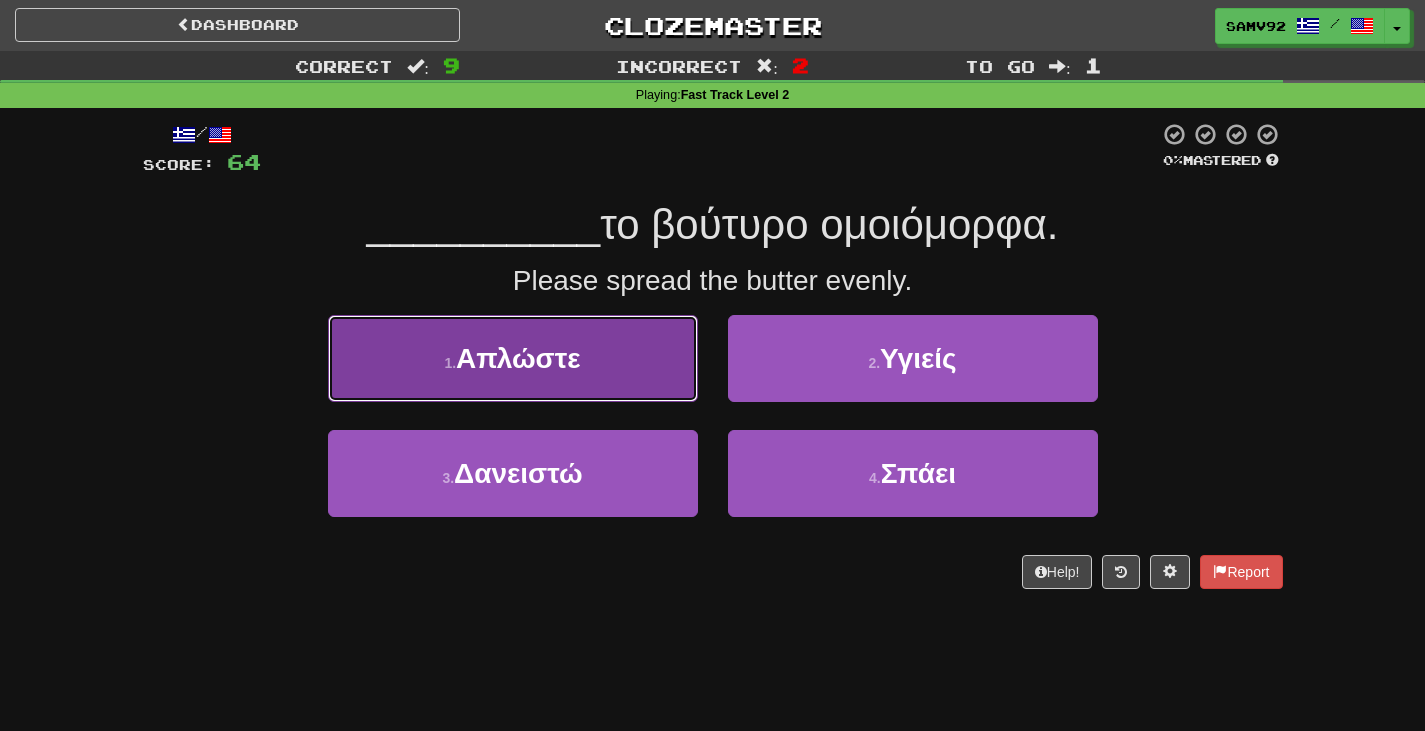 click on "1 .  Απλώστε" at bounding box center [513, 358] 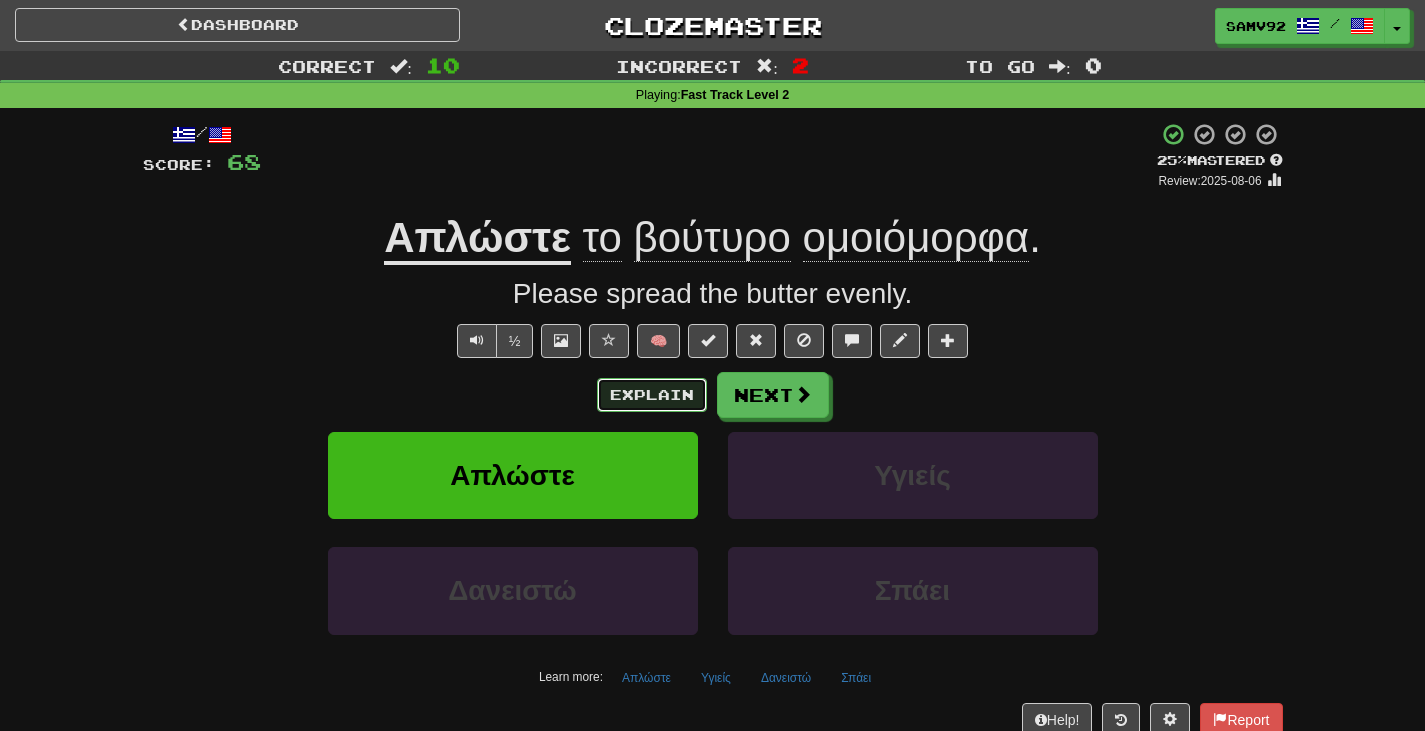 click on "Explain" at bounding box center (652, 395) 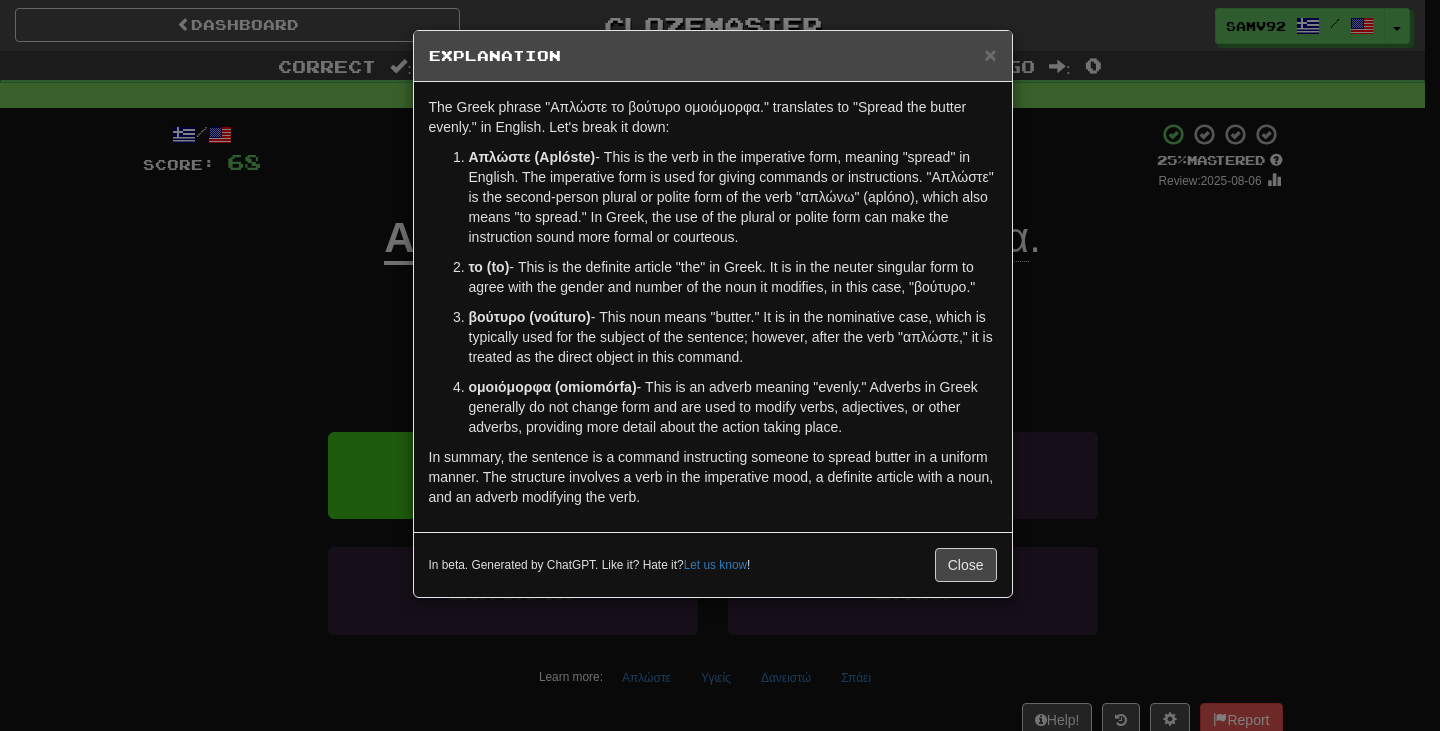 click on "× Explanation The Greek phrase "Απλώστε το βούτυρο ομοιόμορφα." translates to "Spread the butter evenly." in English. Let's break it down:
Απλώστε (Aplóste)  - This is the verb in the imperative form, meaning "spread" in English. The imperative form is used for giving commands or instructions. "Απλώστε" is the second-person plural or polite form of the verb "απλώνω" (aplóno), which also means "to spread." In Greek, the use of the plural or polite form can make the instruction sound more formal or courteous.
το (to)  - This is the definite article "the" in Greek. It is in the neuter singular form to agree with the gender and number of the noun it modifies, in this case, "βούτυρο."
βούτυρο (voúturo)  - This noun means "butter." It is in the nominative case, which is typically used for the subject of the sentence; however, after the verb "απλώστε," it is treated as the direct object in this command.
Let us know" at bounding box center [720, 365] 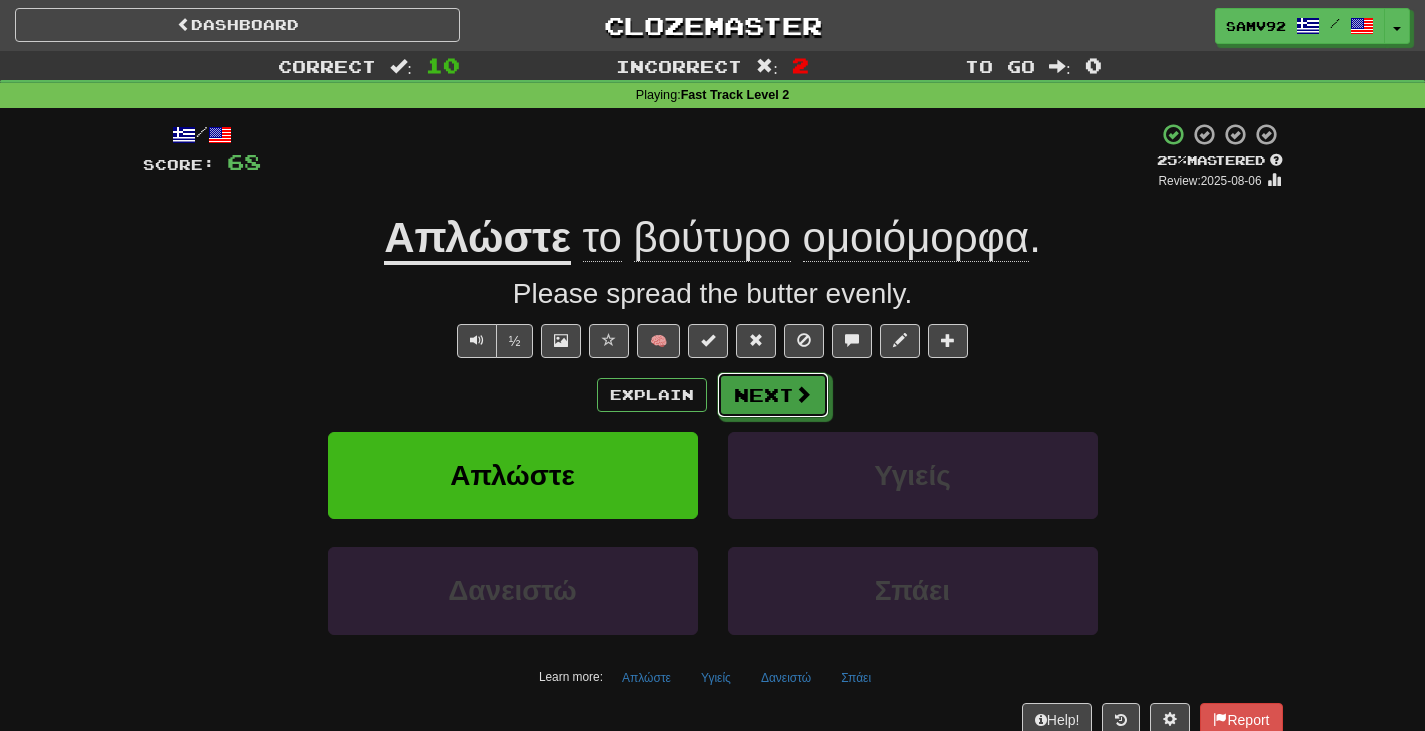 click on "Next" at bounding box center [773, 395] 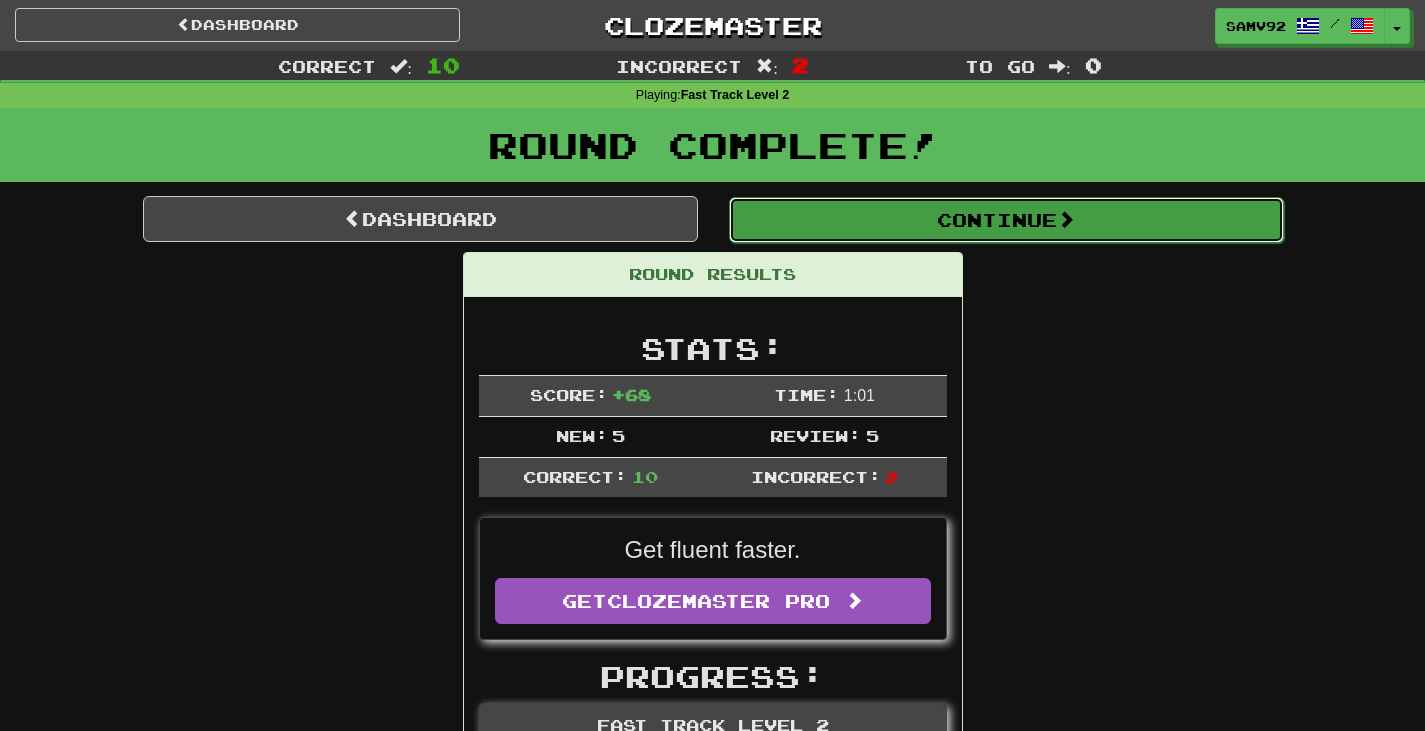 click on "Continue" at bounding box center [1006, 220] 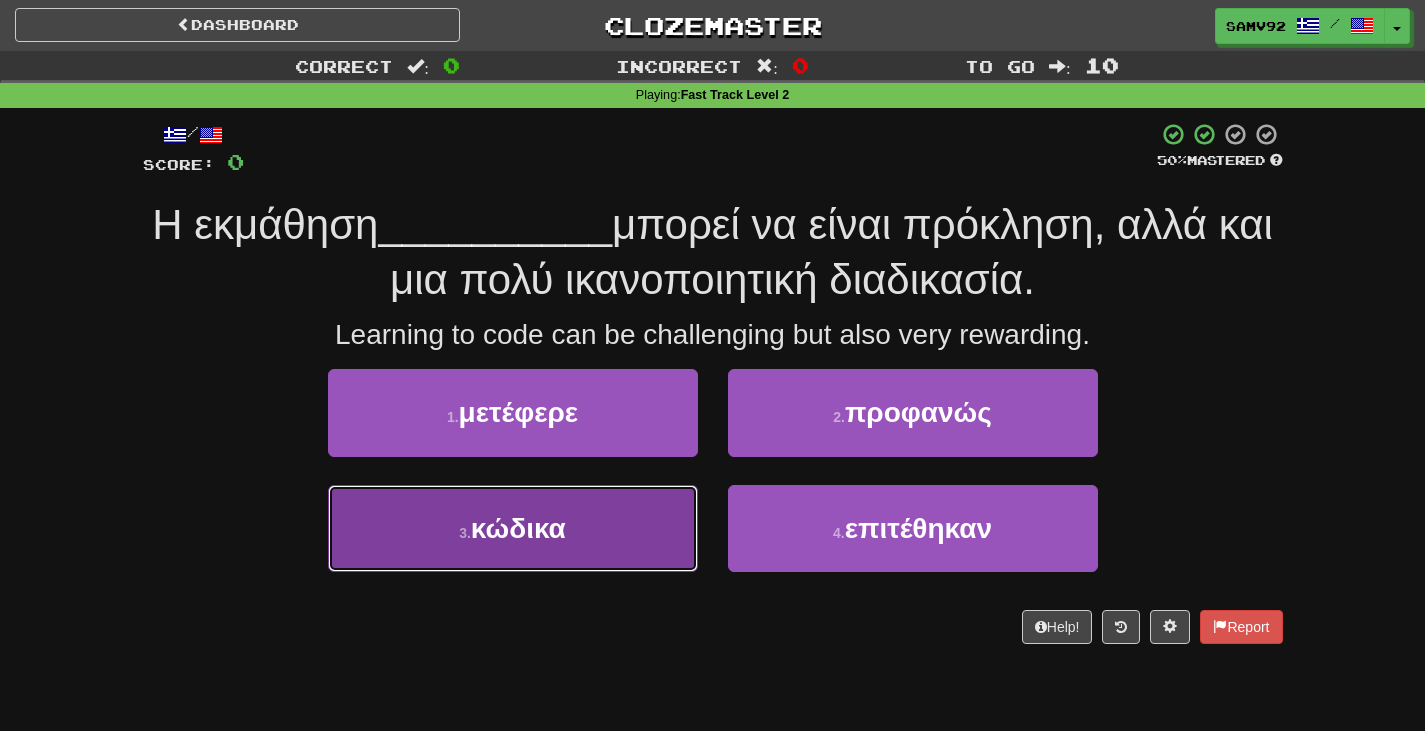 click on "3 .  κώδικα" at bounding box center (513, 528) 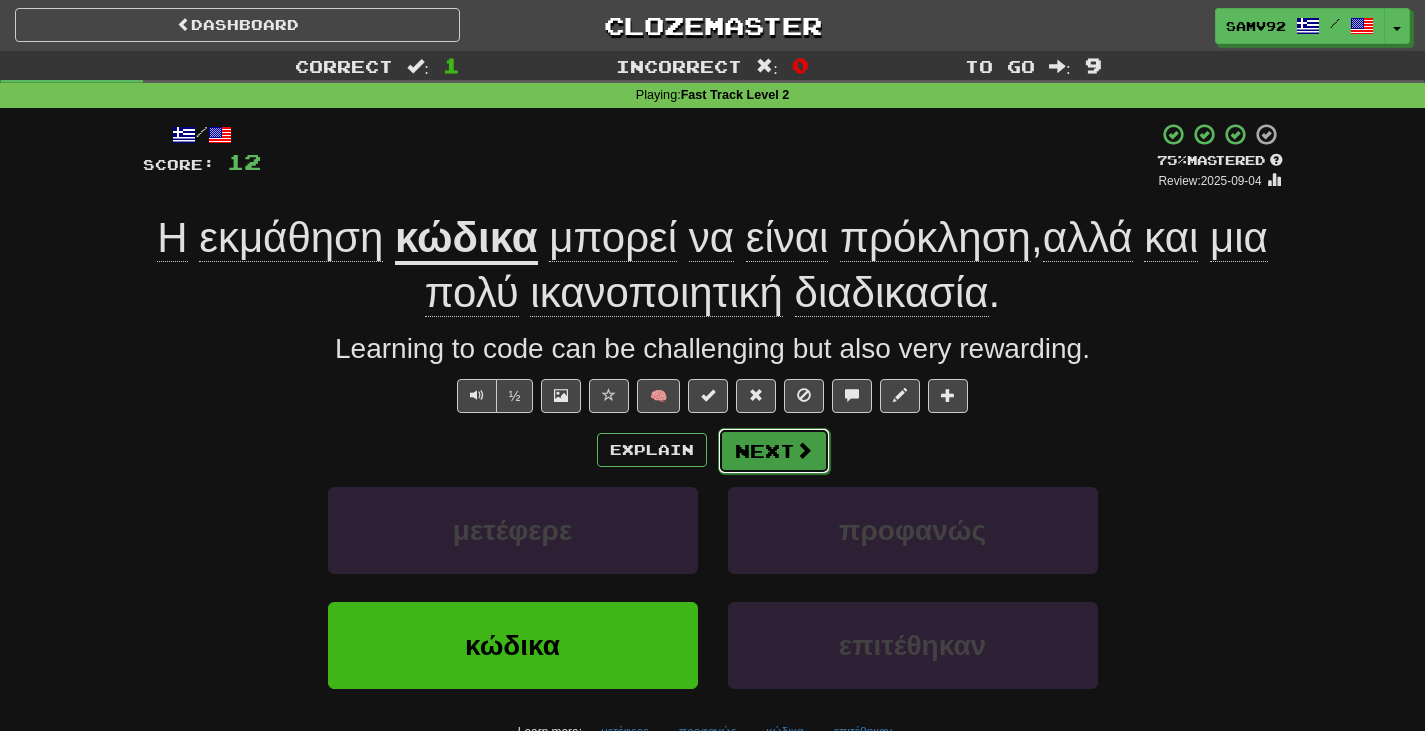click on "Next" at bounding box center (774, 451) 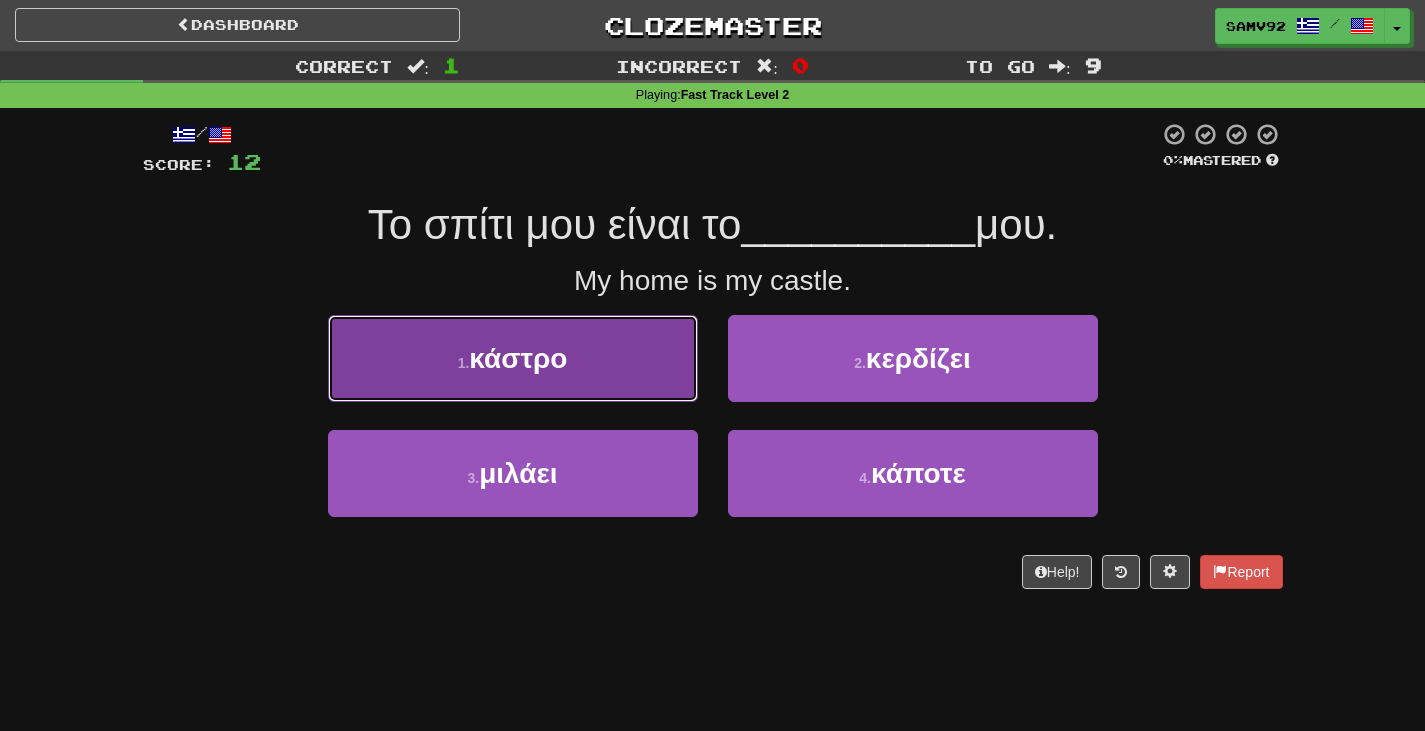 click on "1 .  κάστρο" at bounding box center (513, 358) 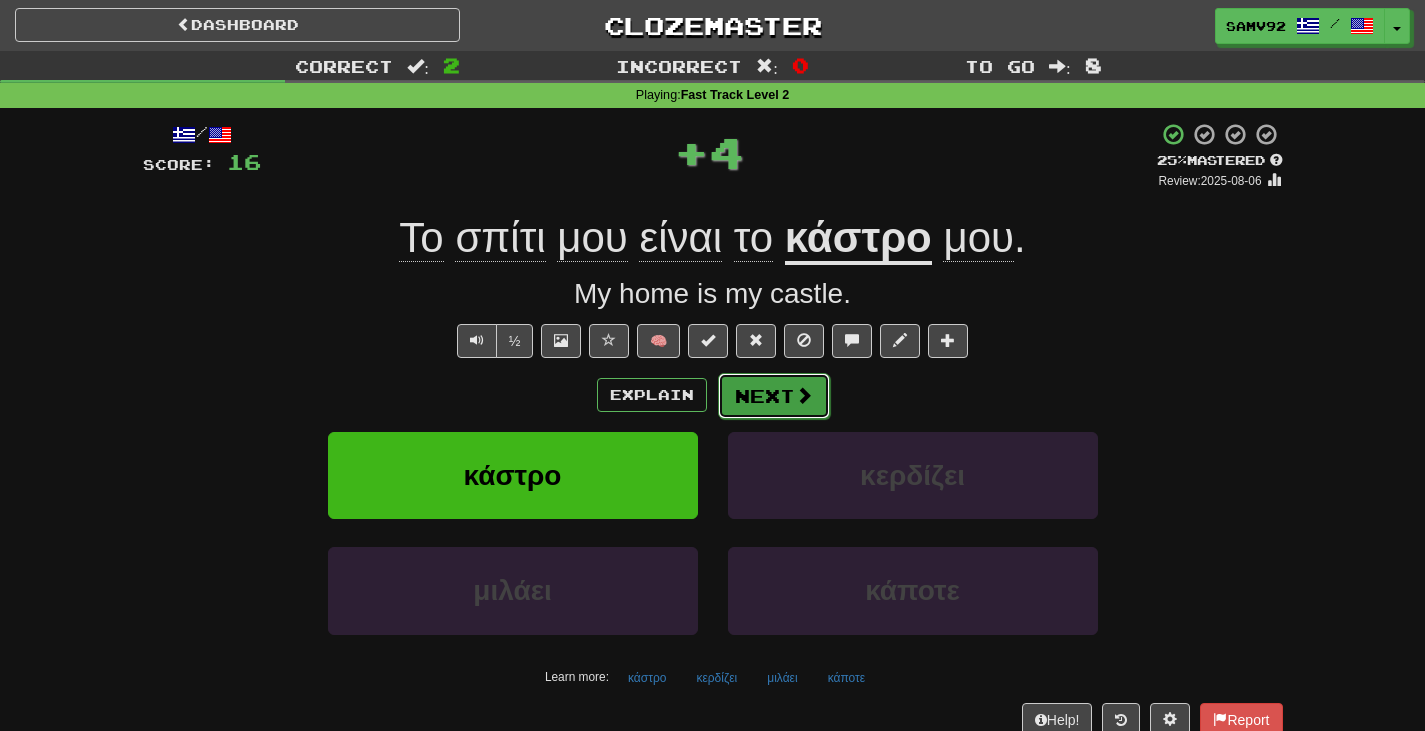 click on "Next" at bounding box center [774, 396] 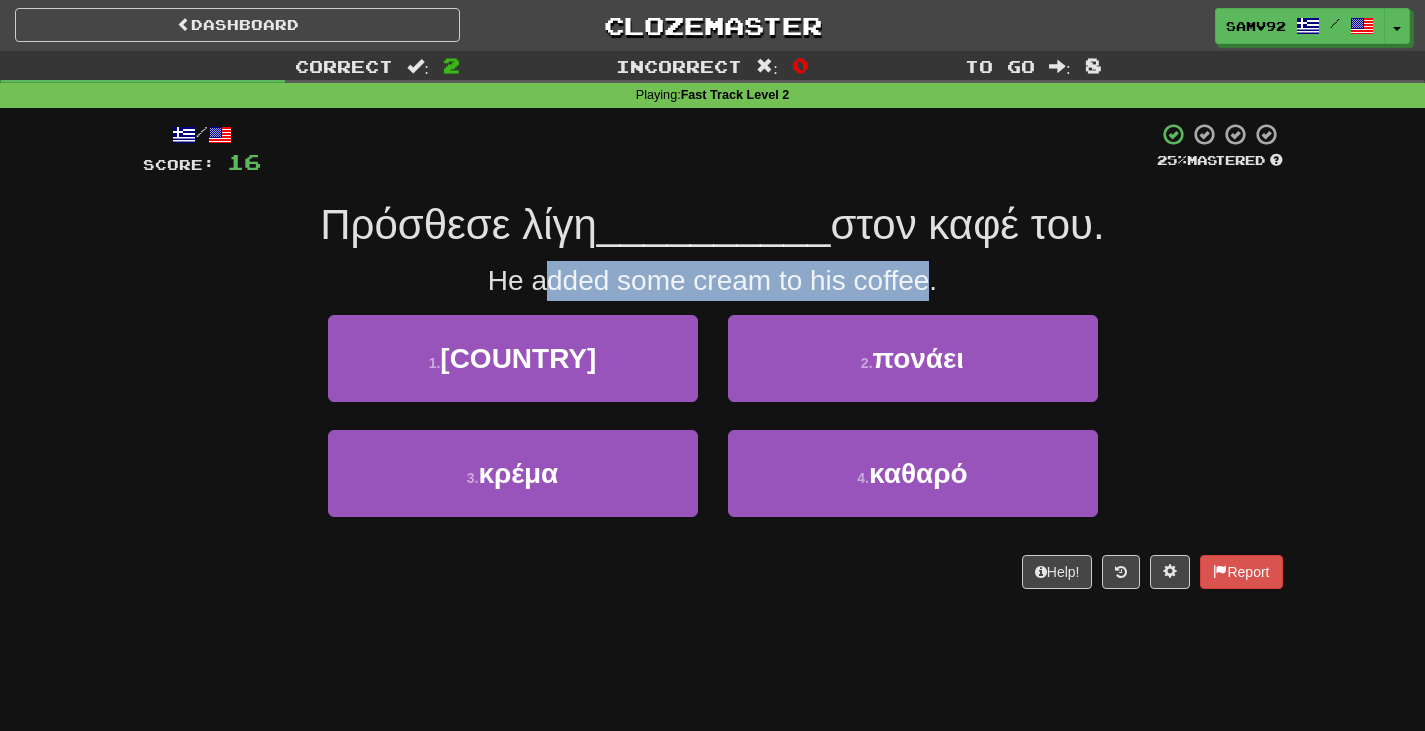 drag, startPoint x: 543, startPoint y: 278, endPoint x: 995, endPoint y: 278, distance: 452 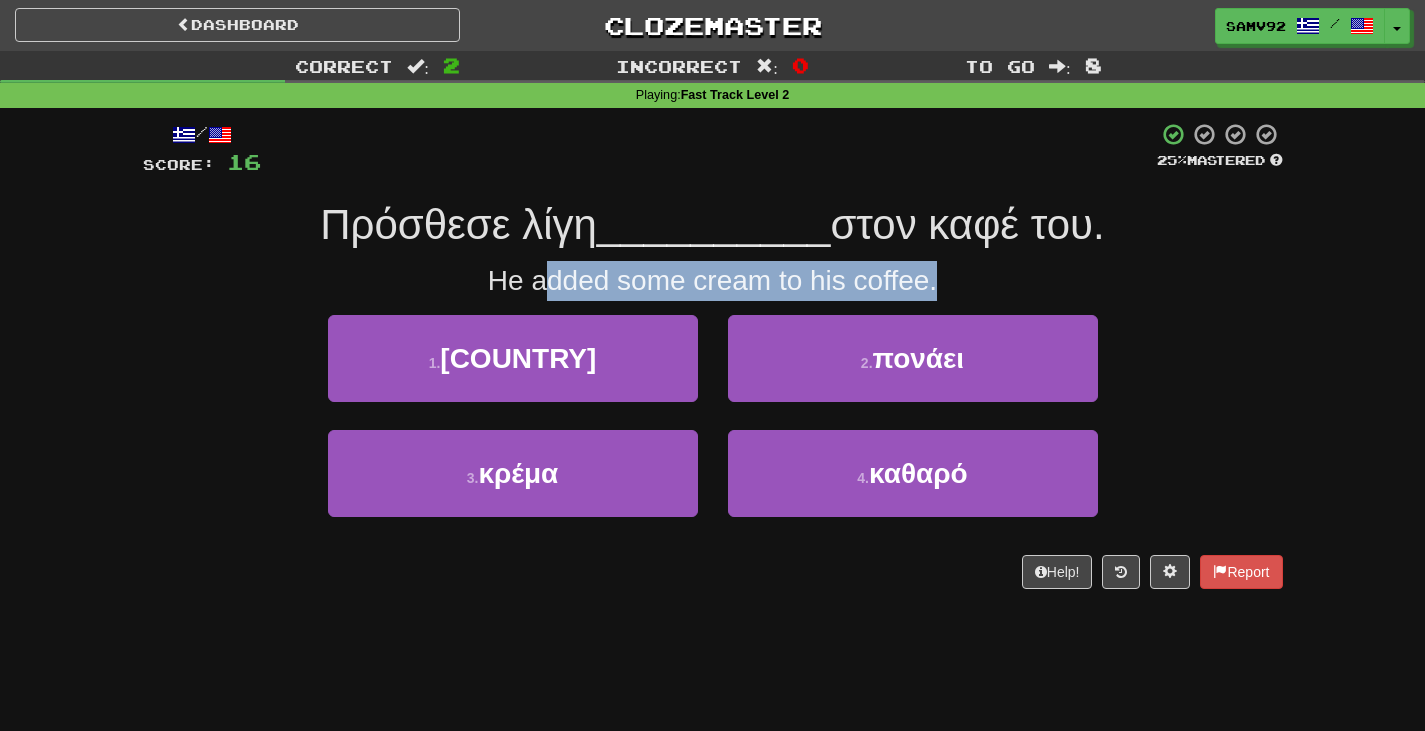 click on "He added some cream to his coffee." at bounding box center [713, 281] 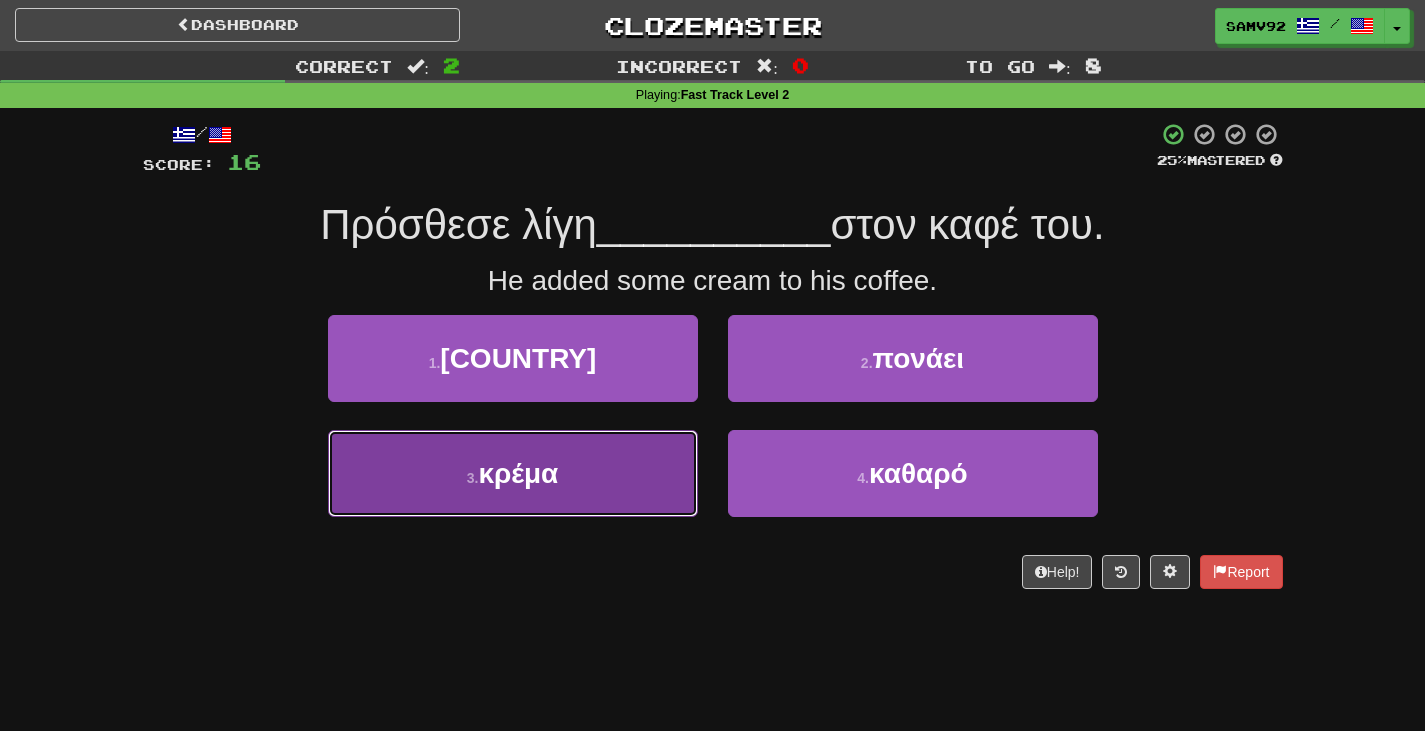 click on "3 .  κρέμα" at bounding box center (513, 473) 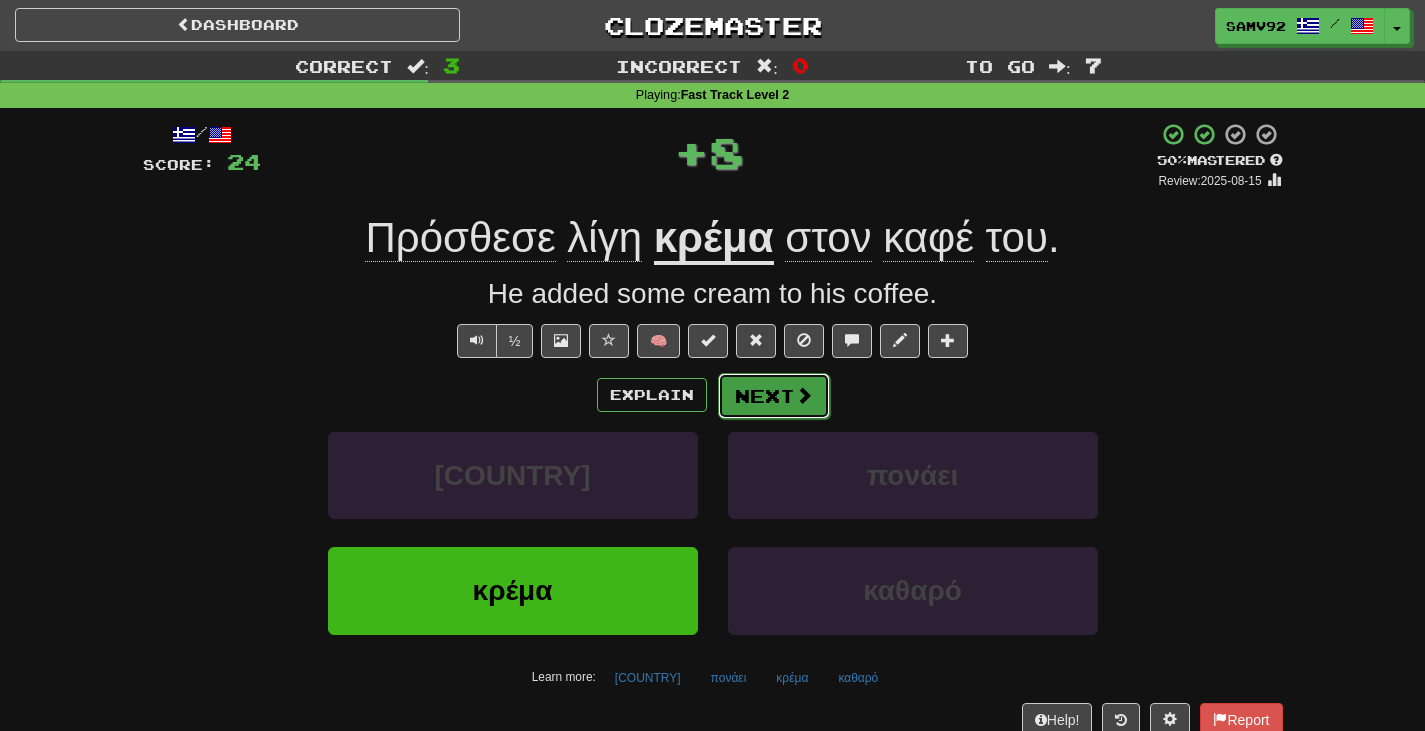 click on "Next" at bounding box center (774, 396) 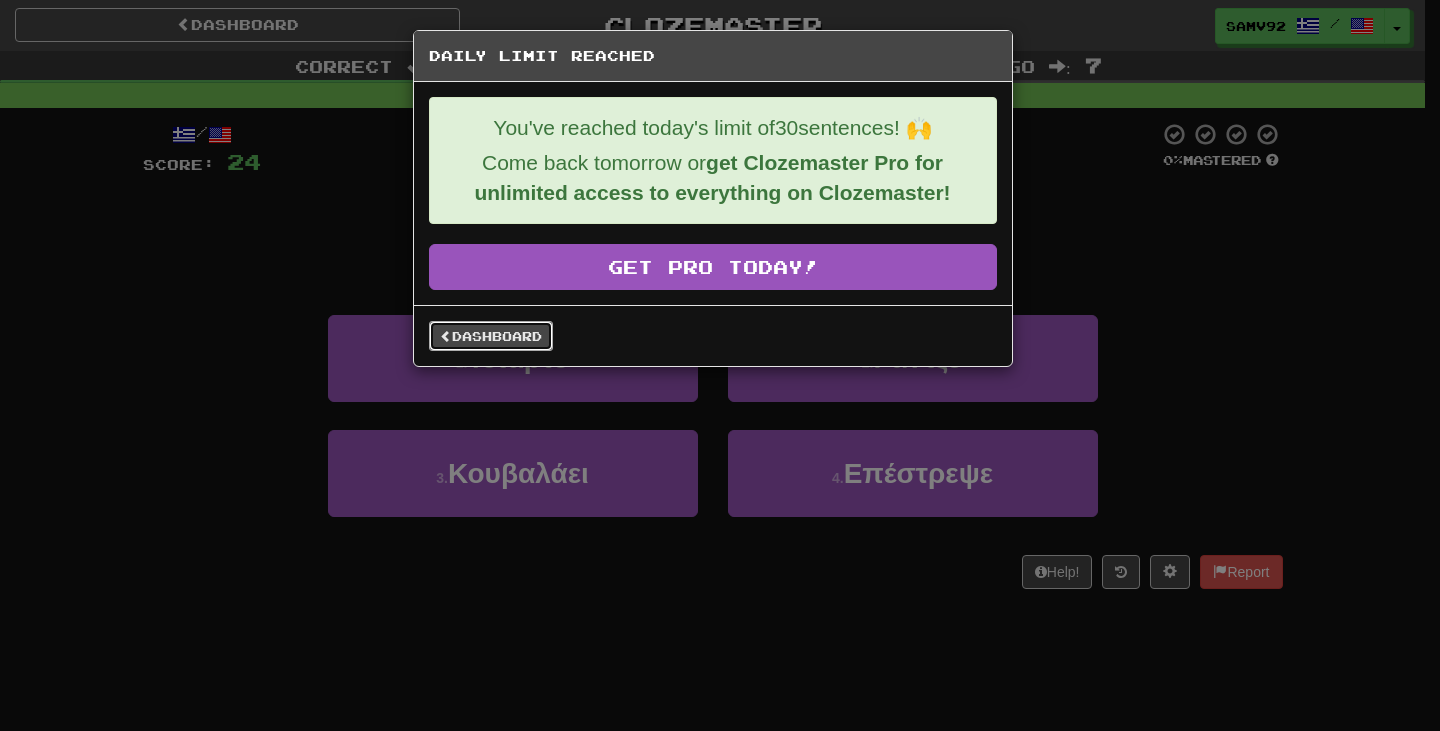 click on "Dashboard" at bounding box center [491, 336] 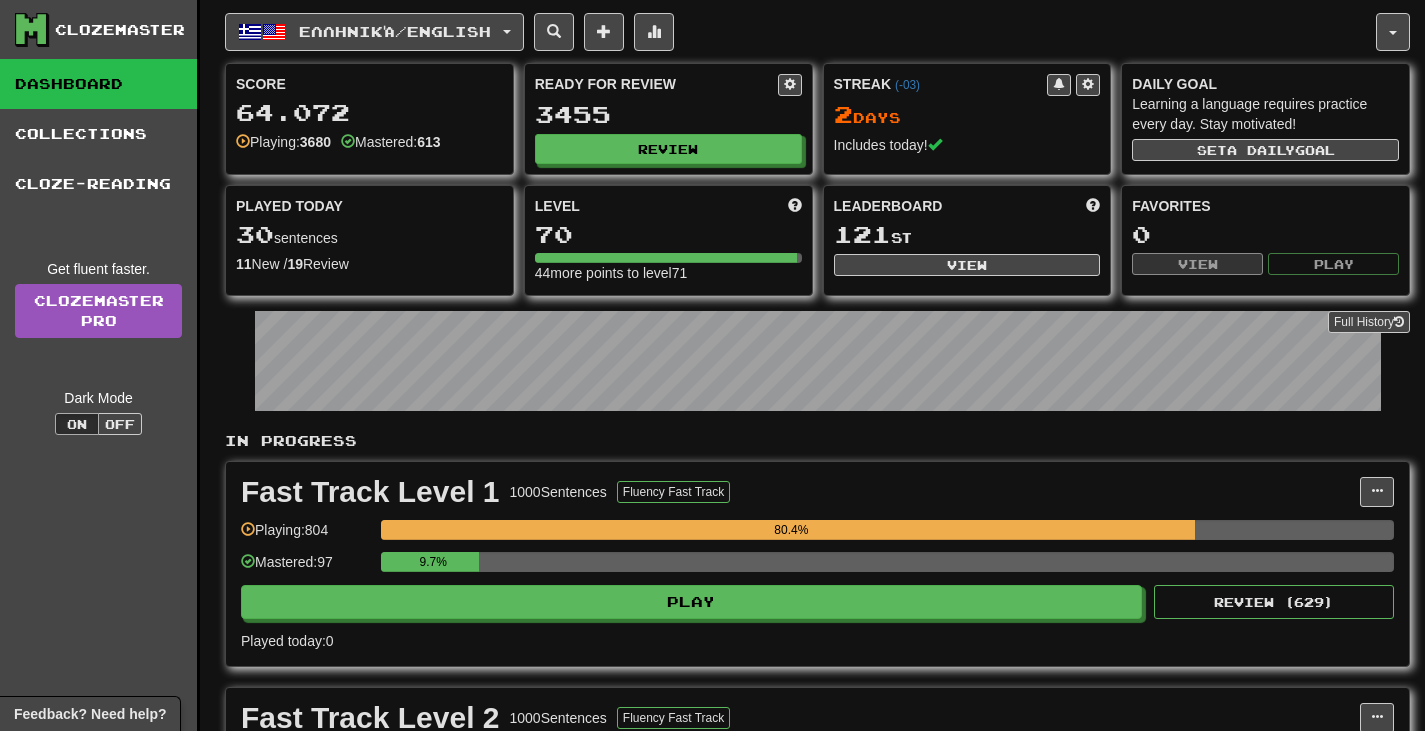 scroll, scrollTop: 0, scrollLeft: 0, axis: both 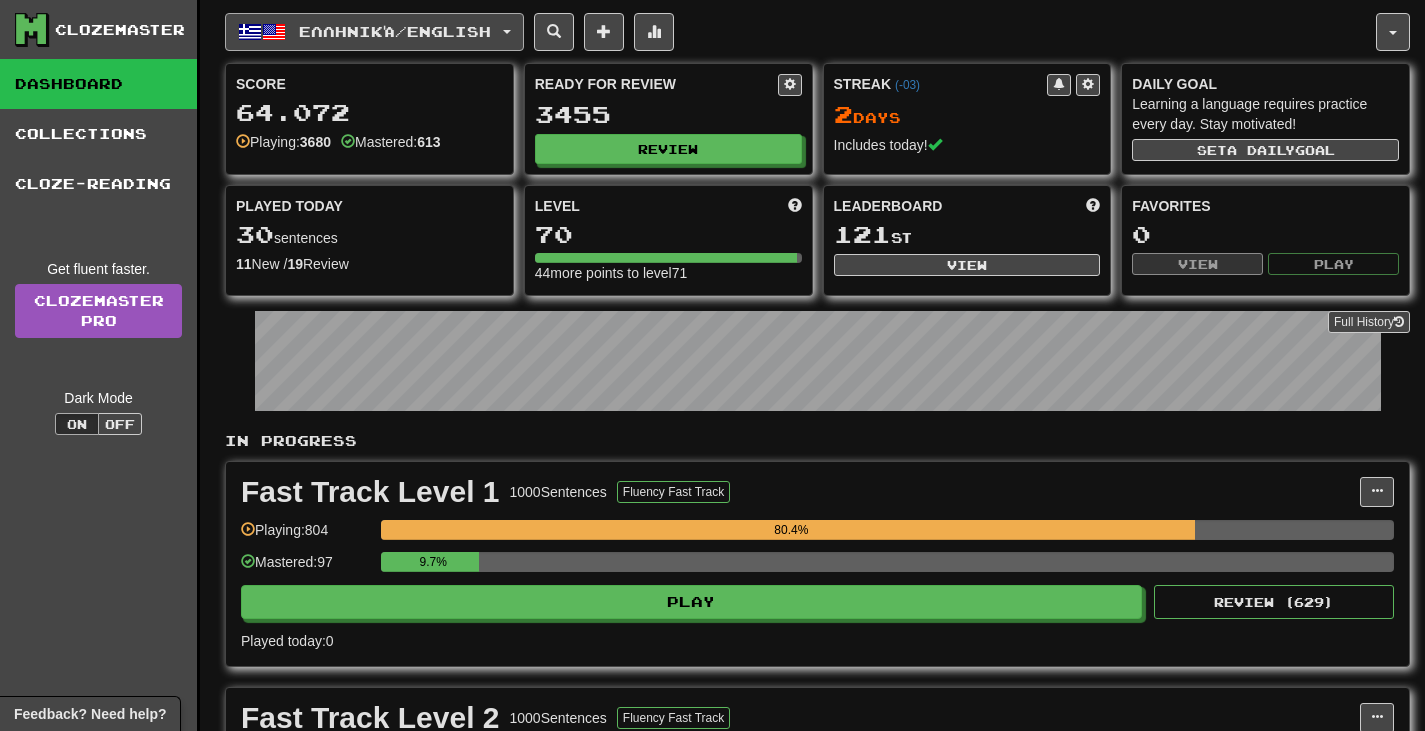 click on "Ελληνικά  /  English" at bounding box center [374, 32] 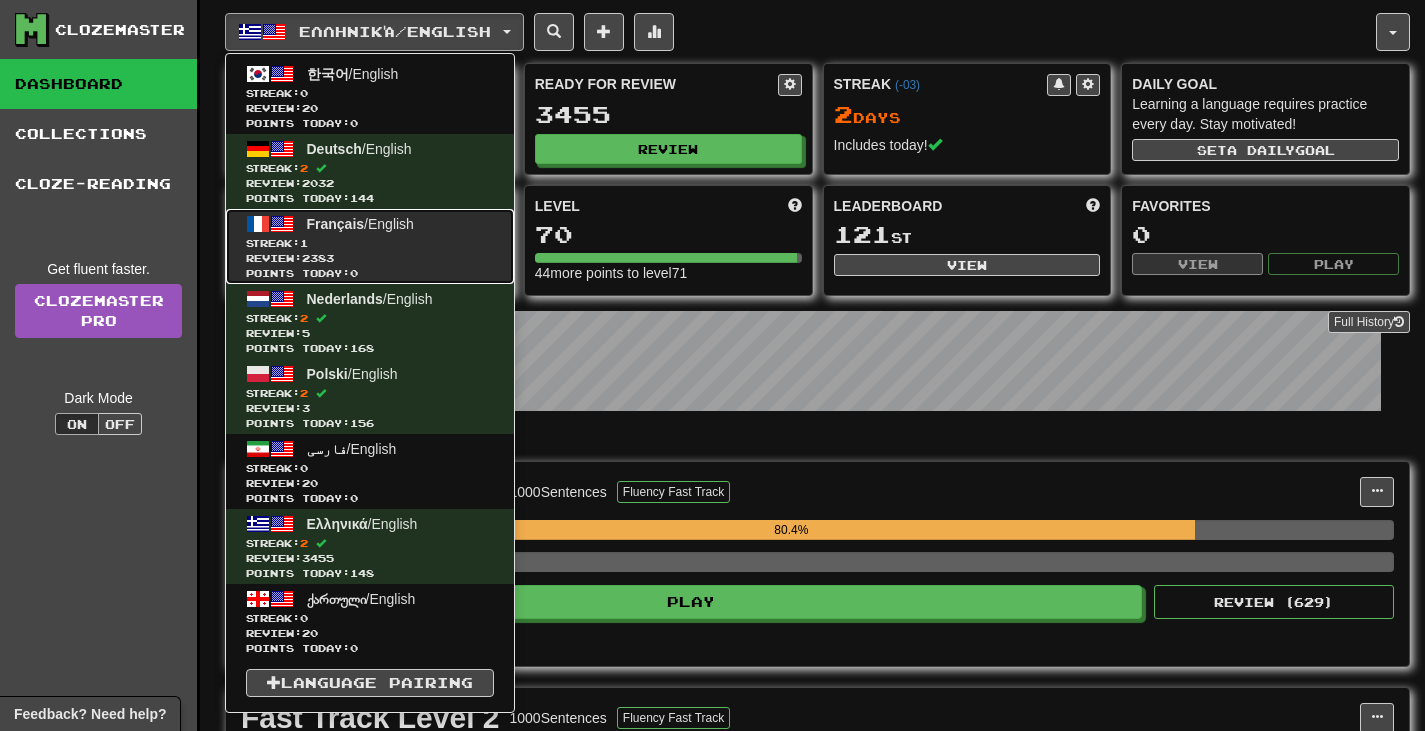 click on "Review:  2383" at bounding box center [370, 258] 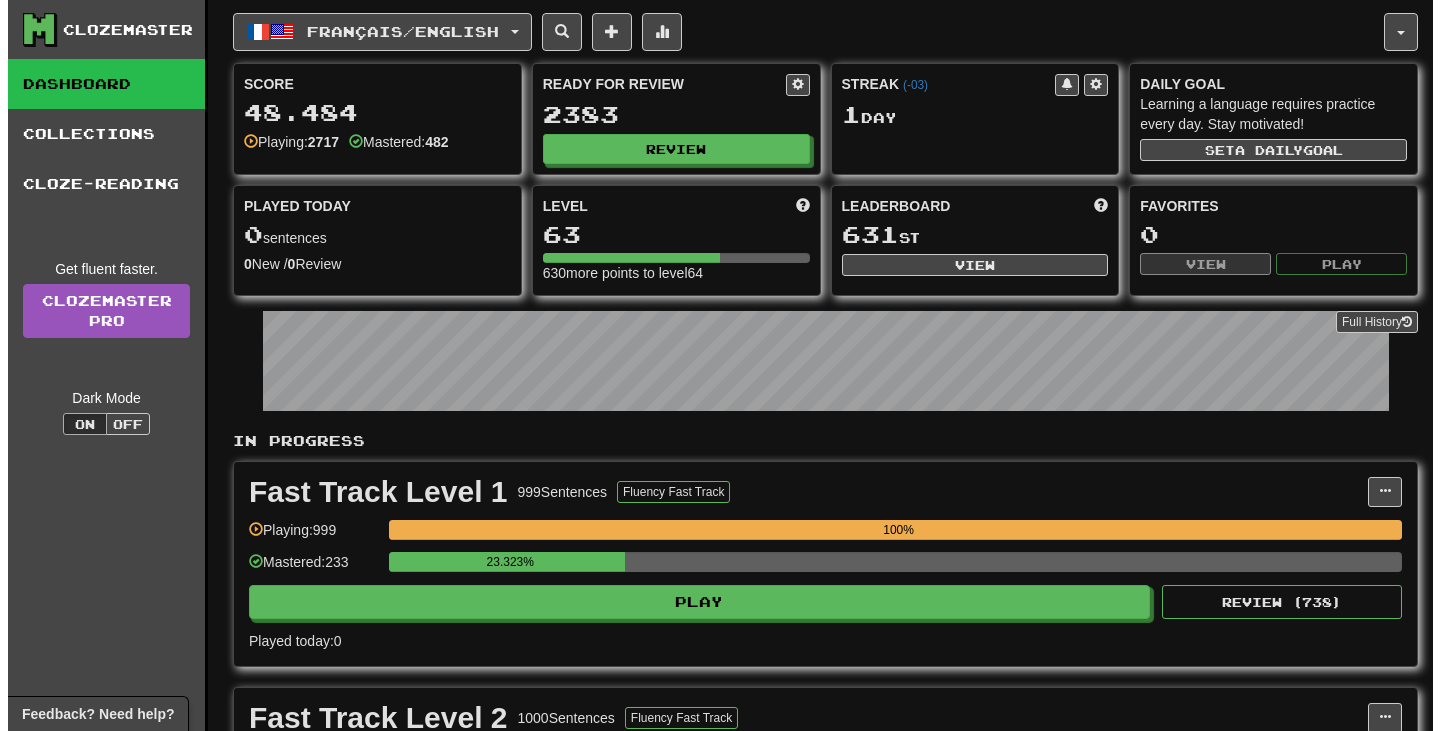 scroll, scrollTop: 200, scrollLeft: 0, axis: vertical 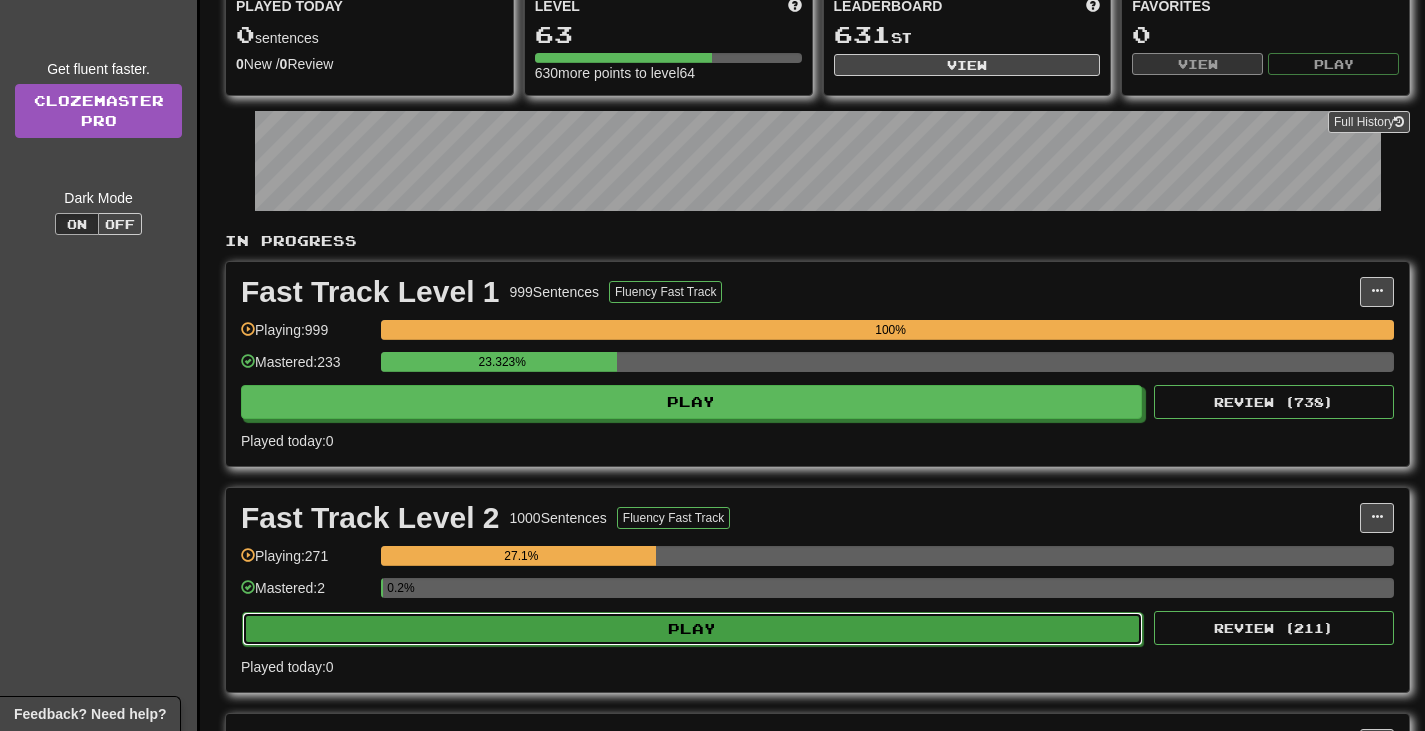 click on "Play" at bounding box center [692, 629] 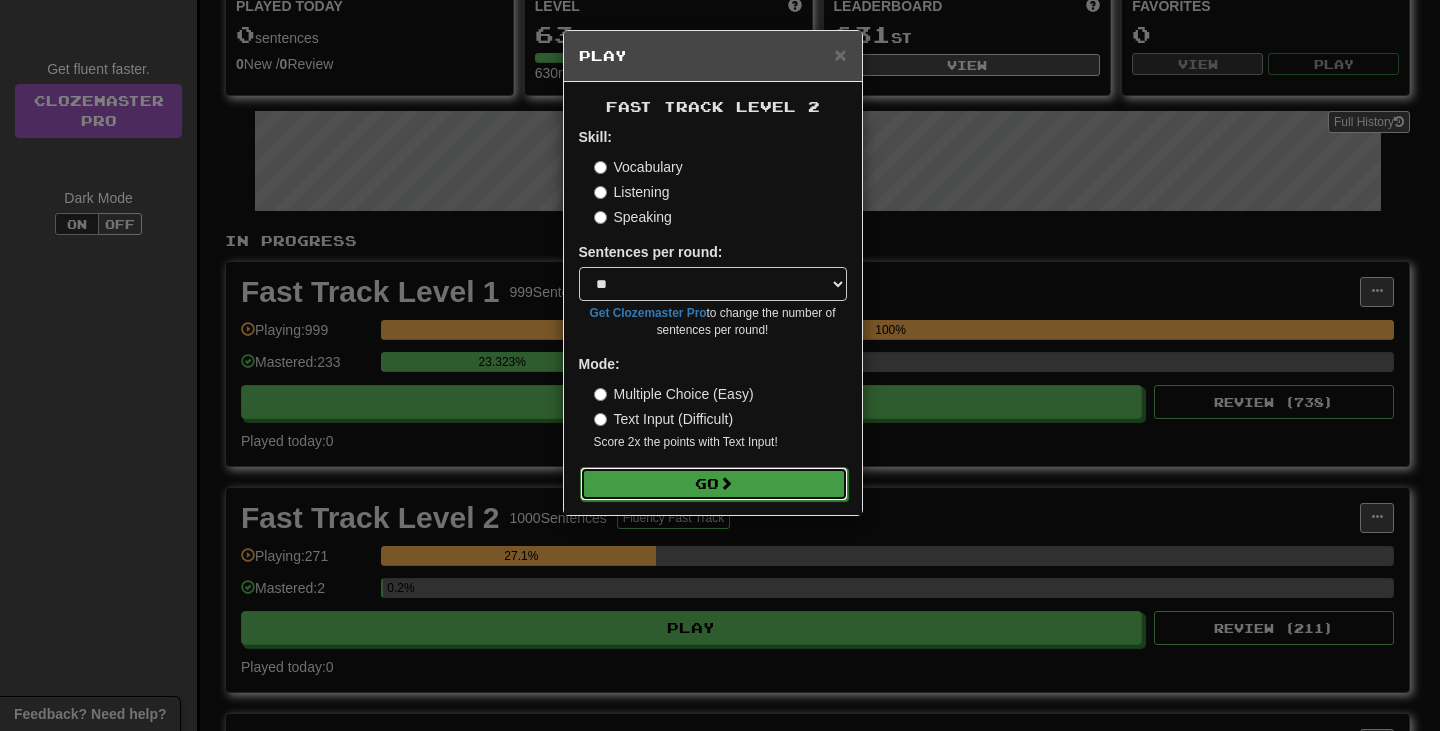 click on "Go" at bounding box center (714, 484) 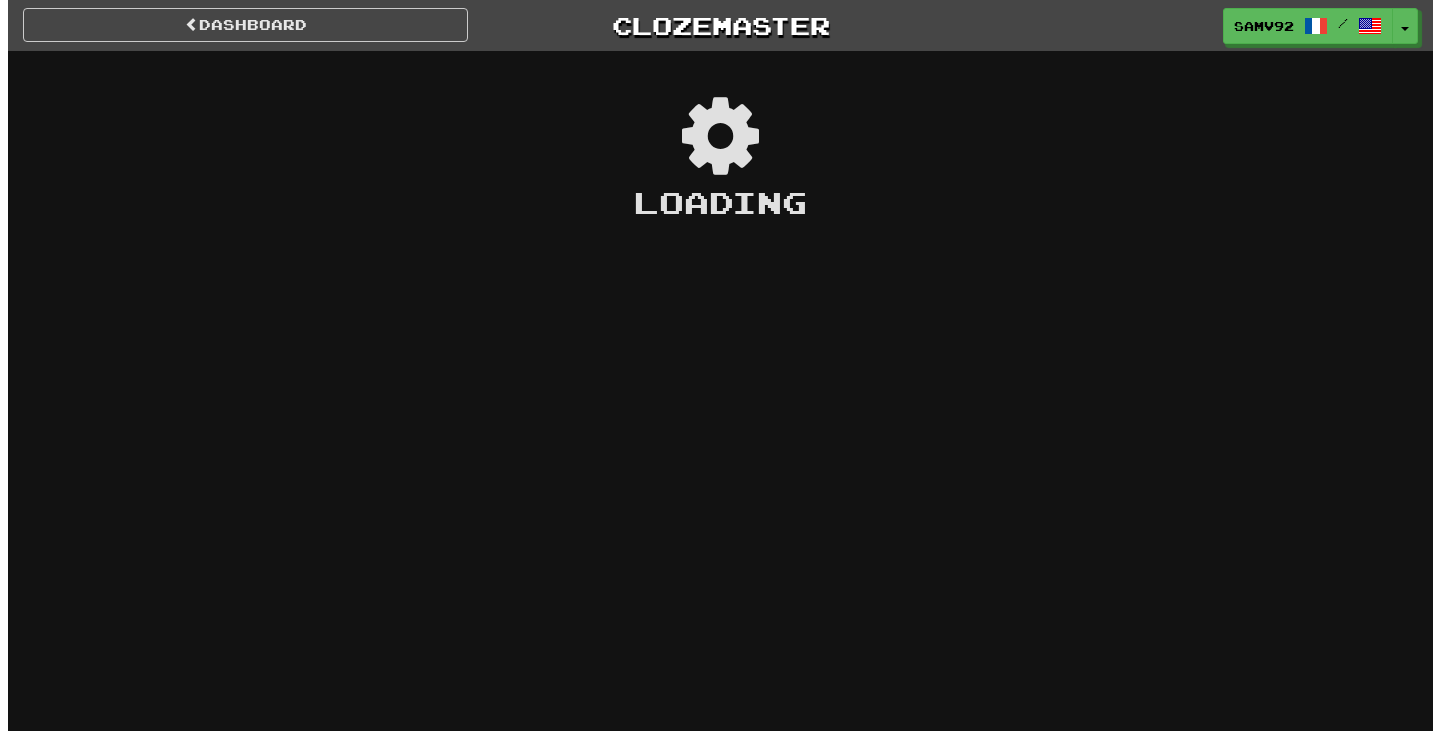 scroll, scrollTop: 0, scrollLeft: 0, axis: both 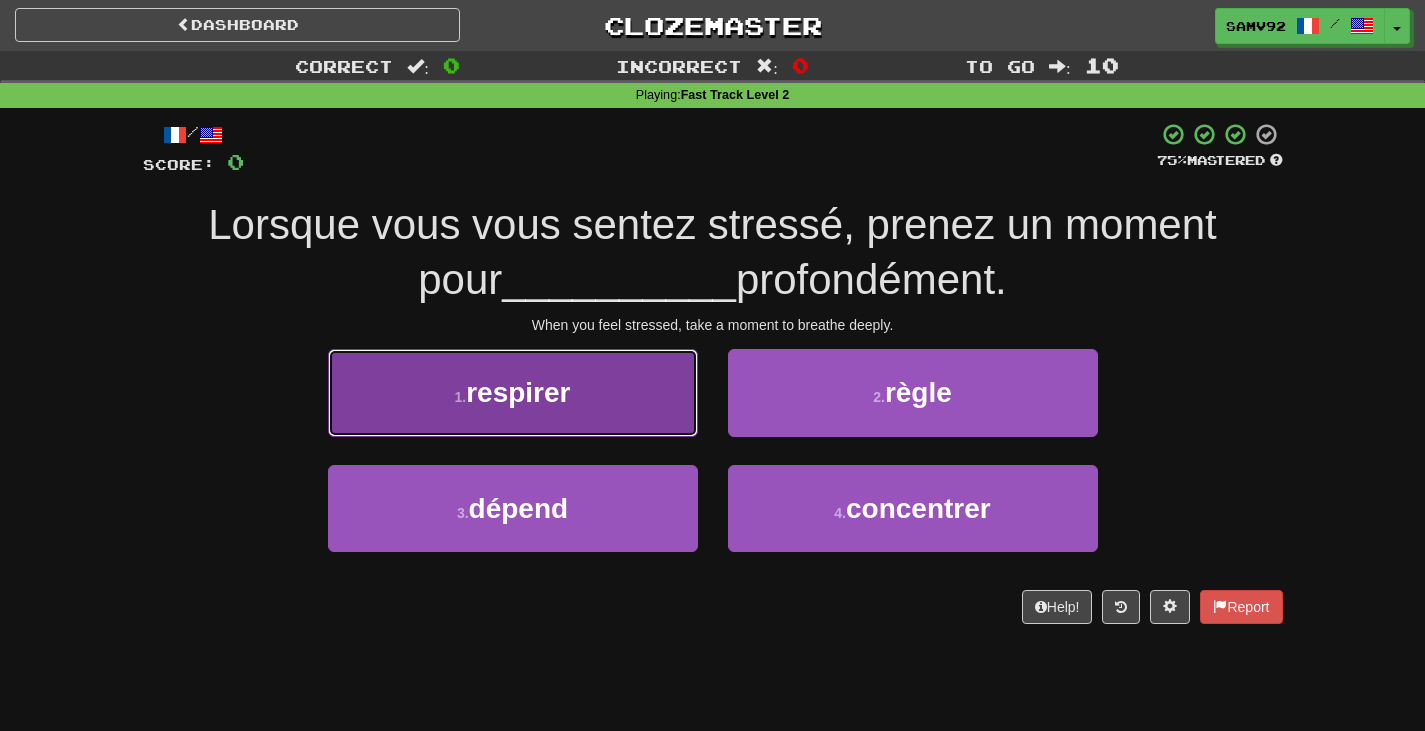 click on "1 .  respirer" at bounding box center [513, 392] 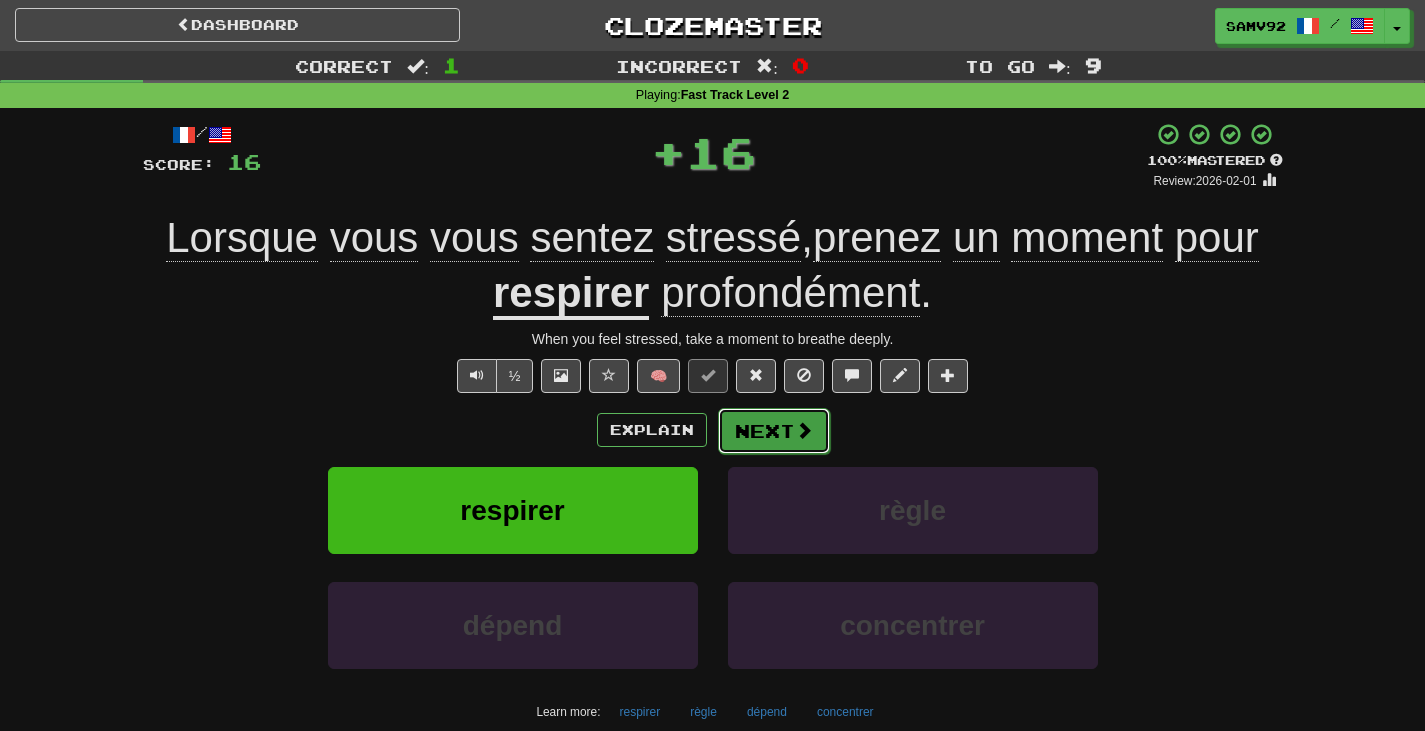 click on "Next" at bounding box center (774, 431) 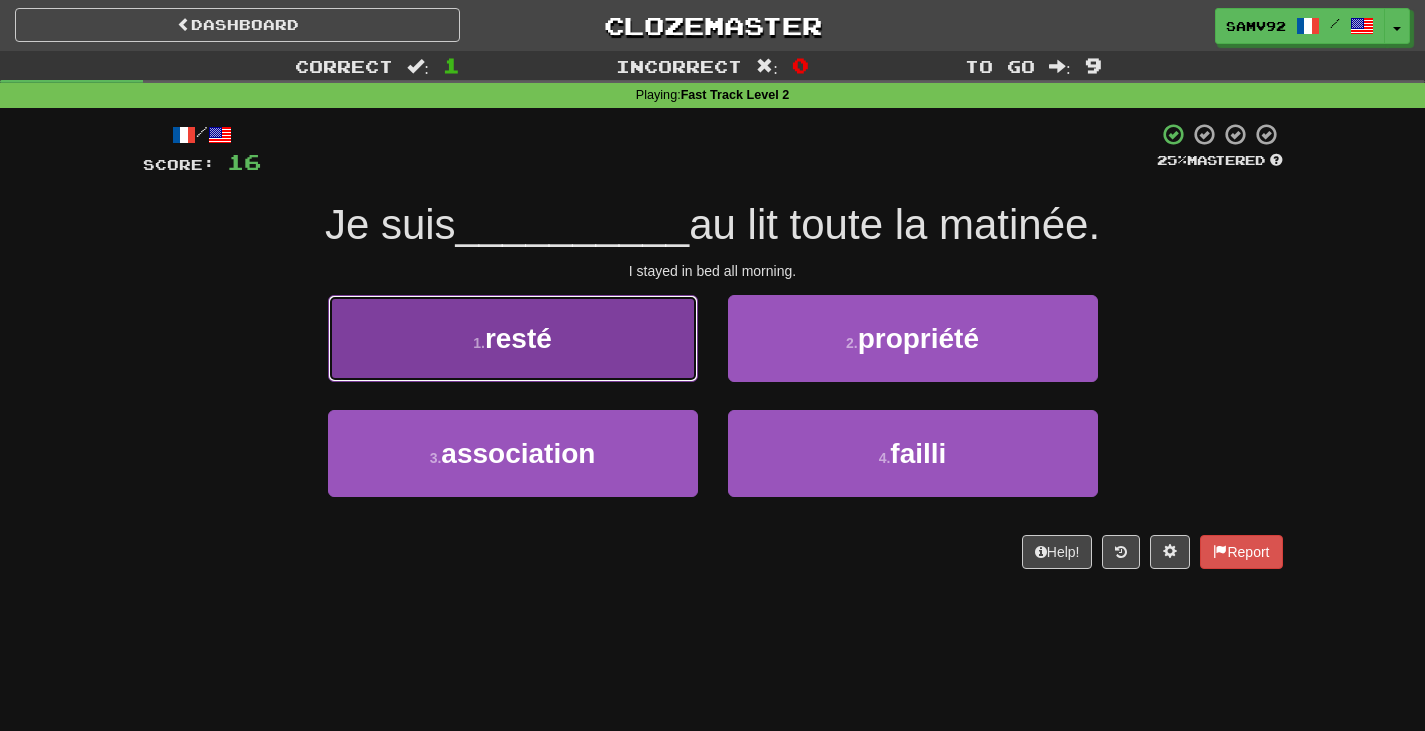 click on "1 .  resté" at bounding box center [513, 338] 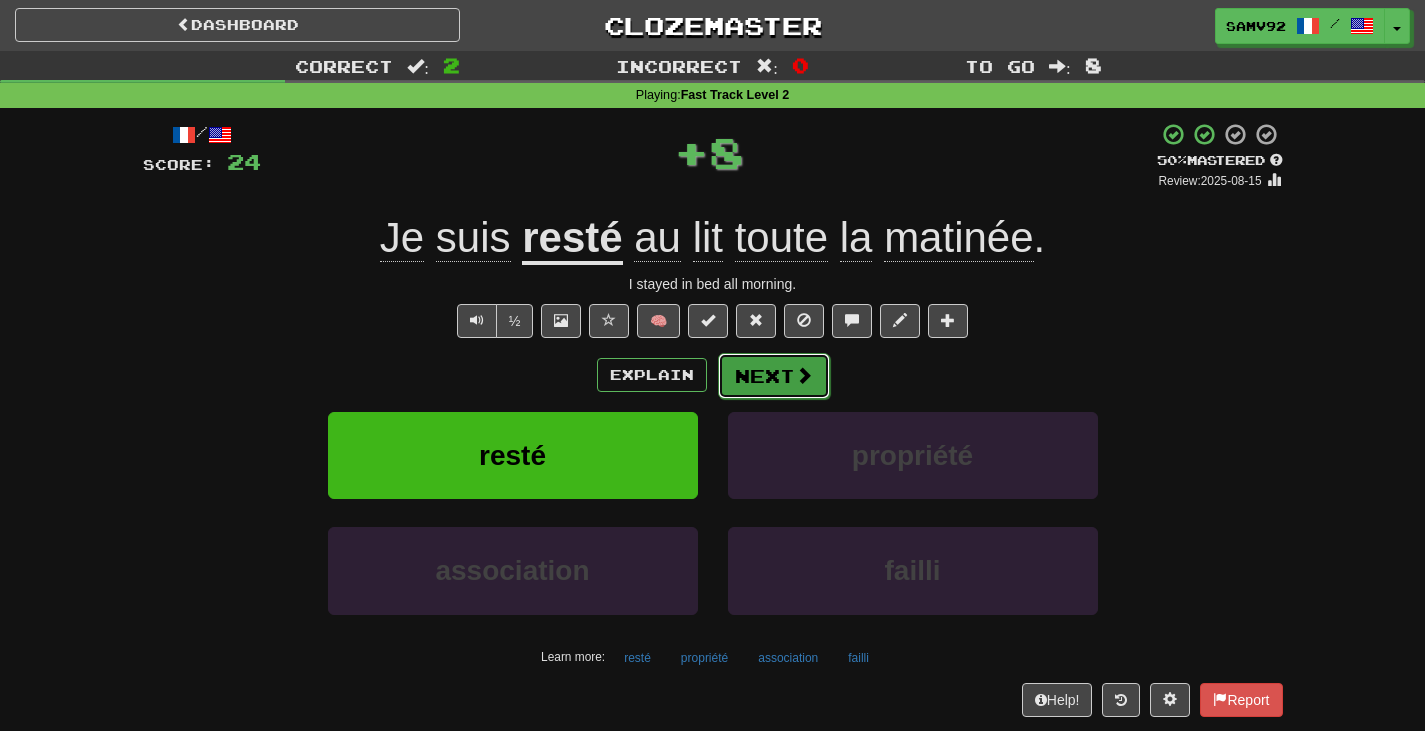 click on "Next" at bounding box center [774, 376] 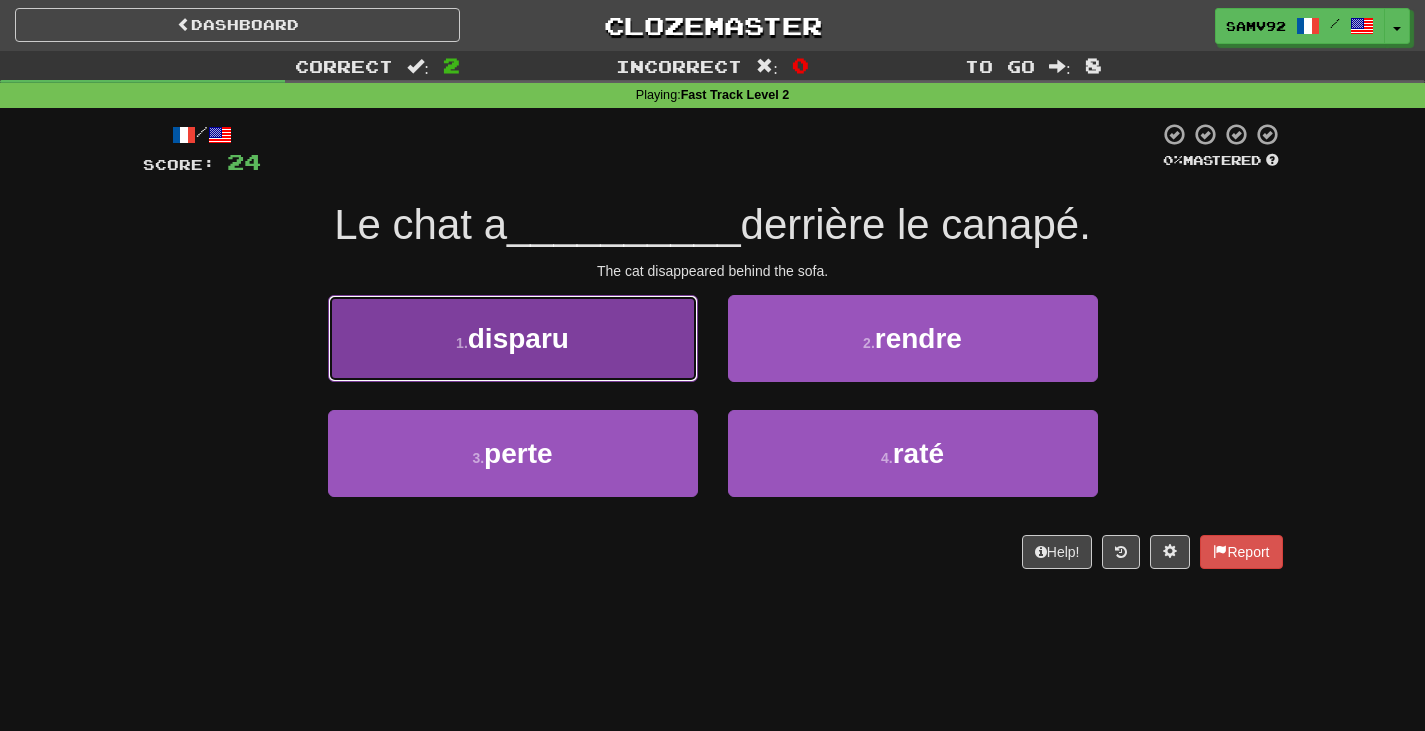click on "1 .  disparu" at bounding box center (513, 338) 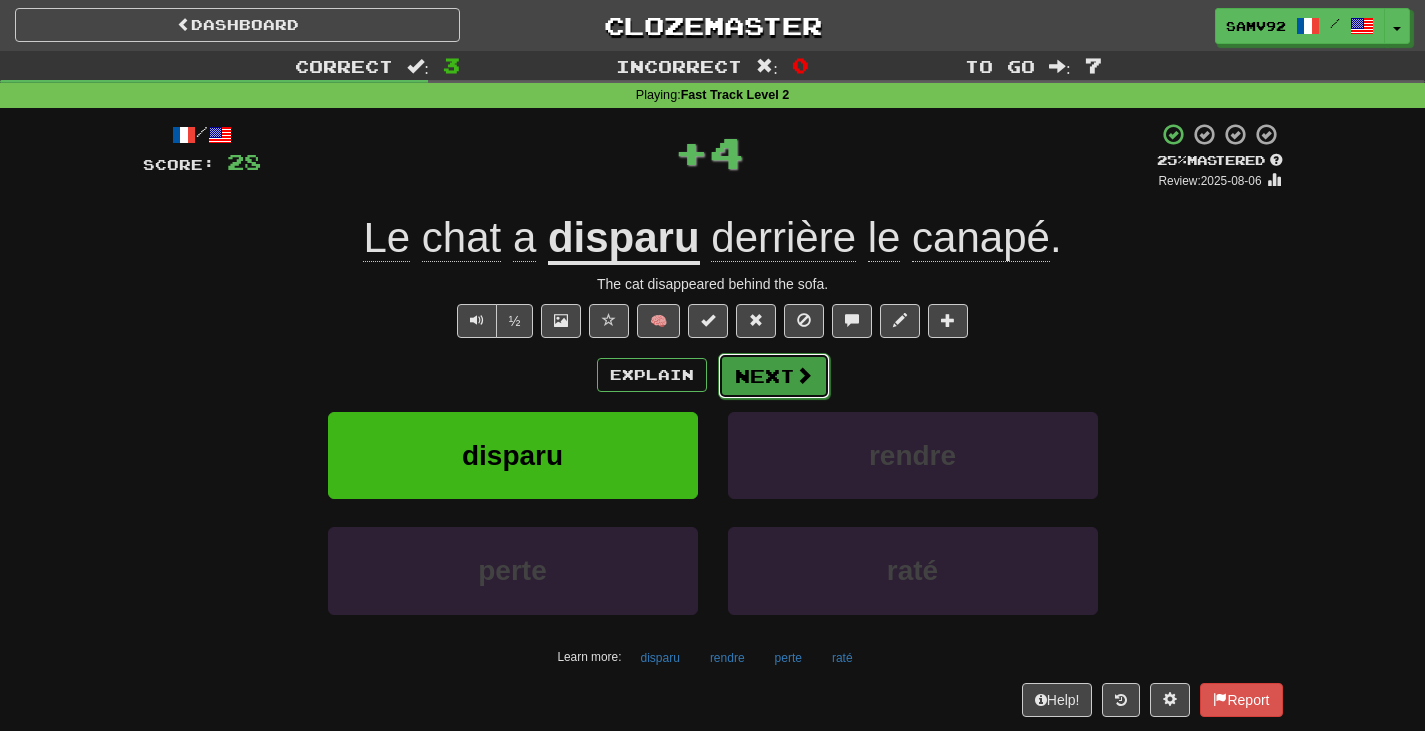 click on "Next" at bounding box center [774, 376] 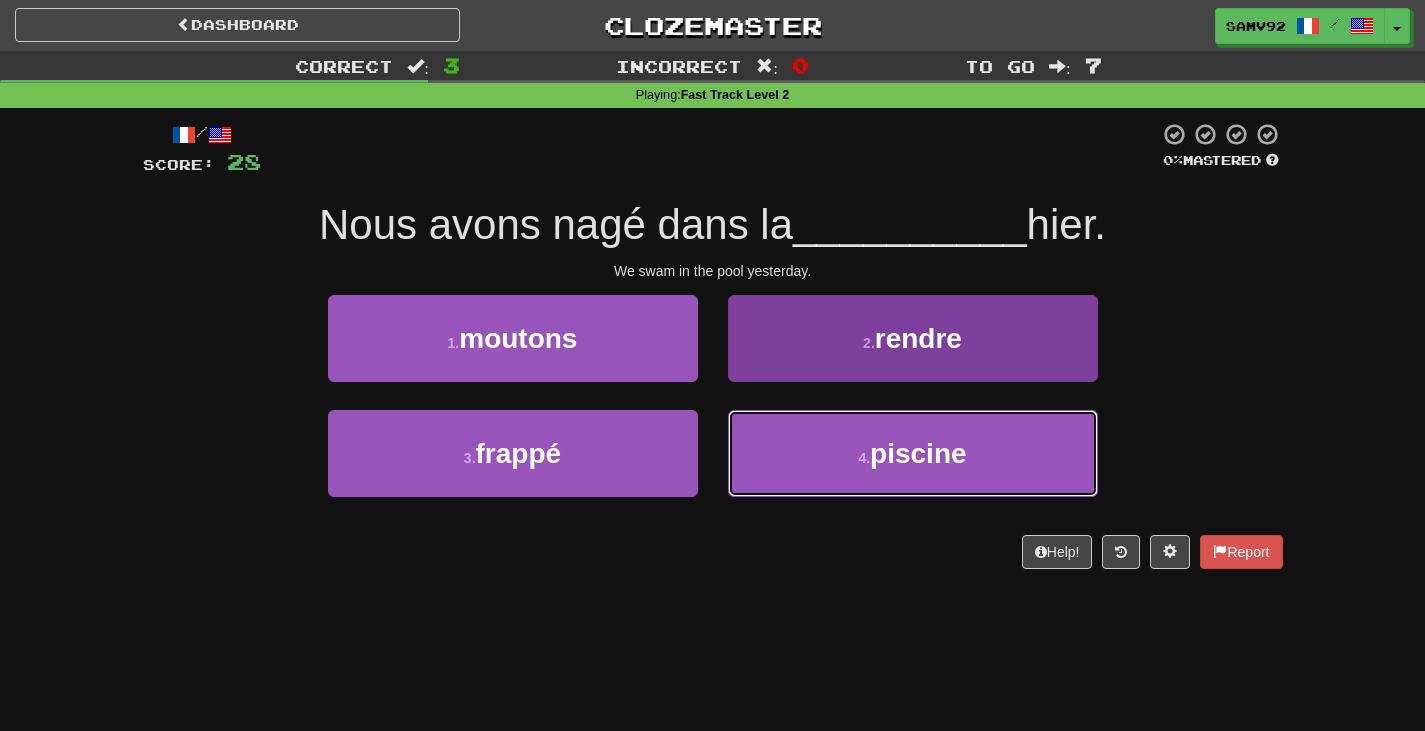 drag, startPoint x: 749, startPoint y: 431, endPoint x: 741, endPoint y: 419, distance: 14.422205 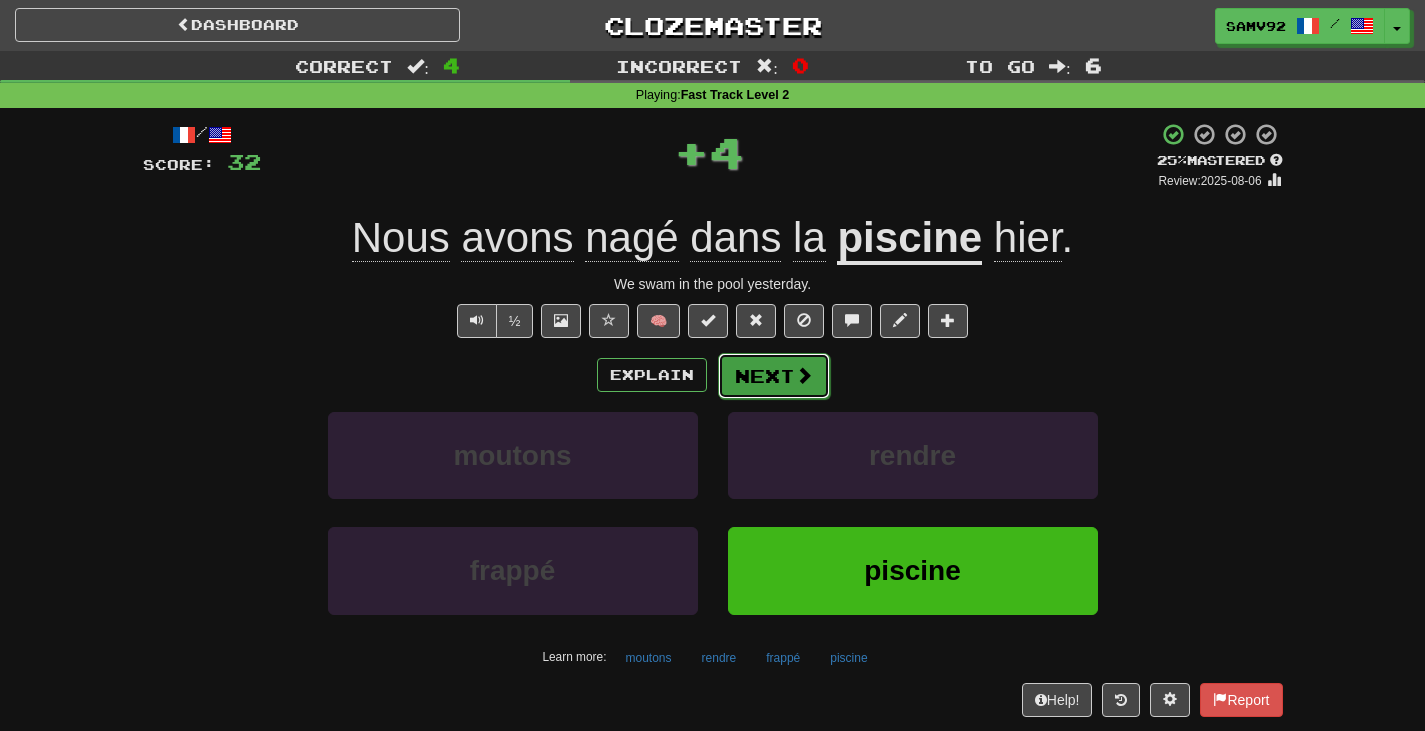 click on "Next" at bounding box center (774, 376) 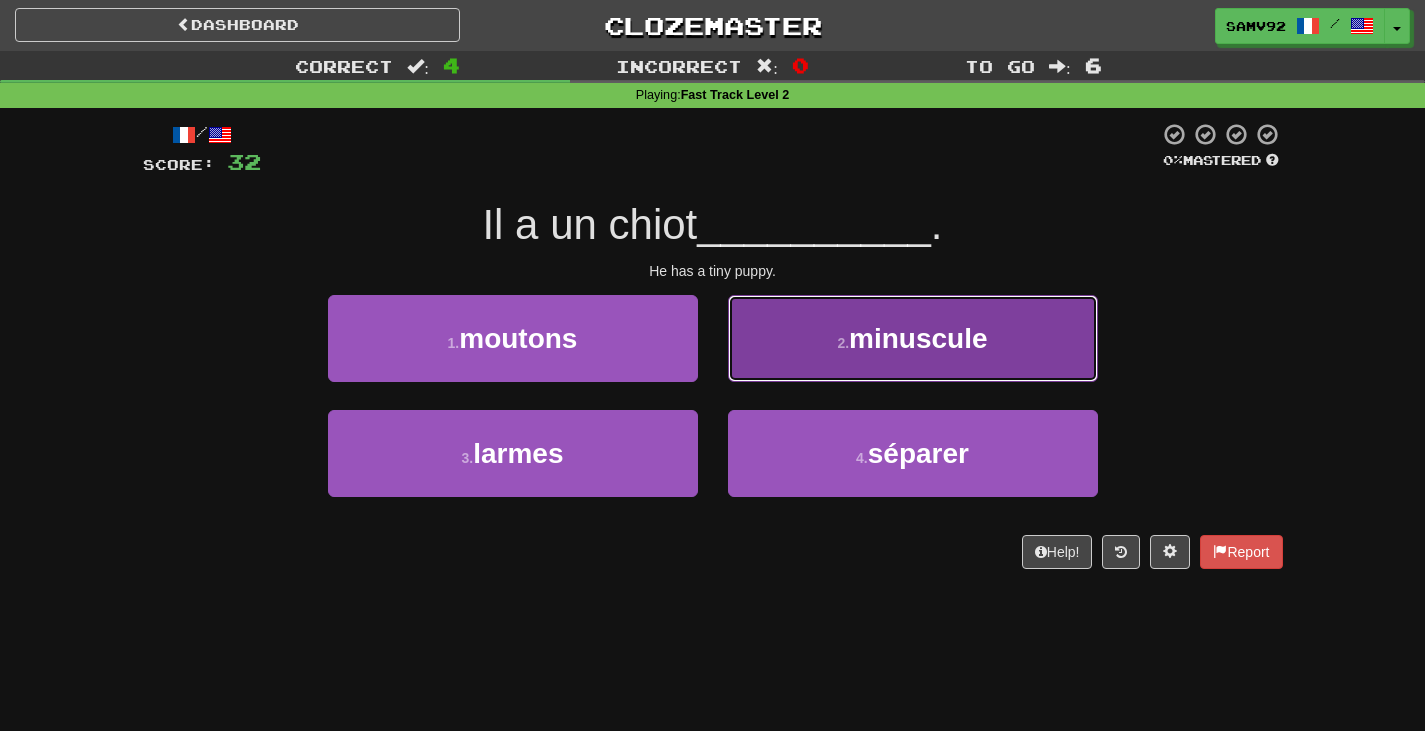 click on "2 .  minuscule" at bounding box center [913, 338] 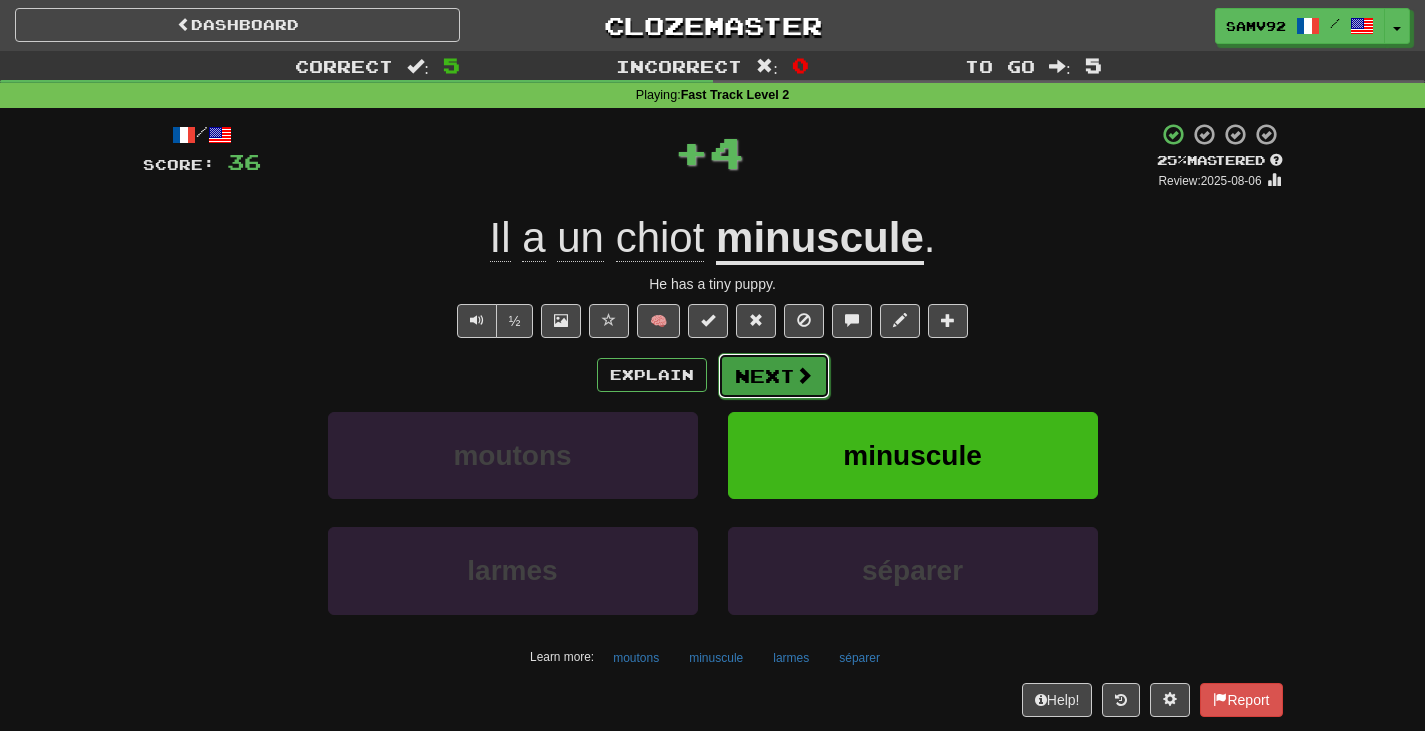 click on "Next" at bounding box center [774, 376] 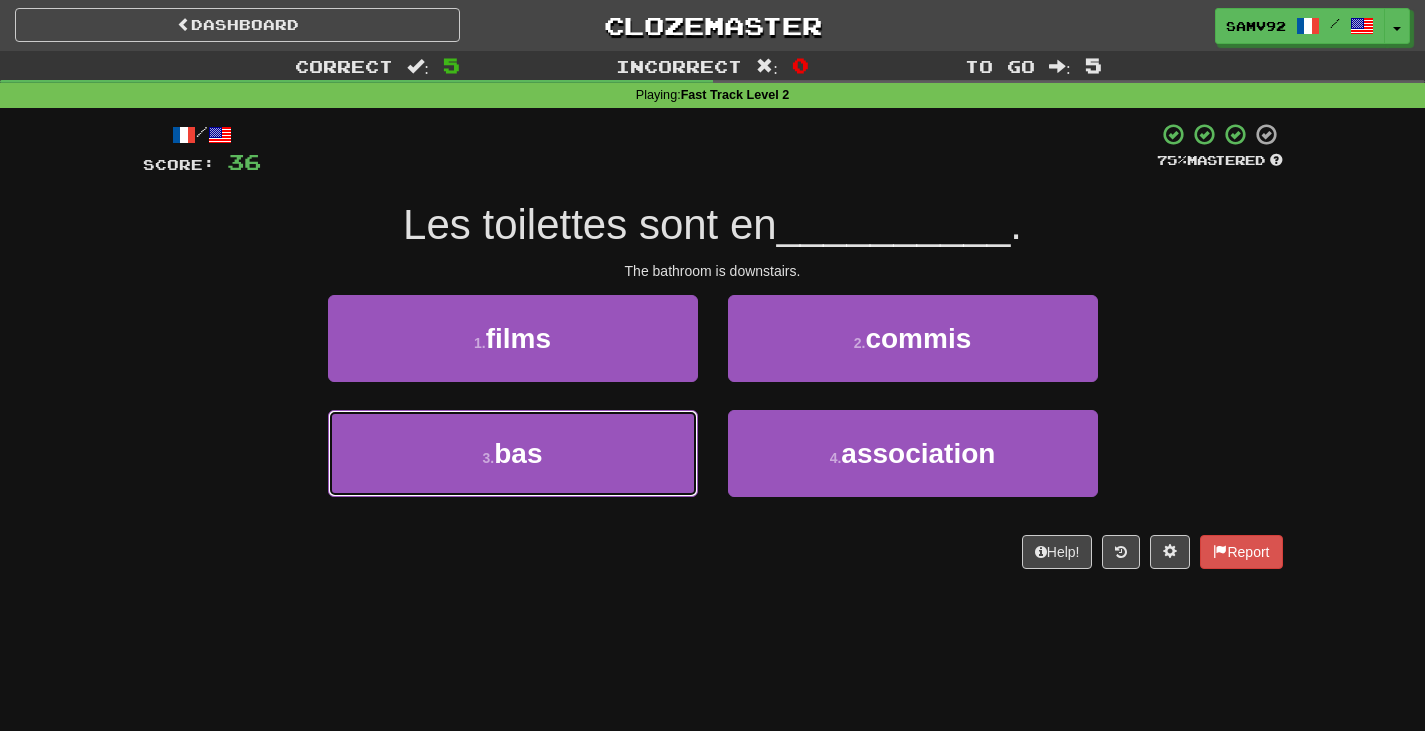 drag, startPoint x: 676, startPoint y: 441, endPoint x: 710, endPoint y: 405, distance: 49.517673 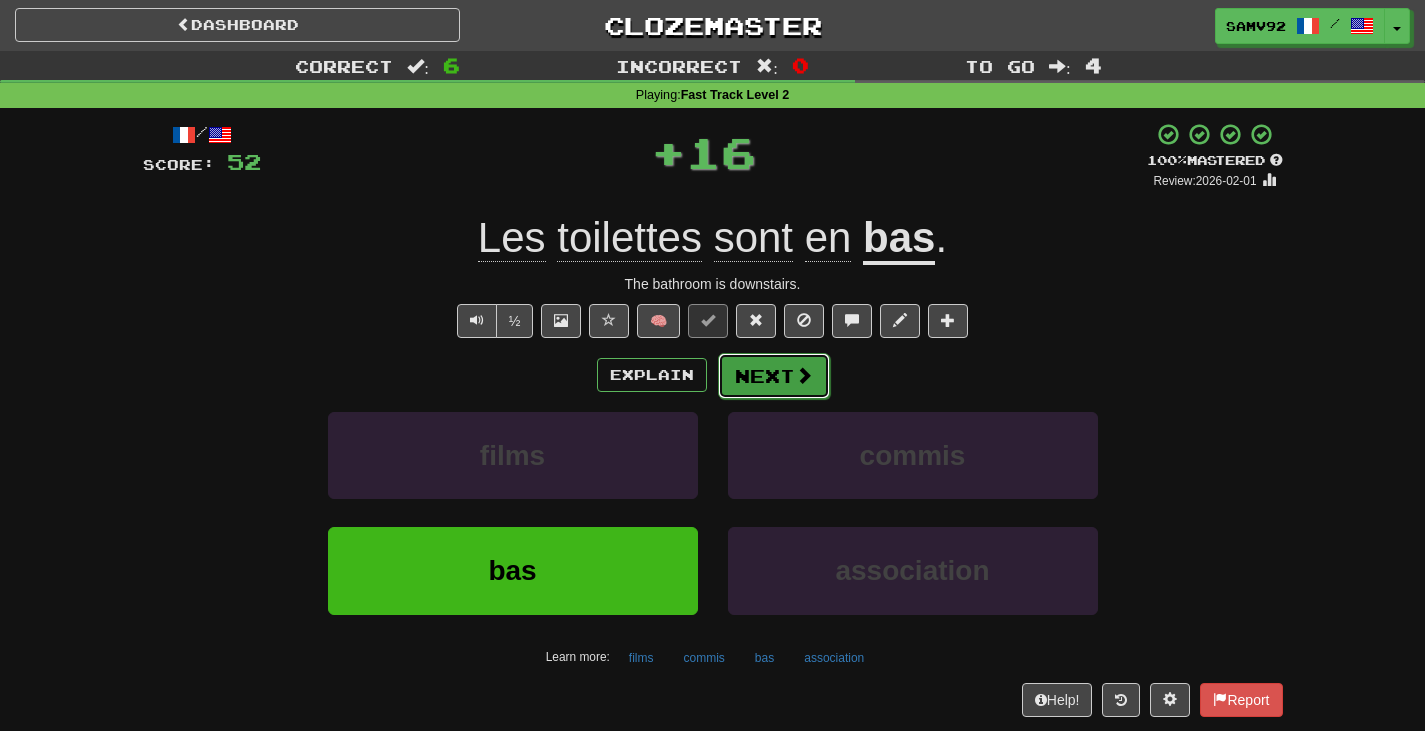 click on "Next" at bounding box center (774, 376) 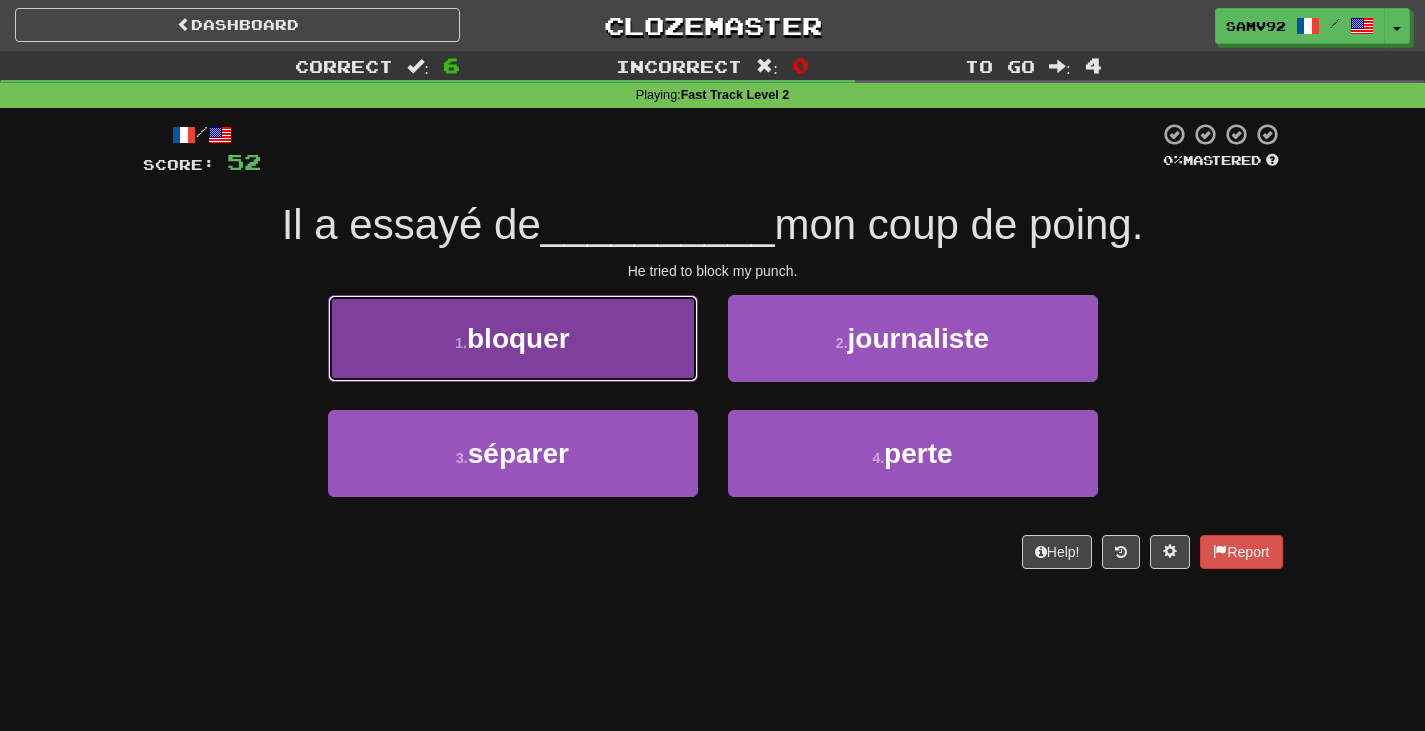 click on "1 .  bloquer" at bounding box center (513, 338) 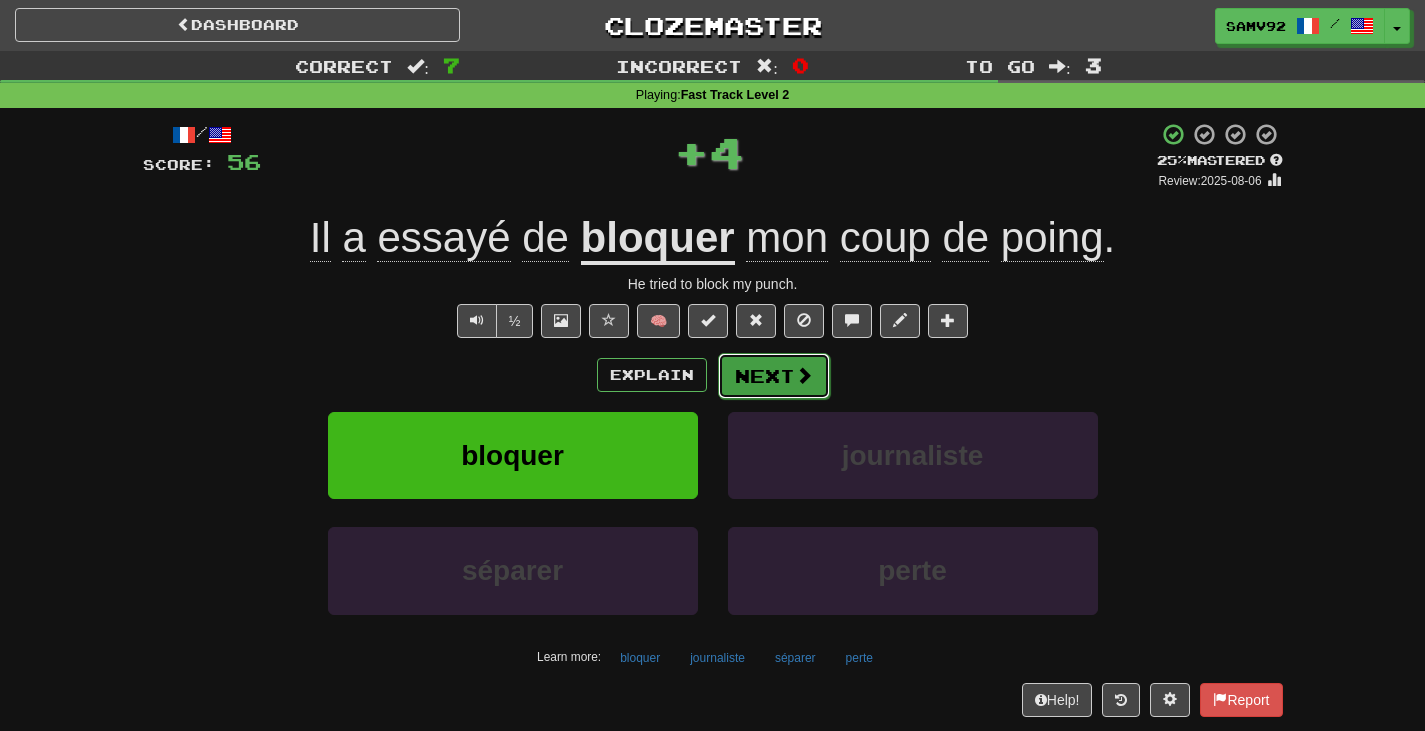 click on "Next" at bounding box center (774, 376) 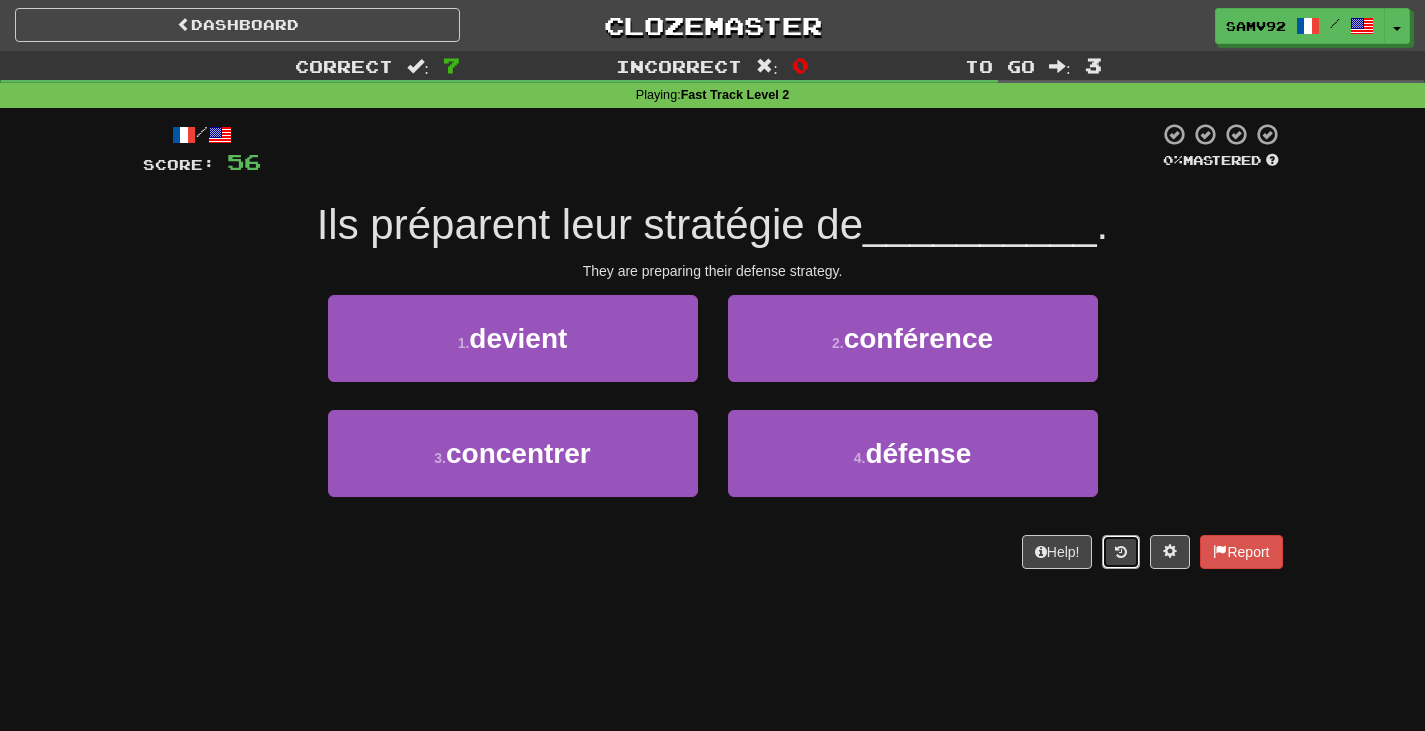 click at bounding box center (1121, 552) 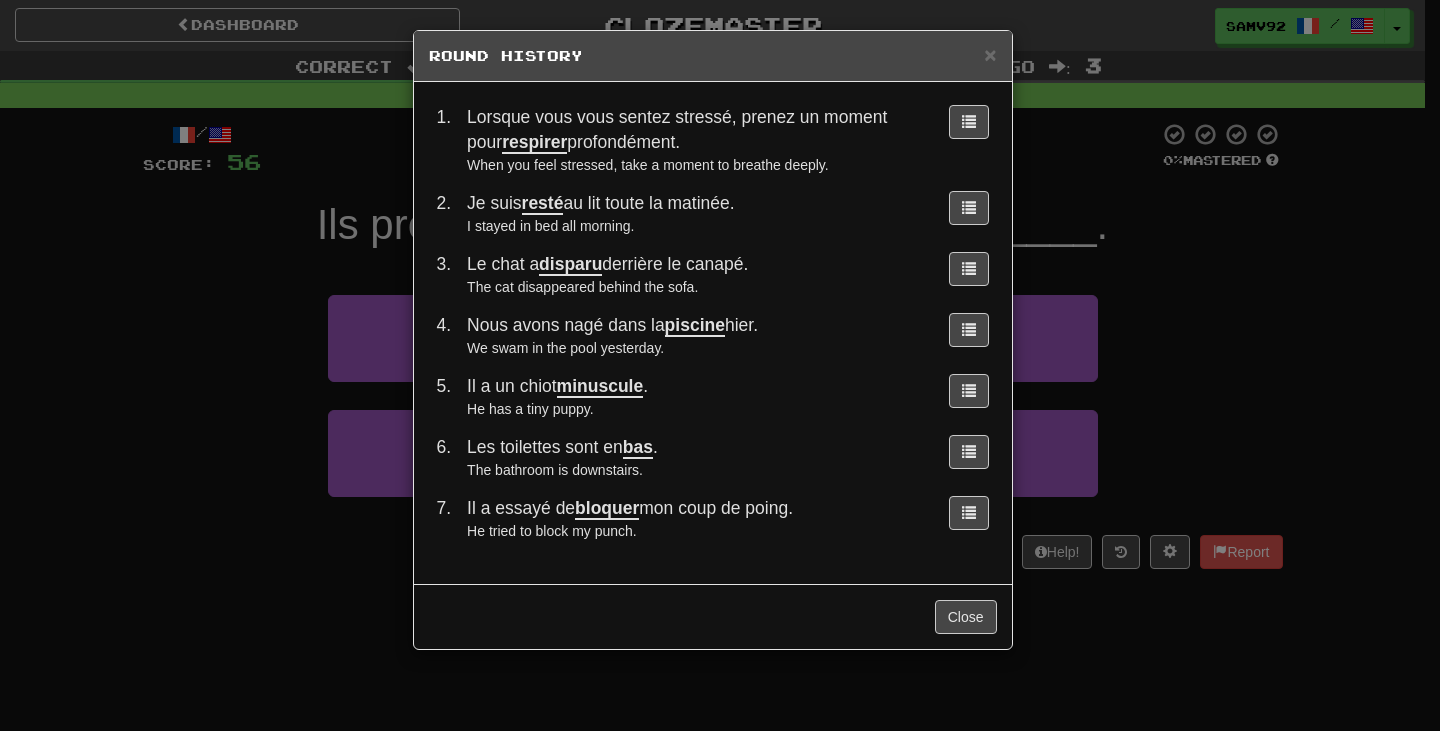 click on "× Round History 1 . Lorsque vous vous sentez stressé, prenez un moment pour  respirer  profondément. When you feel stressed, take a moment to breathe deeply. 2 . Je suis  resté  au lit toute la matinée. I stayed in bed all morning. 3 . Le chat a  disparu  derrière le canapé. The cat disappeared behind the sofa. 4 . Nous avons nagé dans la  piscine  hier. We swam in the pool yesterday. 5 . Il a un chiot  minuscule . He has a tiny puppy. 6 . Les toilettes sont en  bas . The bathroom is downstairs. 7 . Il a essayé de  bloquer  mon coup de poing. He tried to block my punch. Close" at bounding box center [720, 365] 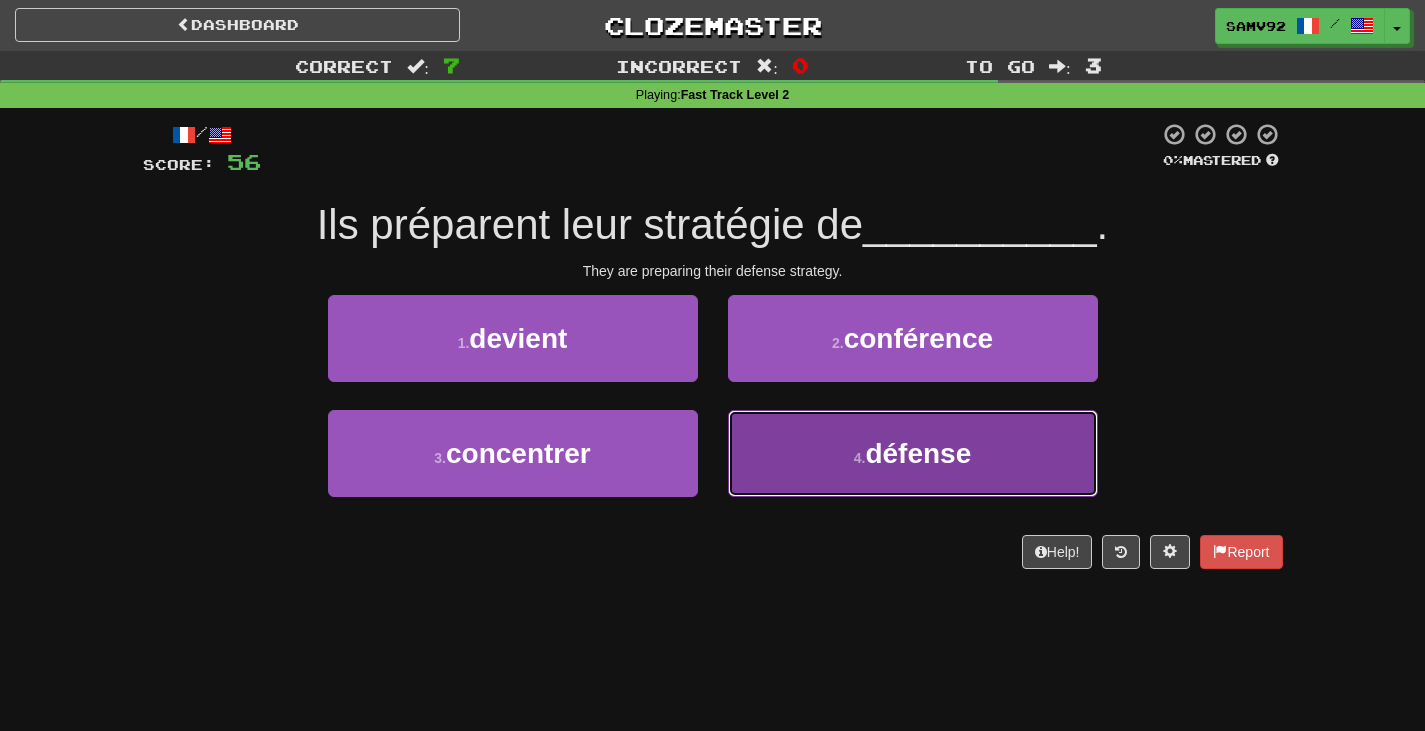 click on "4 .  défense" at bounding box center (913, 453) 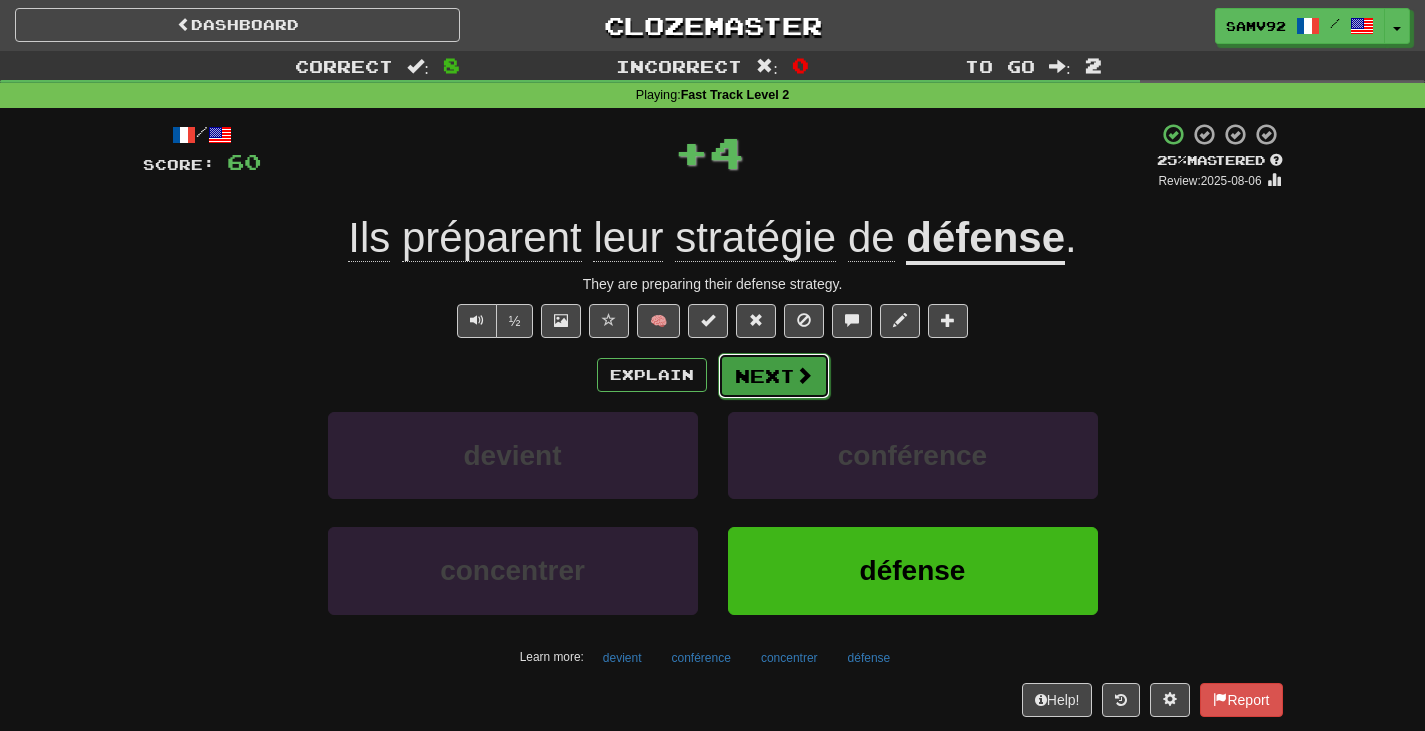 click at bounding box center (804, 375) 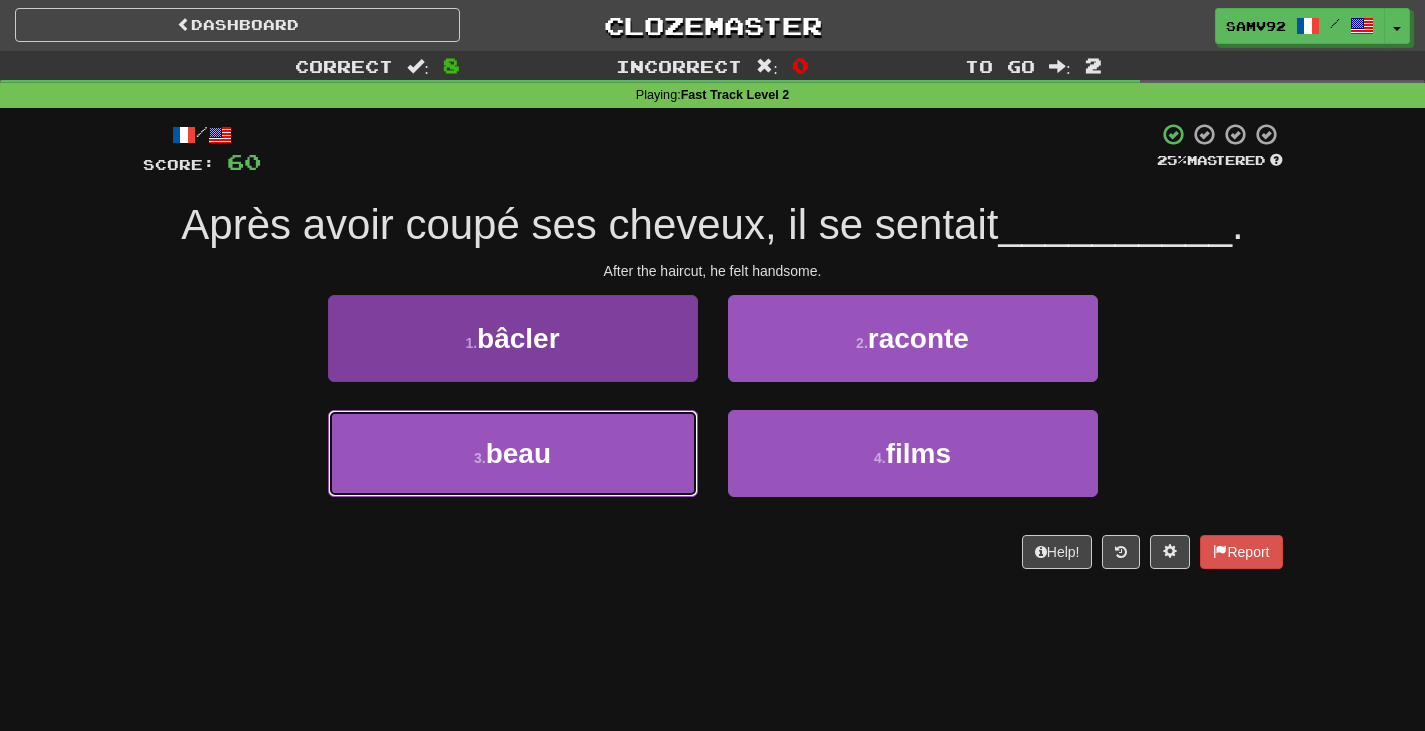 click on "3 .  beau" at bounding box center (513, 453) 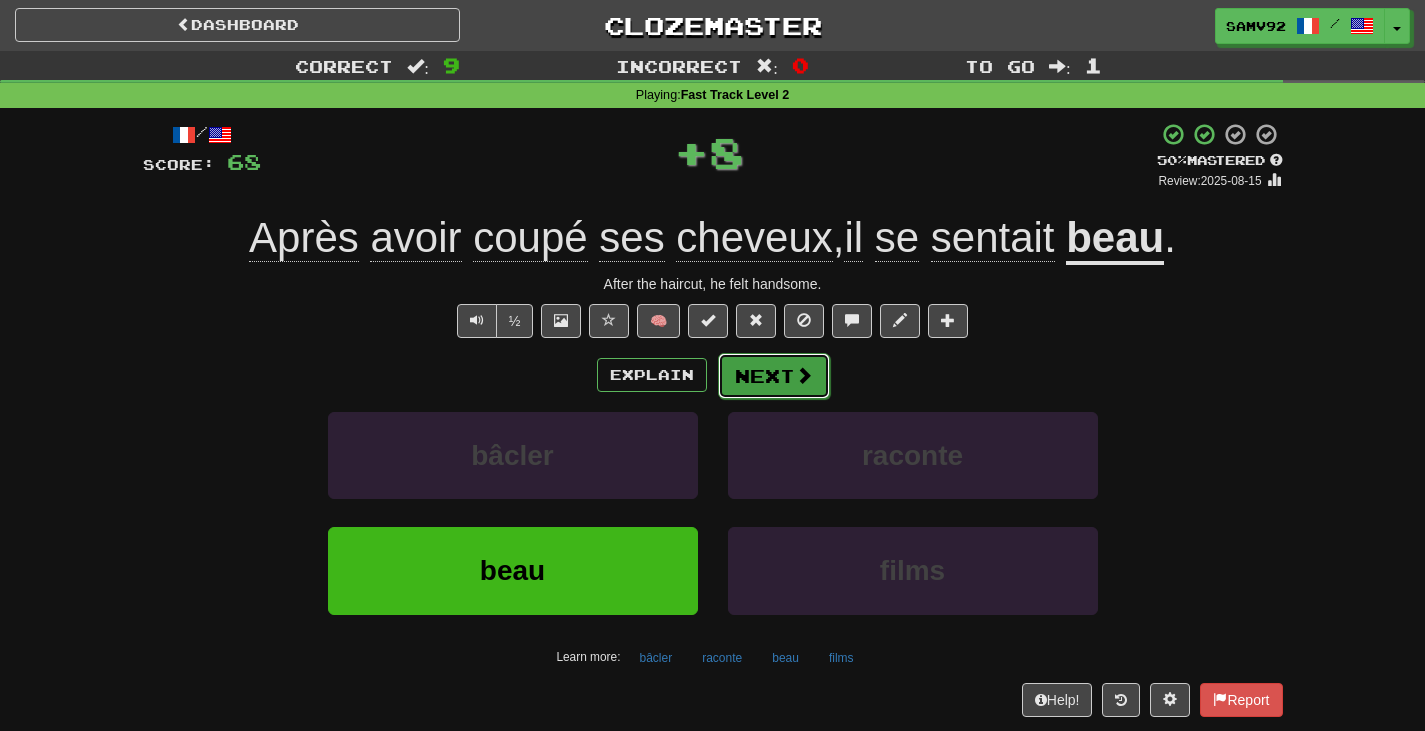 click at bounding box center (804, 375) 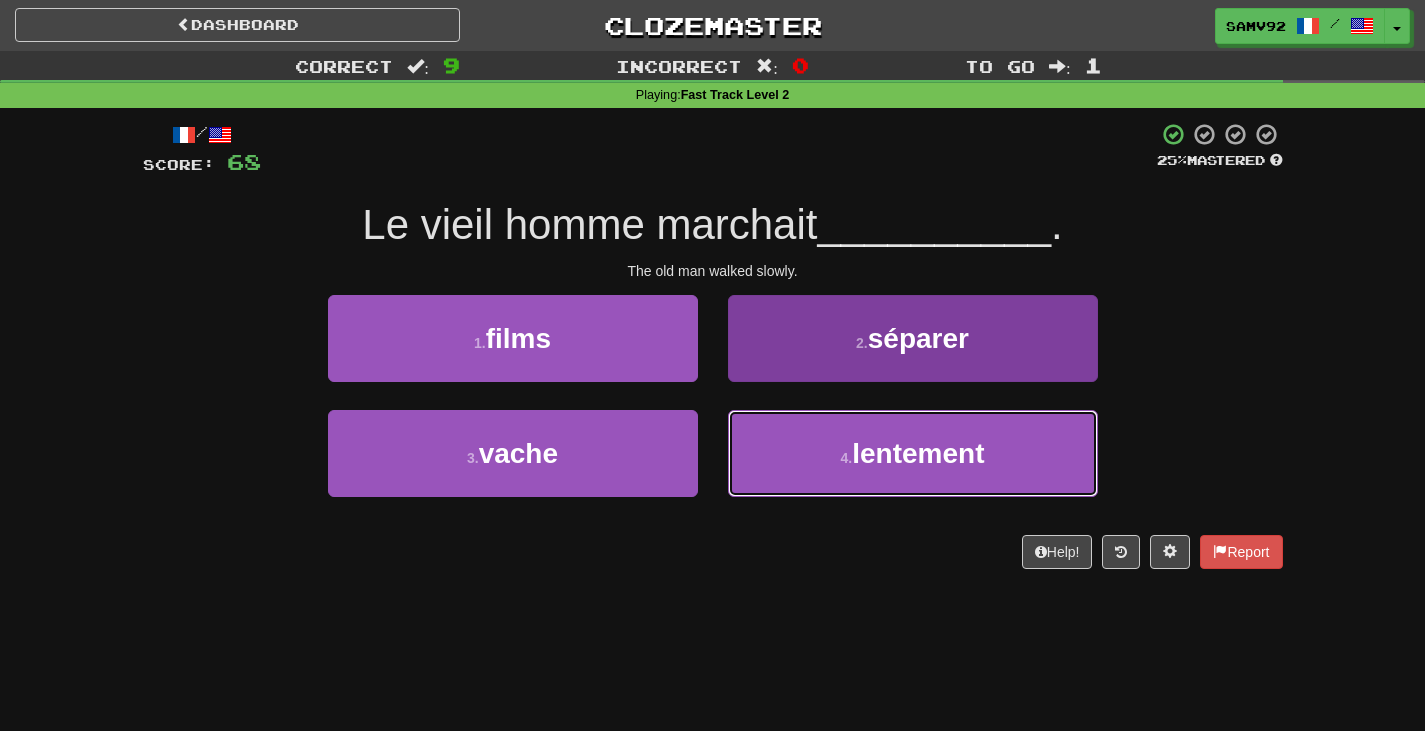 click on "4 .  lentement" at bounding box center (913, 453) 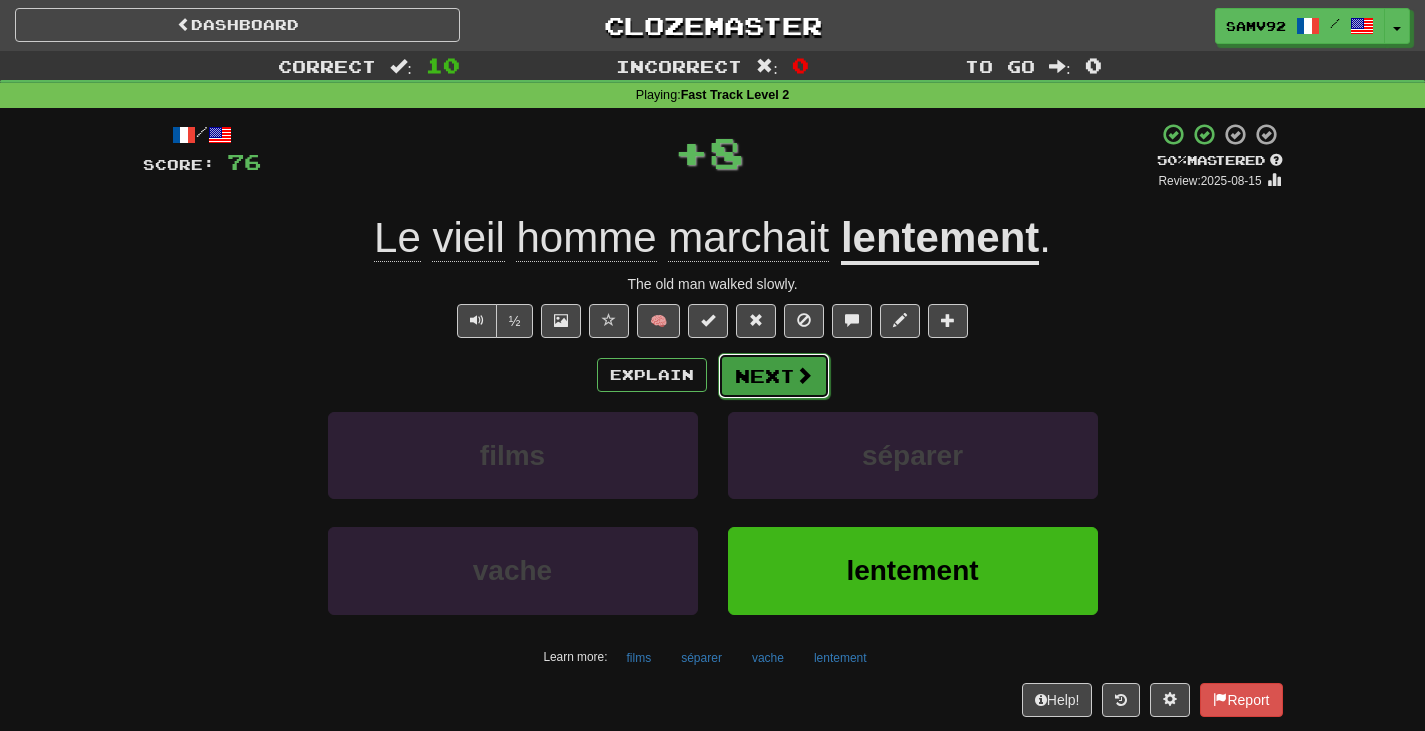 click on "Next" at bounding box center [774, 376] 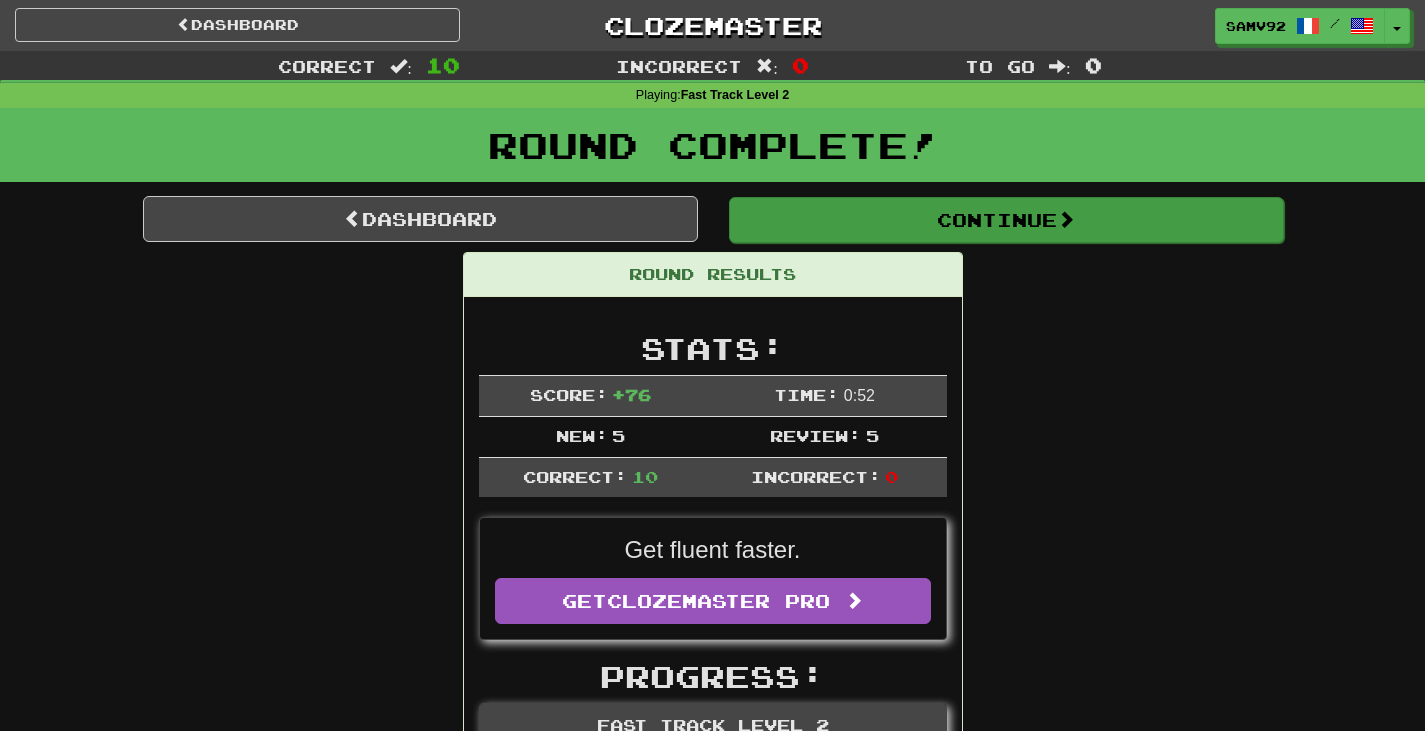 drag, startPoint x: 882, startPoint y: 252, endPoint x: 882, endPoint y: 238, distance: 14 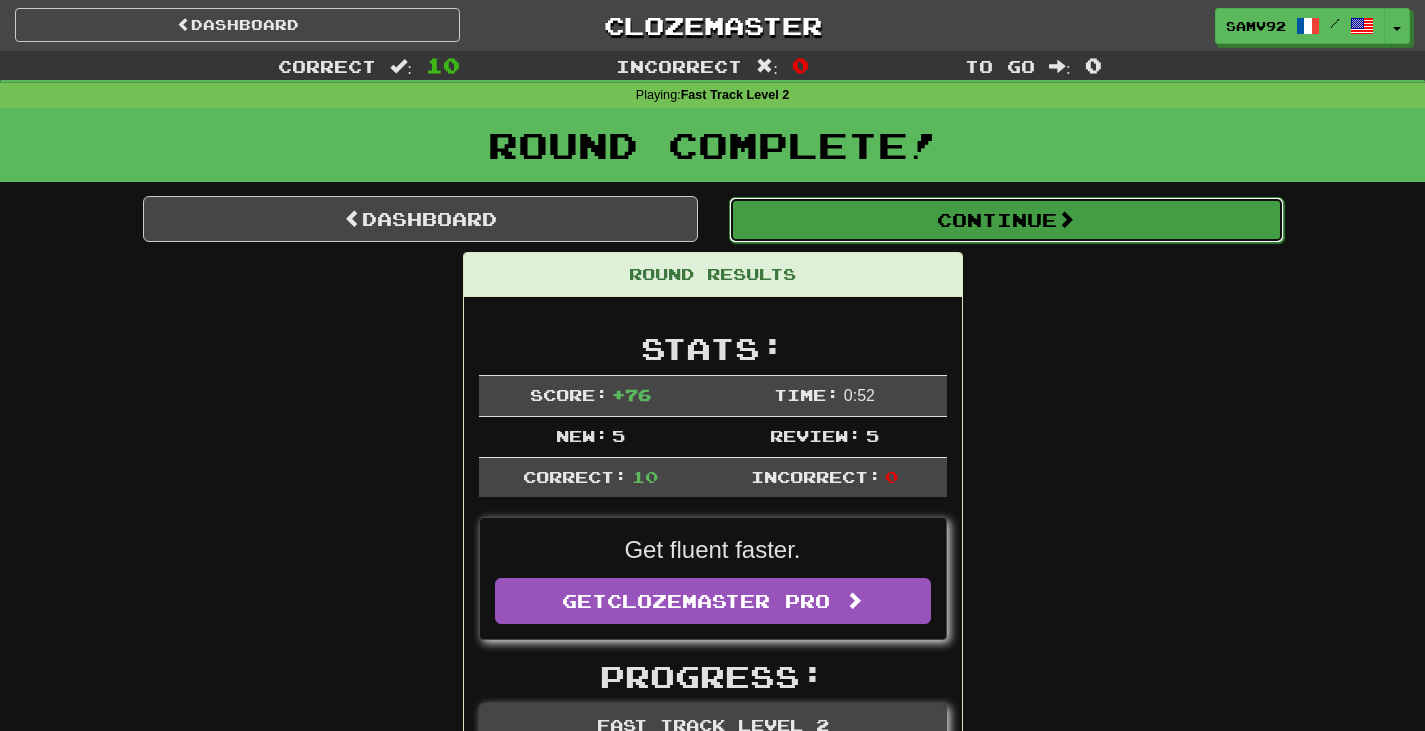 click on "Continue" at bounding box center [1006, 220] 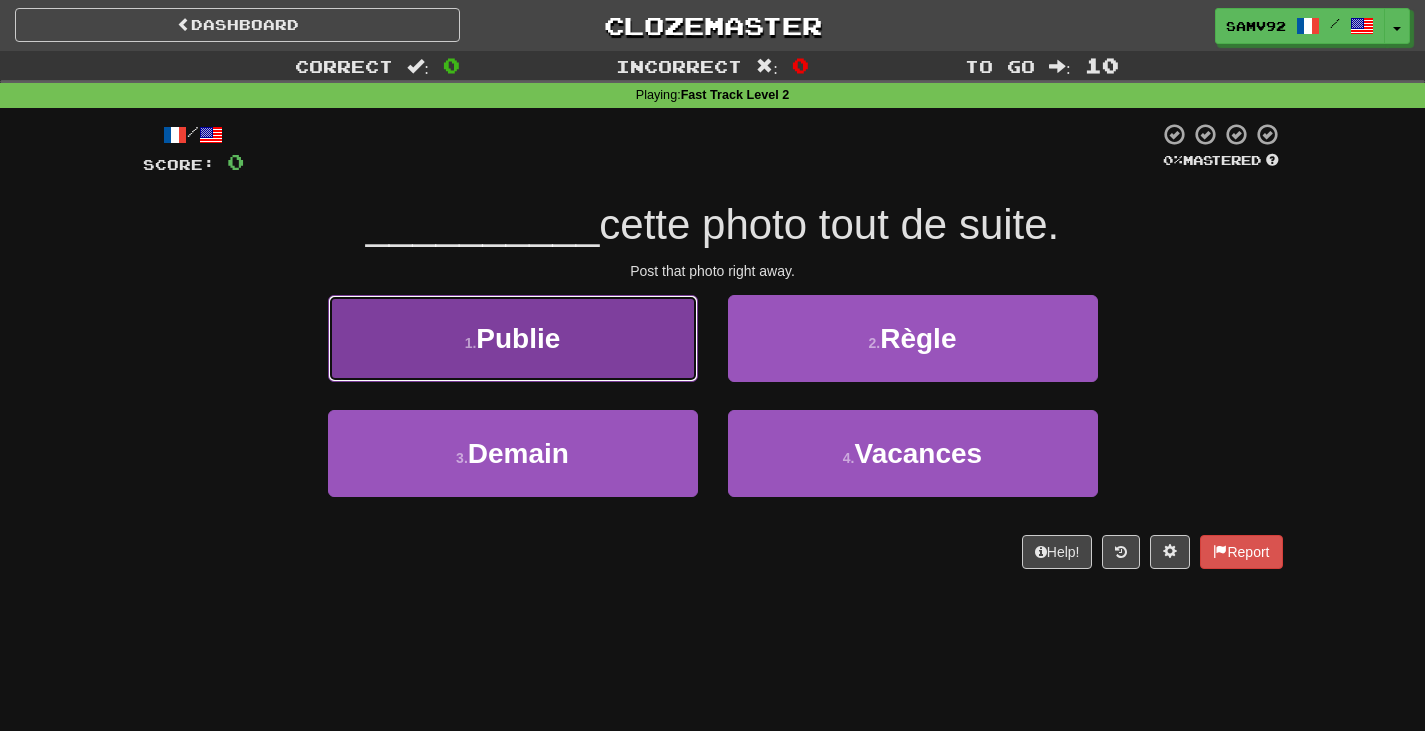 click on "1 .  Publie" at bounding box center (513, 338) 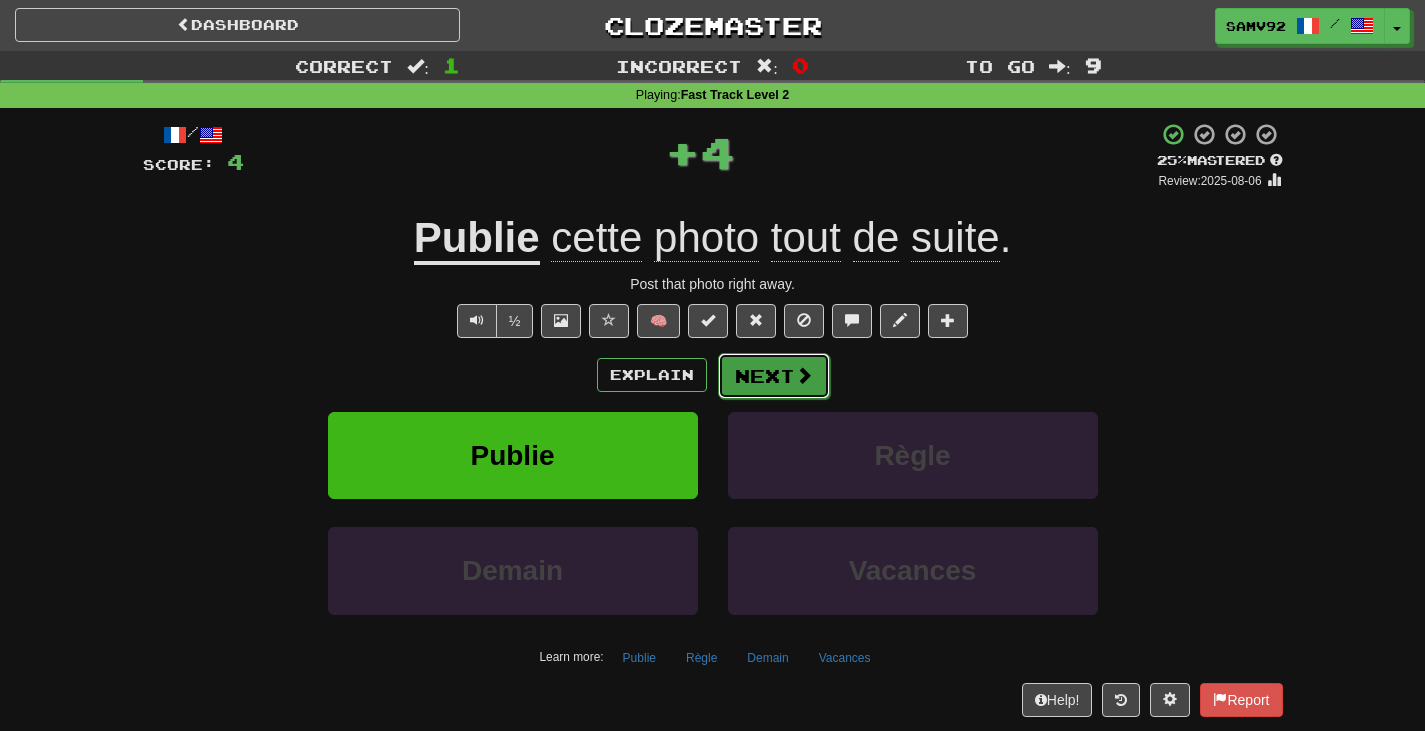 click on "Next" at bounding box center (774, 376) 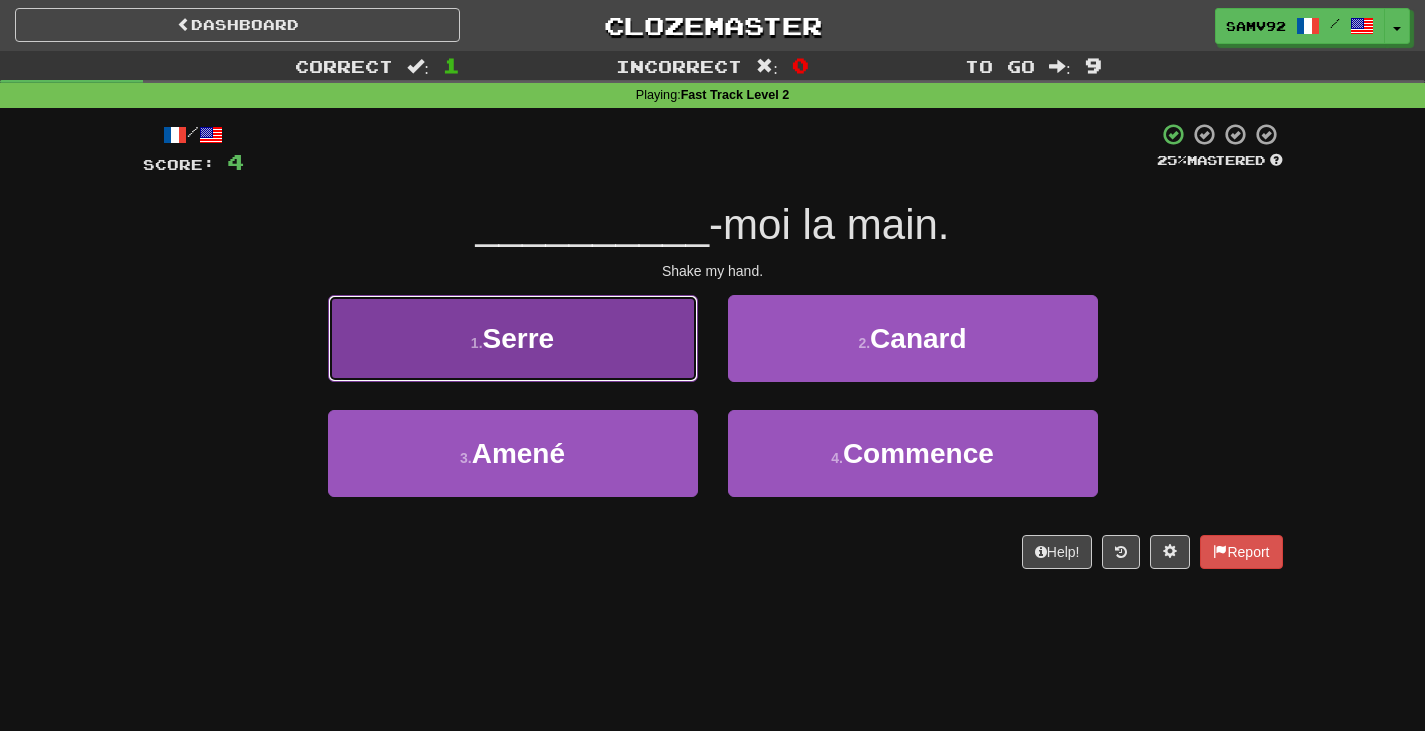 click on "1 .  Serre" at bounding box center (513, 338) 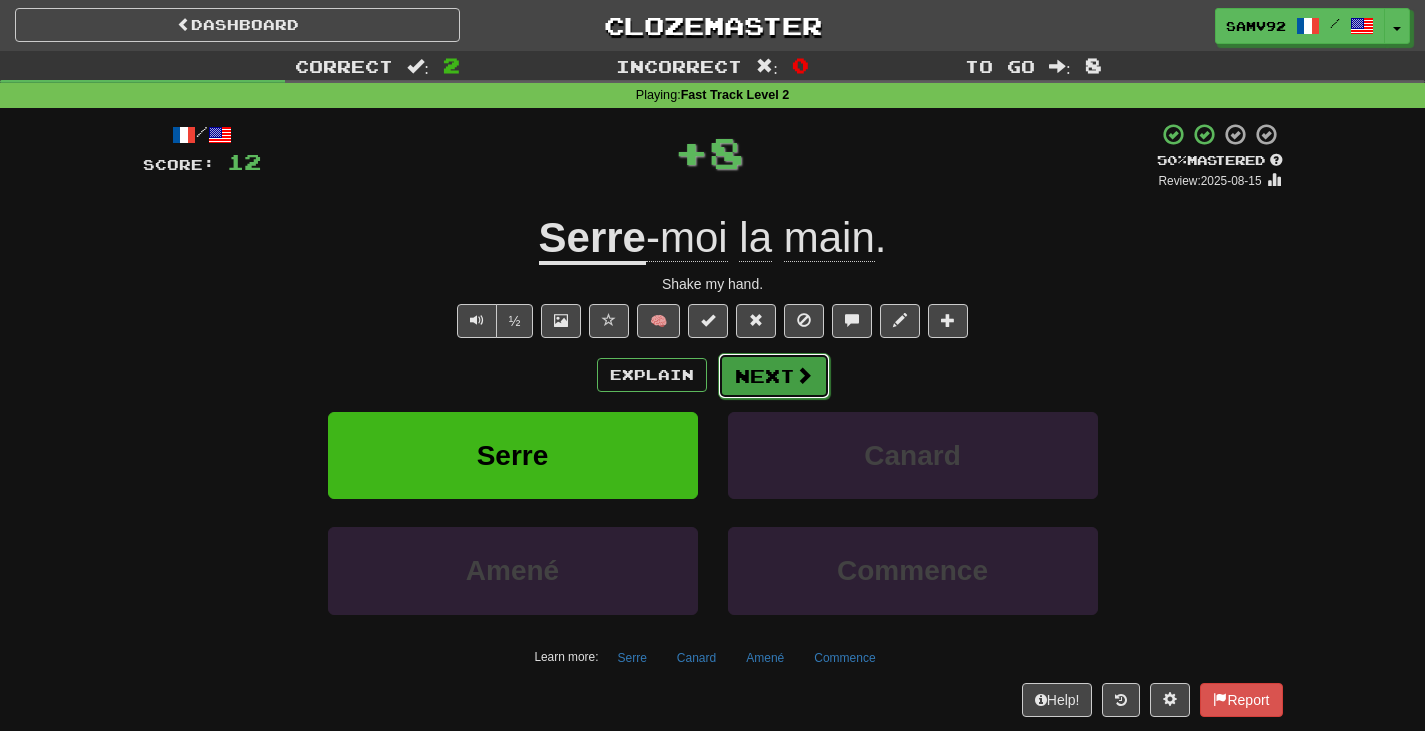 click on "Next" at bounding box center [774, 376] 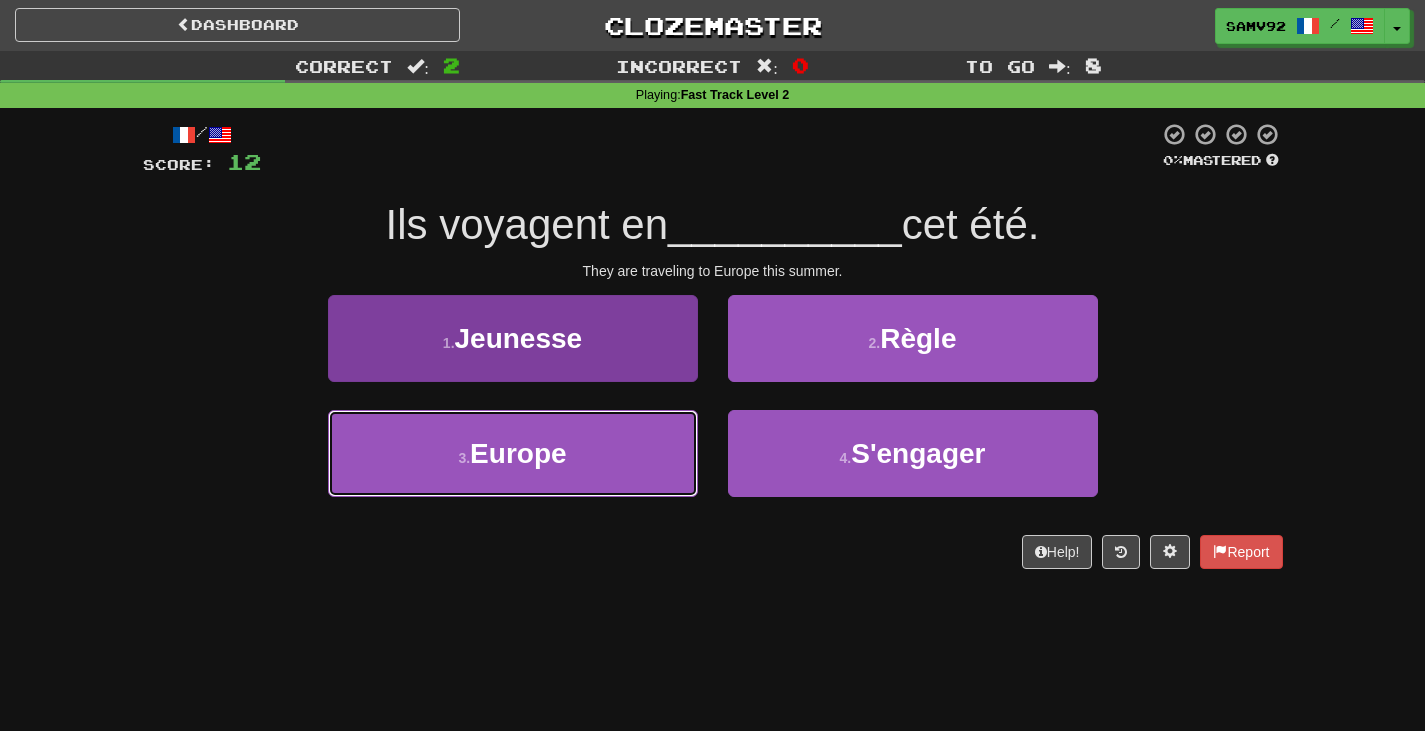 click on "3 .  Europe" at bounding box center [513, 453] 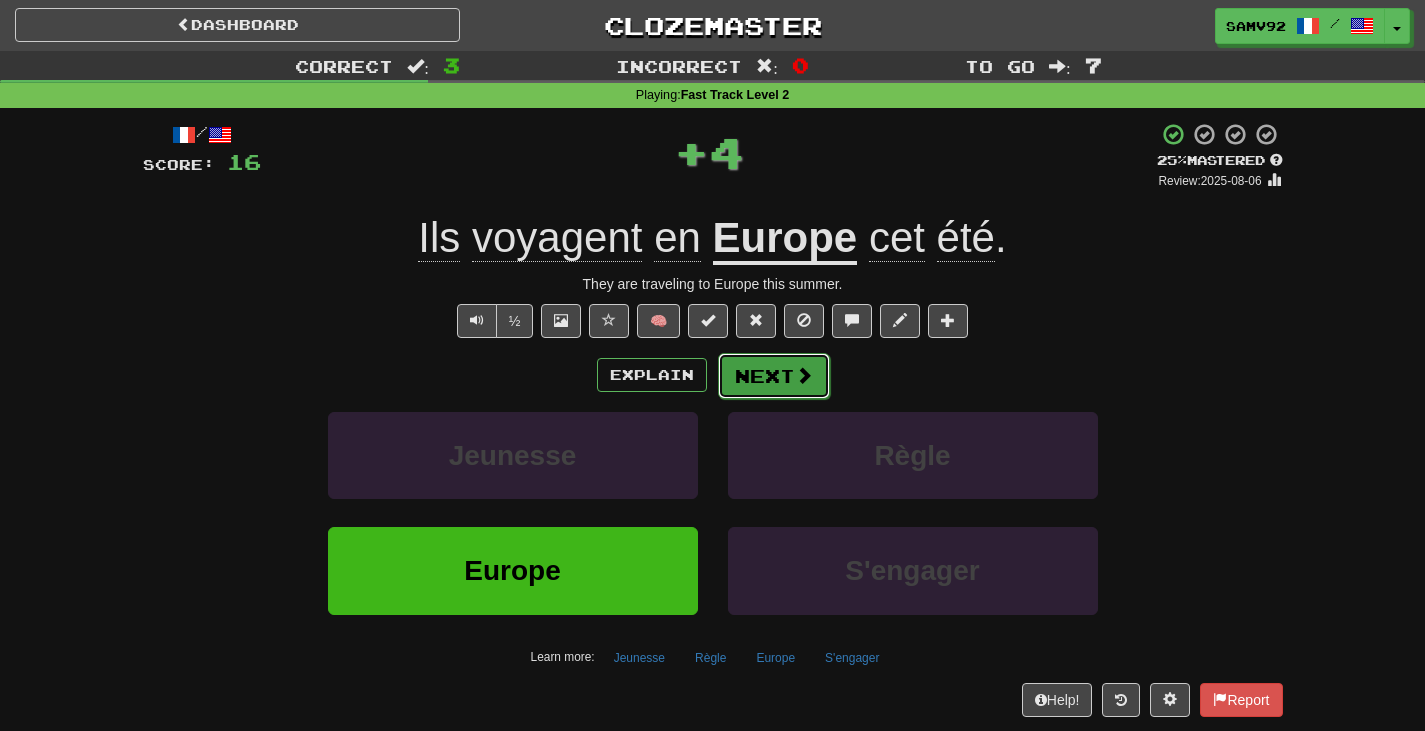 click on "Next" at bounding box center [774, 376] 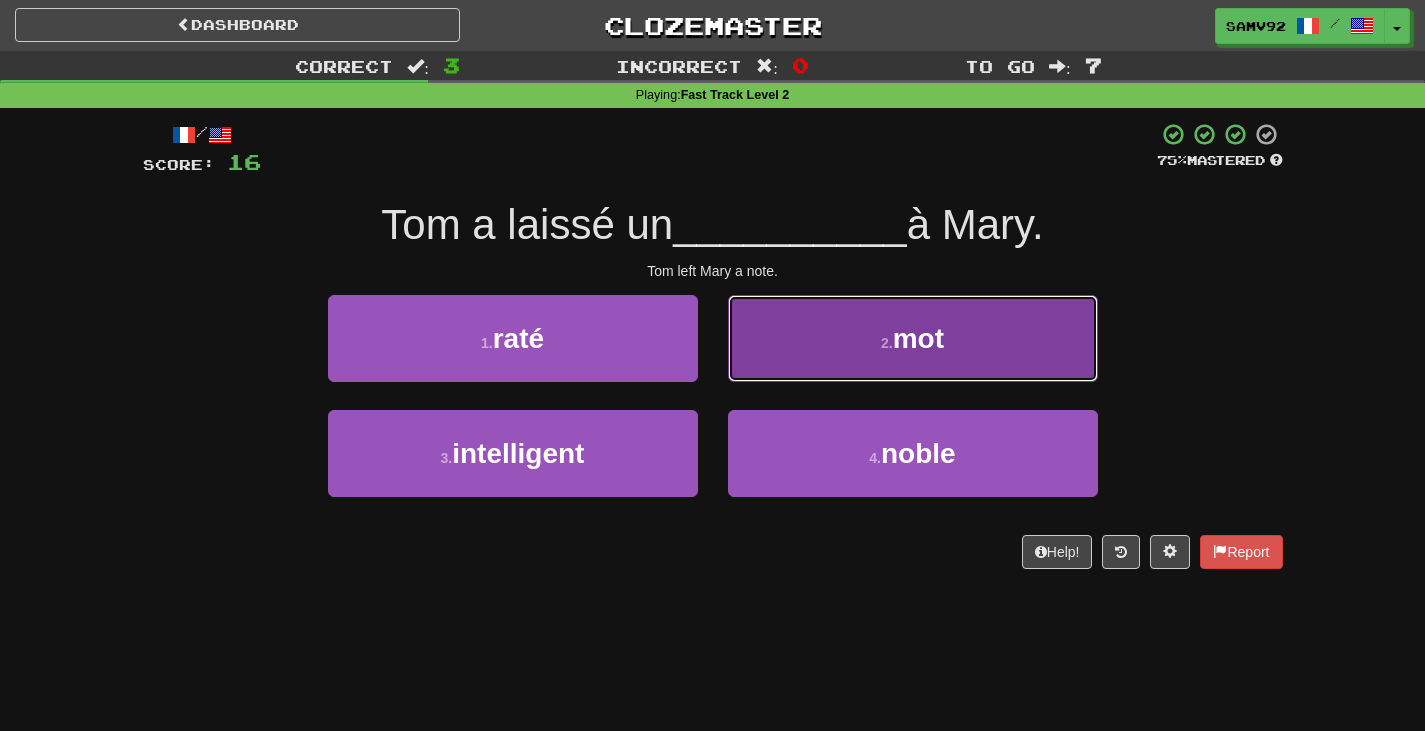 click on "2 .  mot" at bounding box center (913, 338) 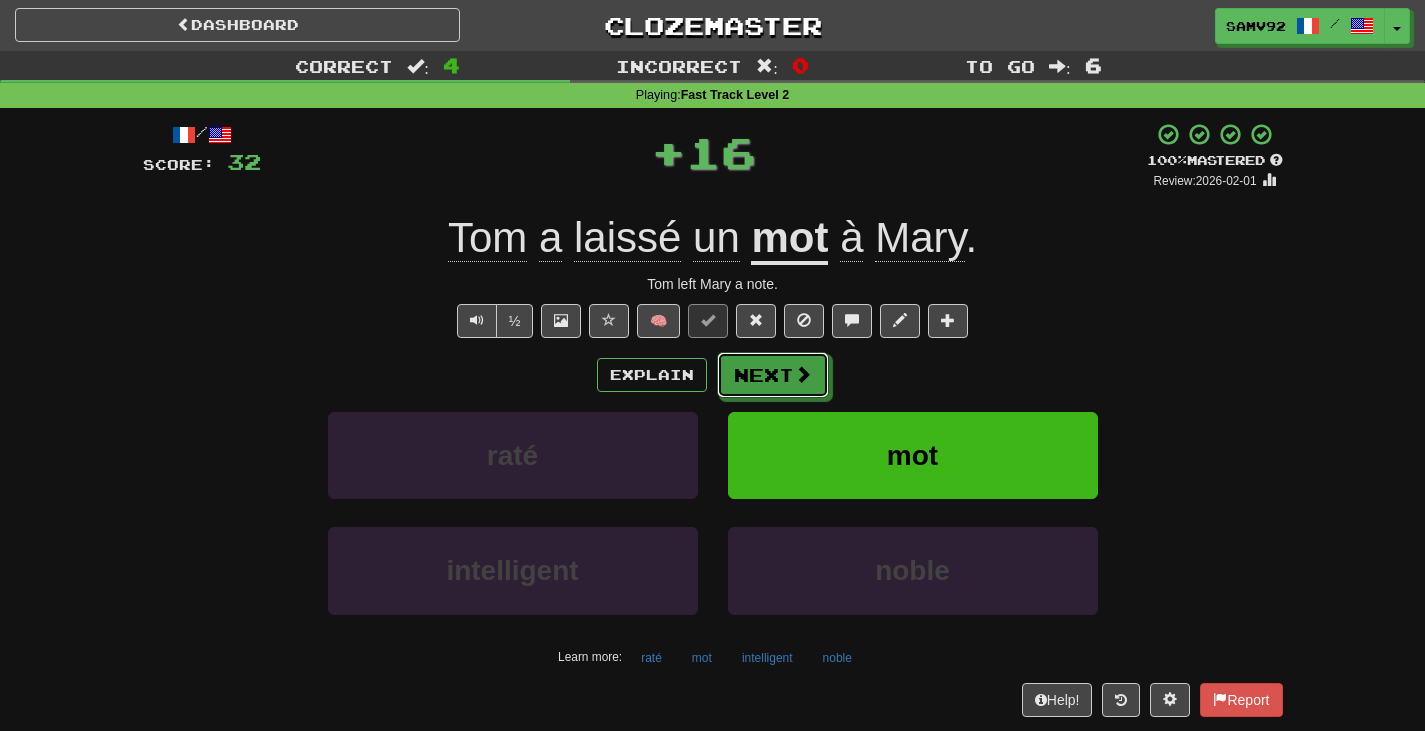 click at bounding box center [803, 374] 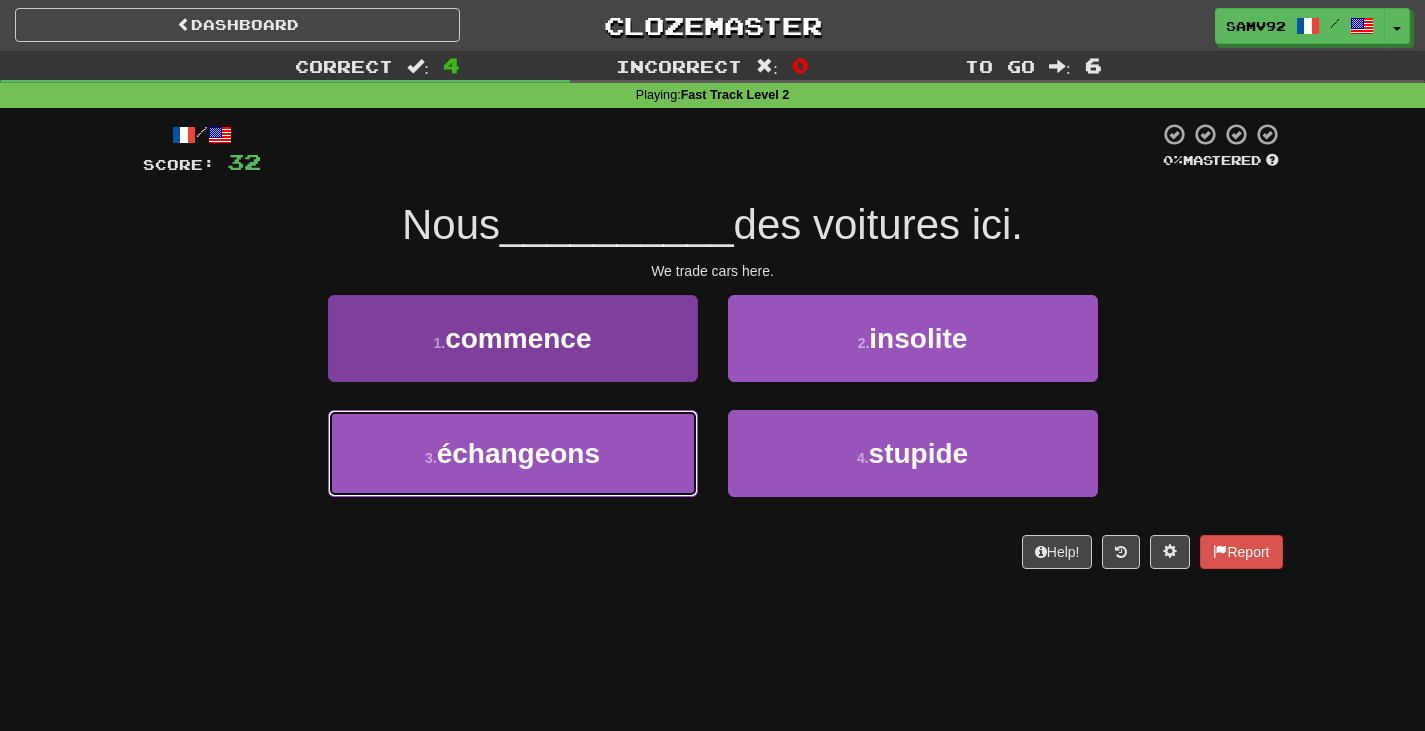 drag, startPoint x: 634, startPoint y: 453, endPoint x: 639, endPoint y: 443, distance: 11.18034 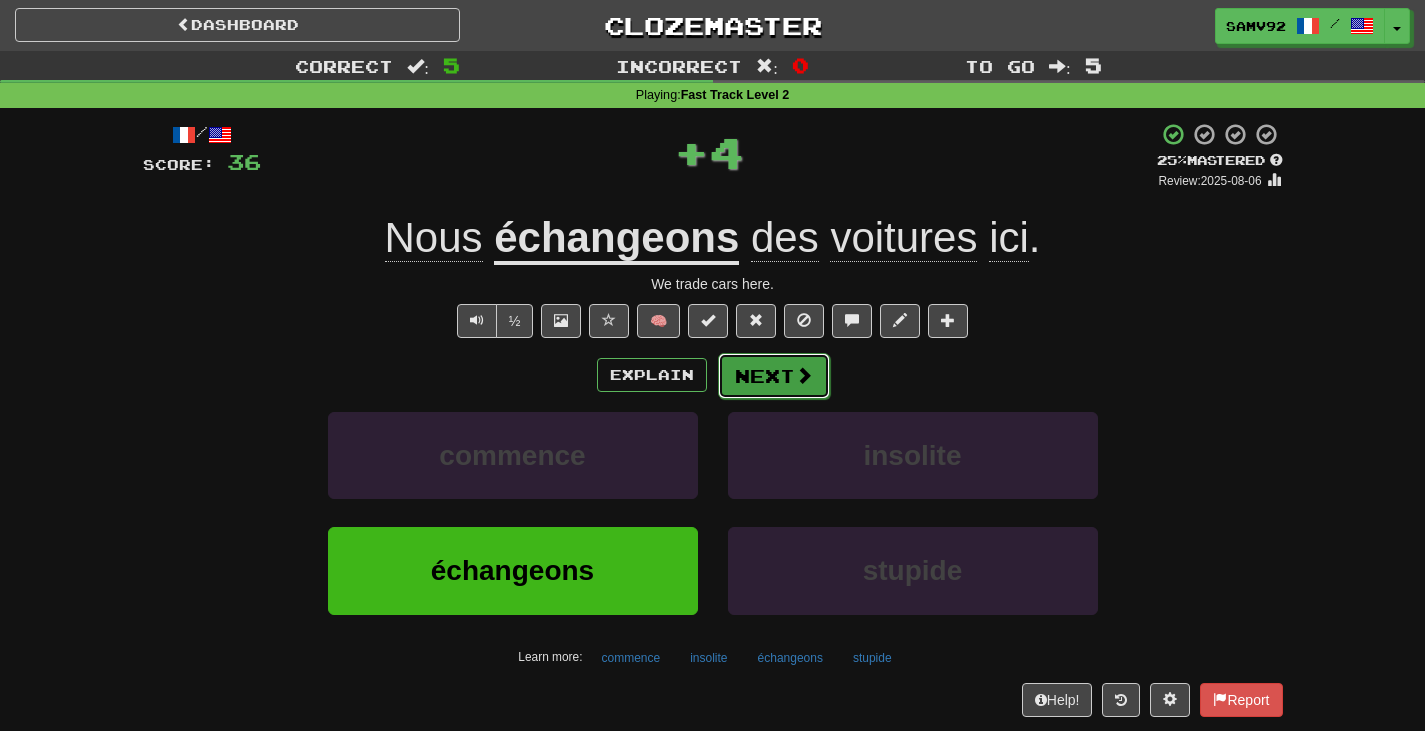 click on "Next" at bounding box center (774, 376) 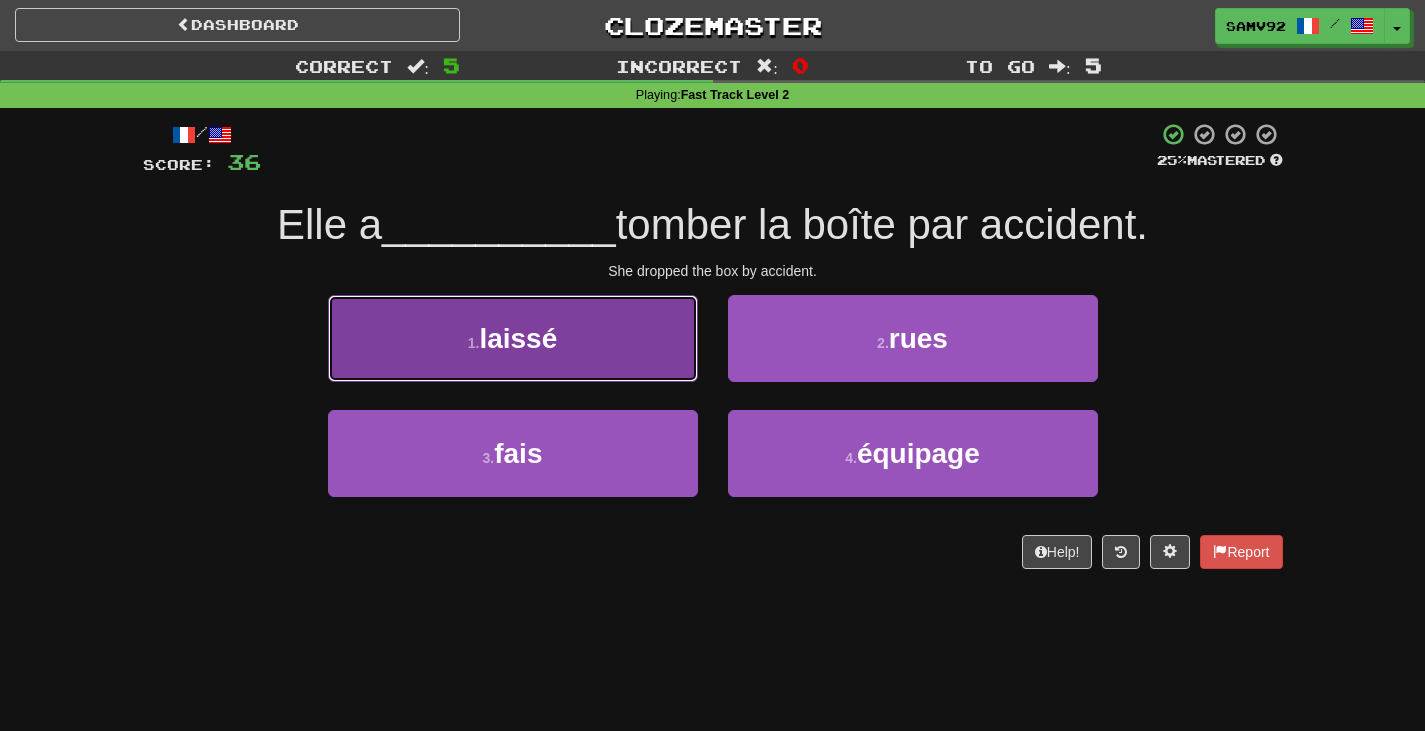 click on "1 .  laissé" at bounding box center (513, 338) 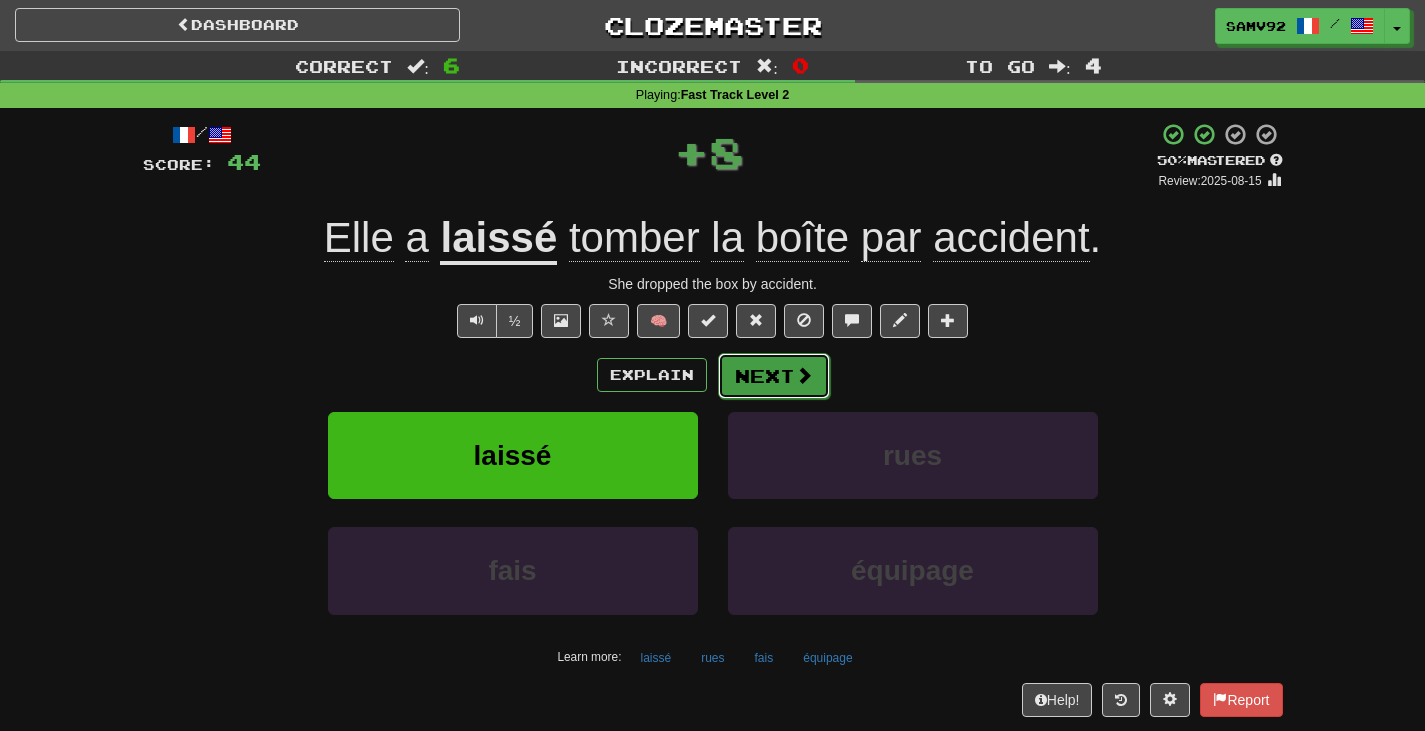 click on "Next" at bounding box center [774, 376] 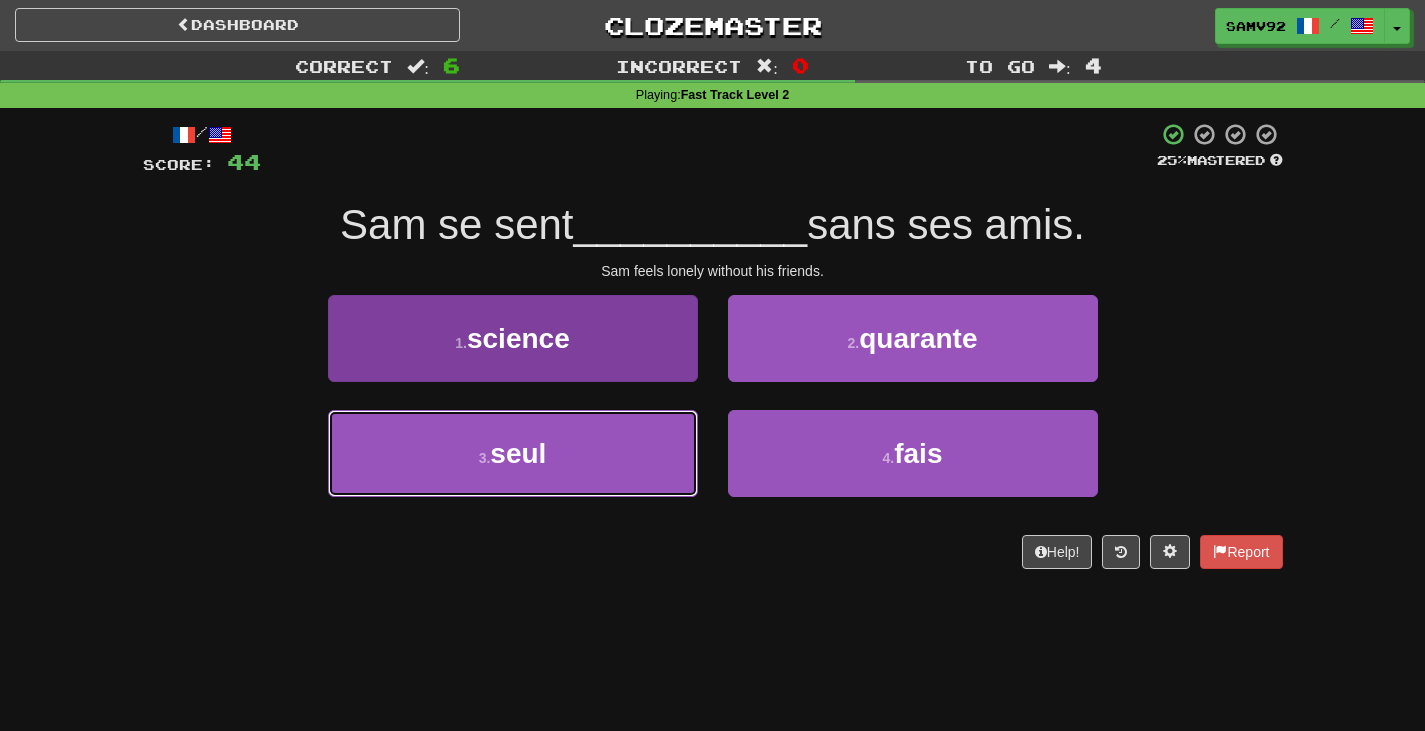 drag, startPoint x: 664, startPoint y: 441, endPoint x: 673, endPoint y: 420, distance: 22.847319 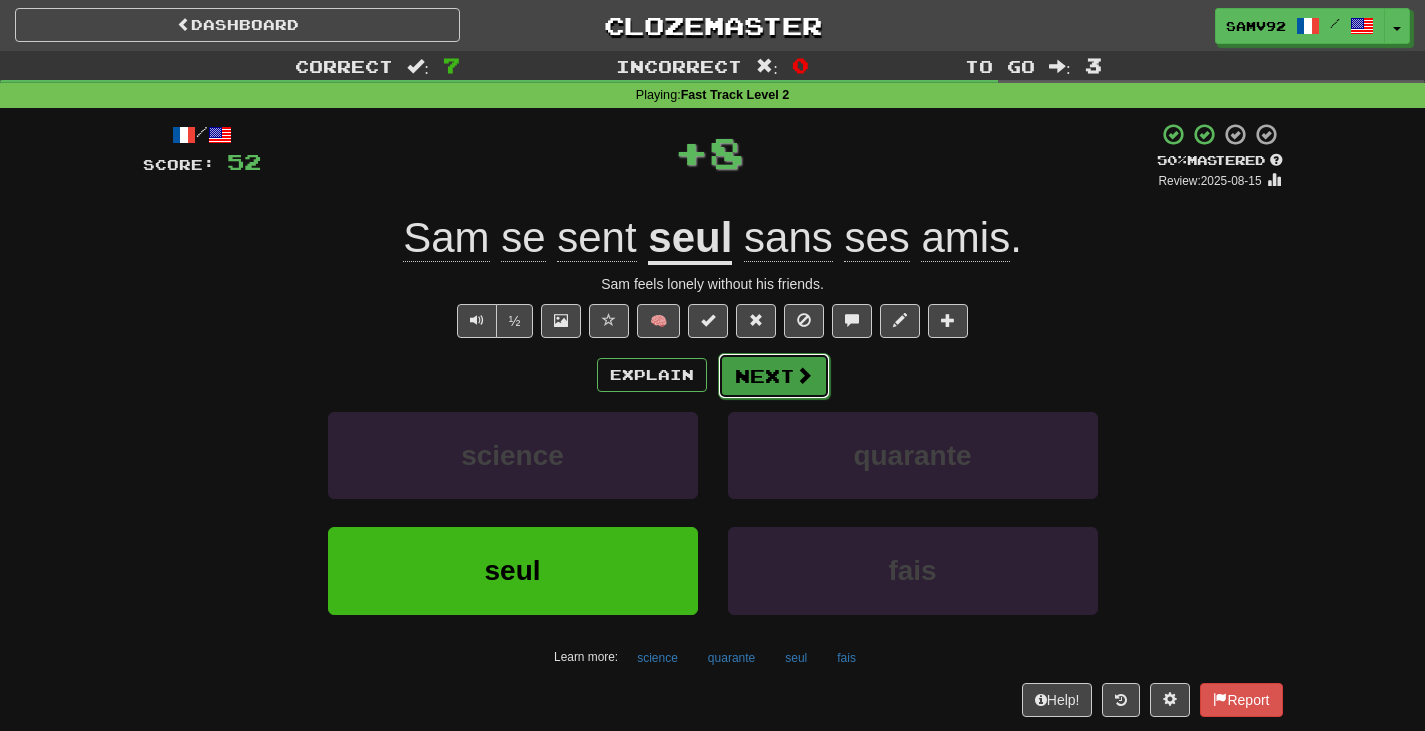 click on "Next" at bounding box center (774, 376) 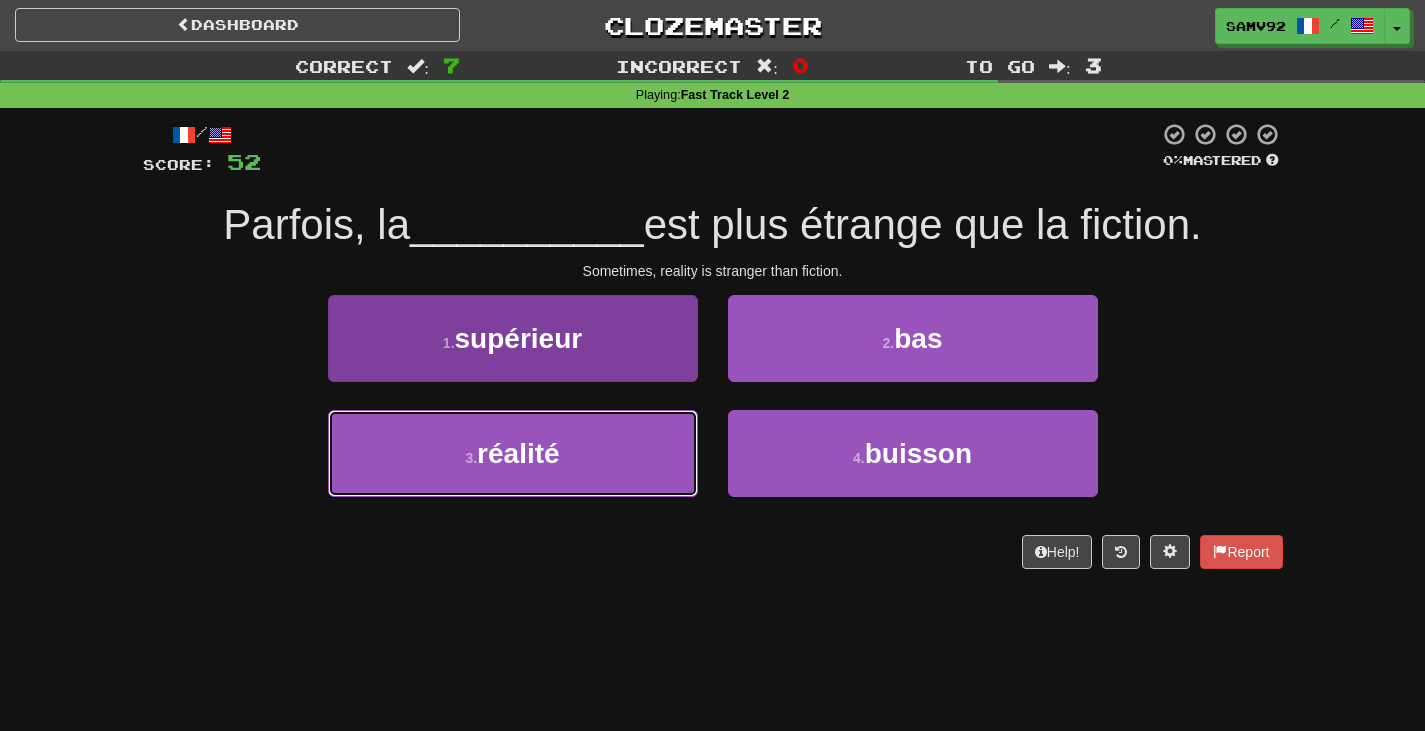 click on "3 .  réalité" at bounding box center (513, 453) 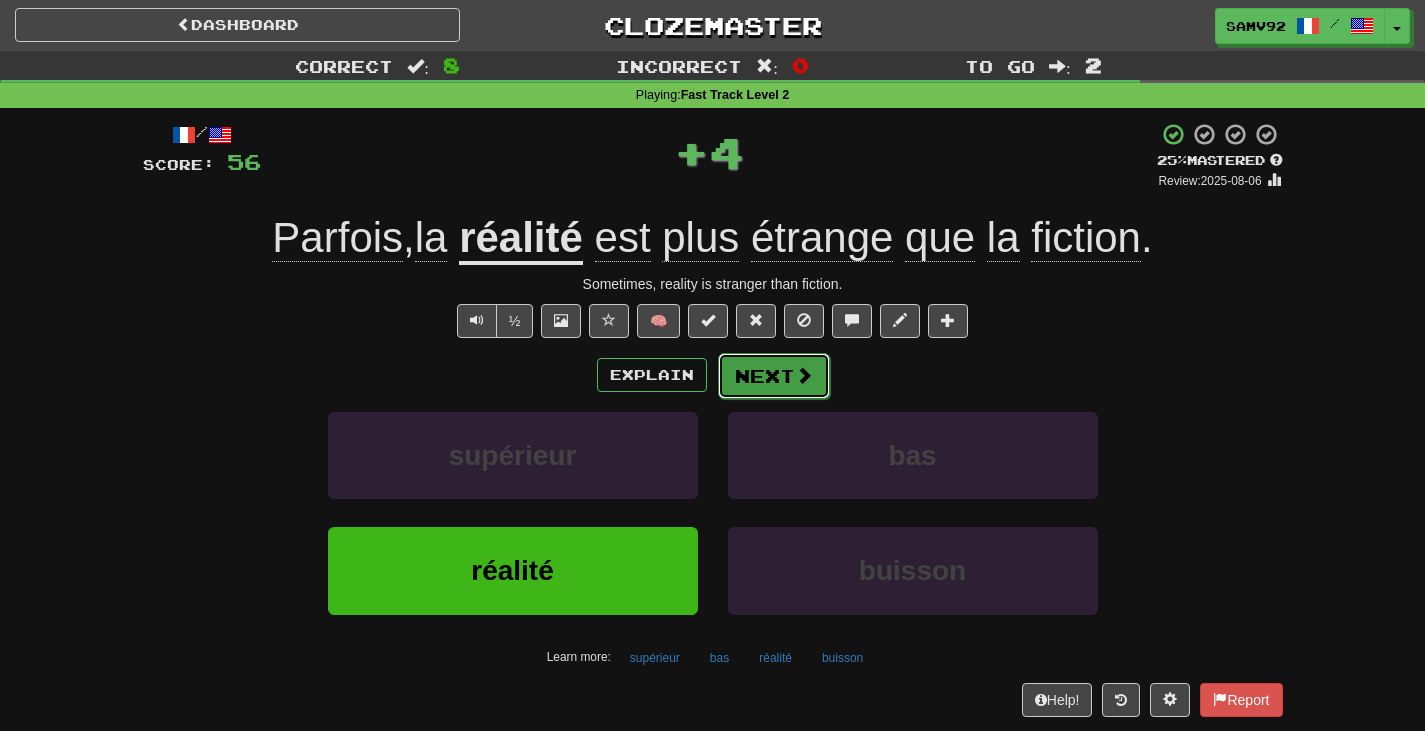 click on "Next" at bounding box center (774, 376) 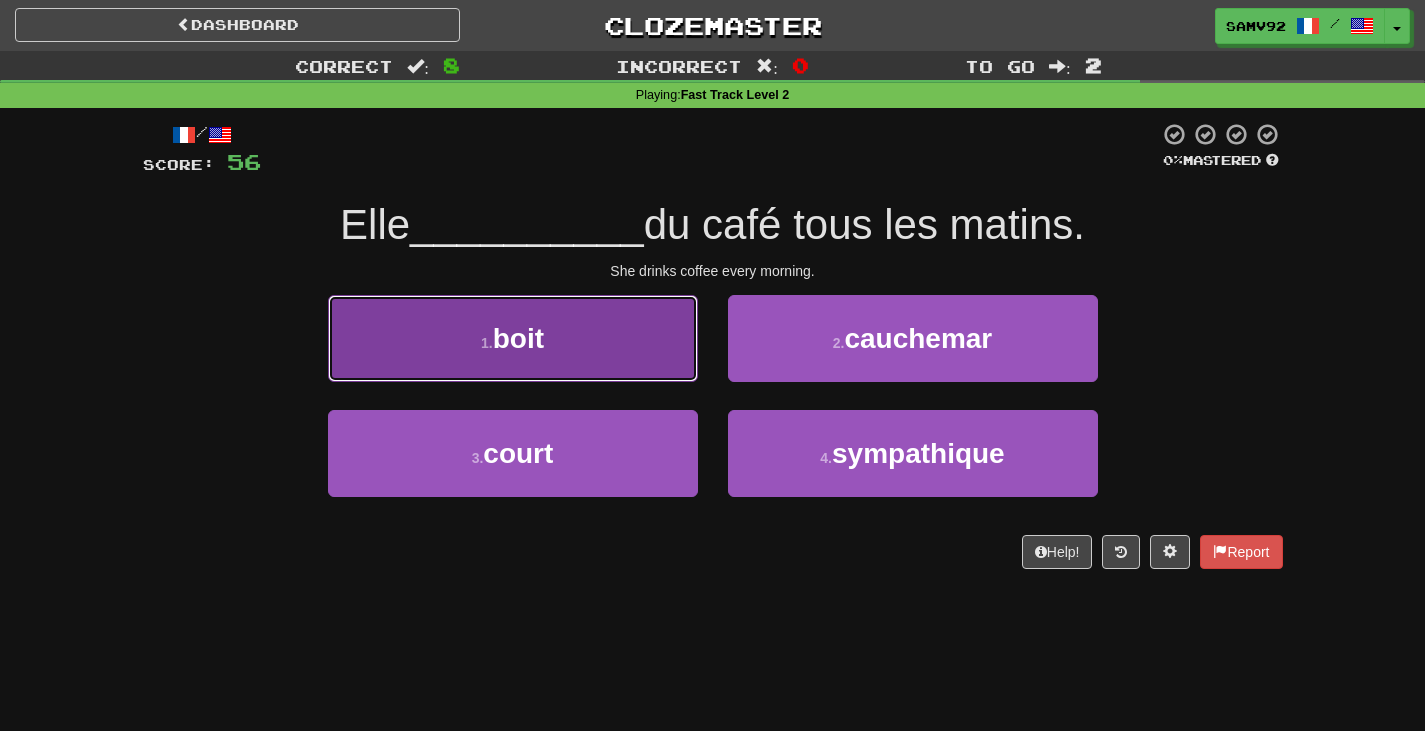 click on "1 .  boit" at bounding box center [513, 338] 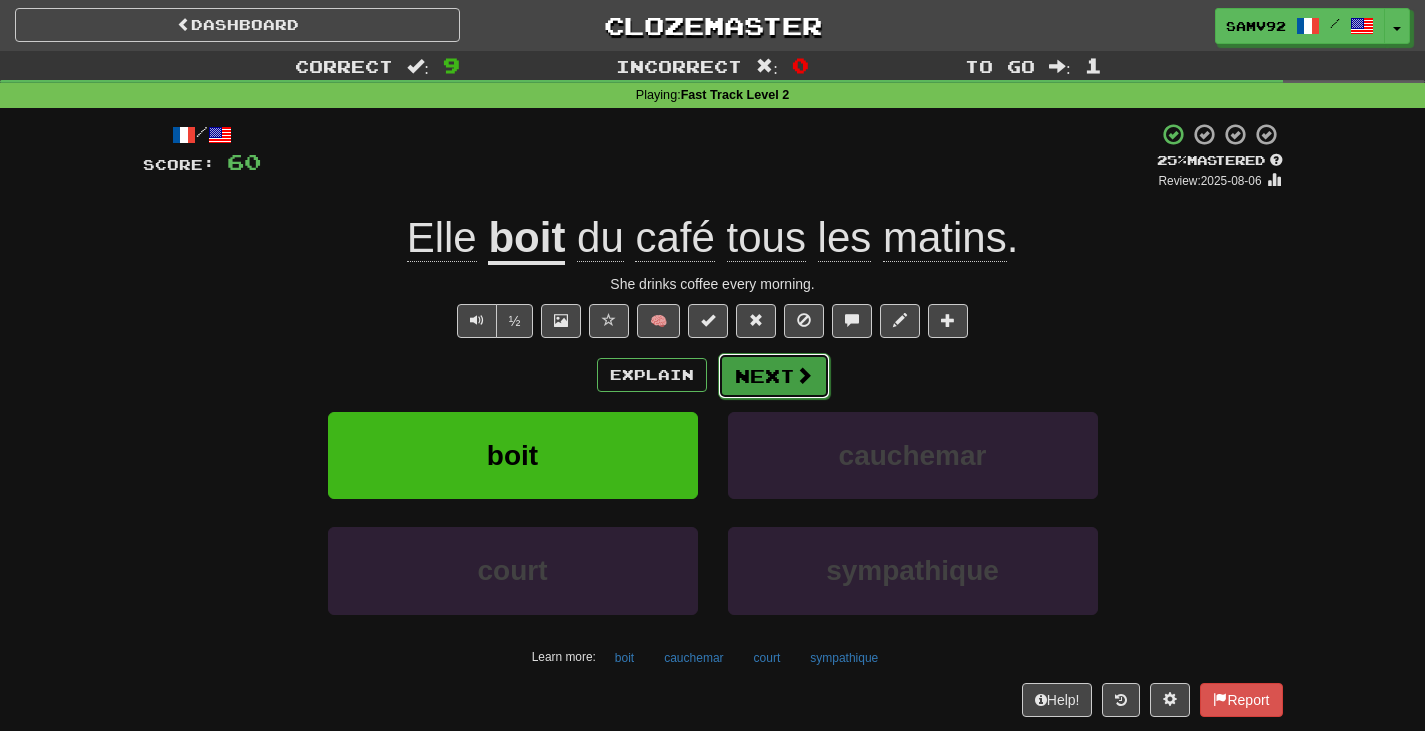 click on "Next" at bounding box center (774, 376) 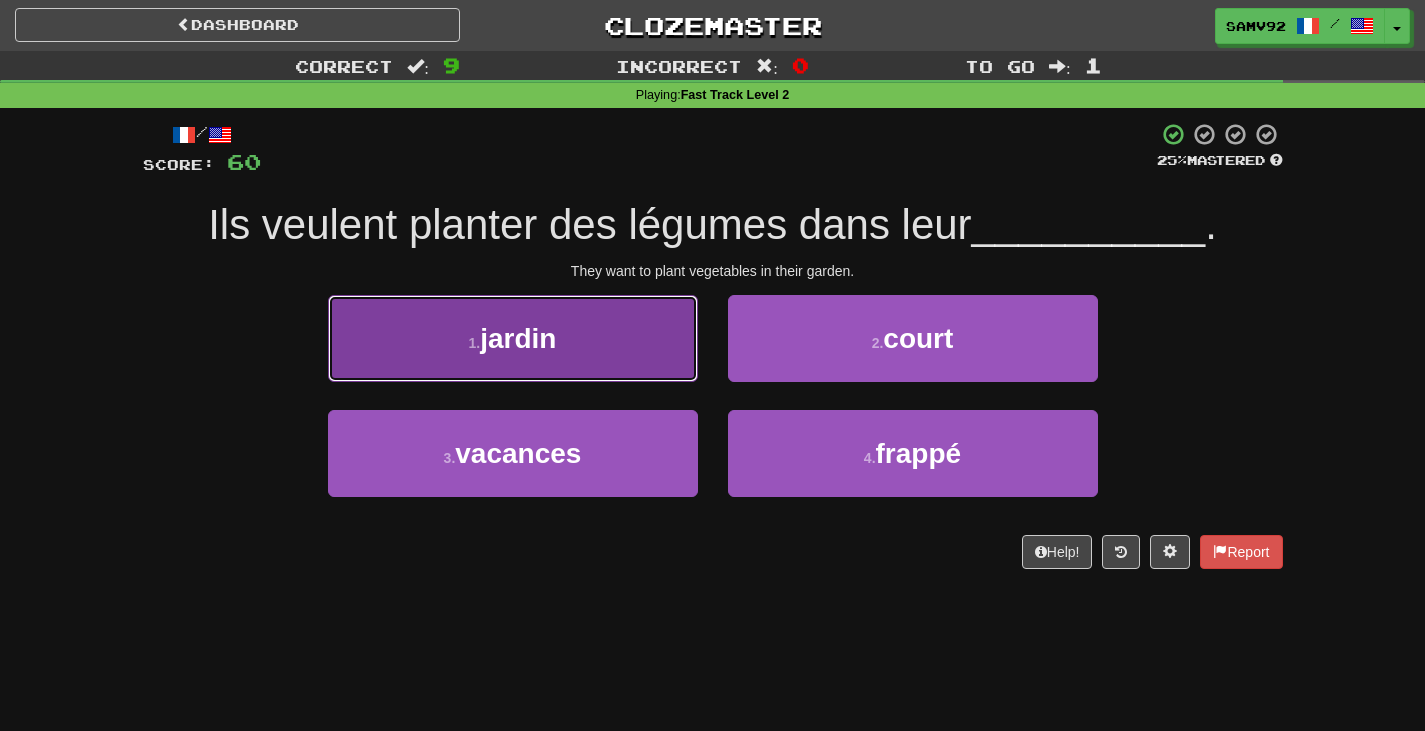 click on "1 .  jardin" at bounding box center [513, 338] 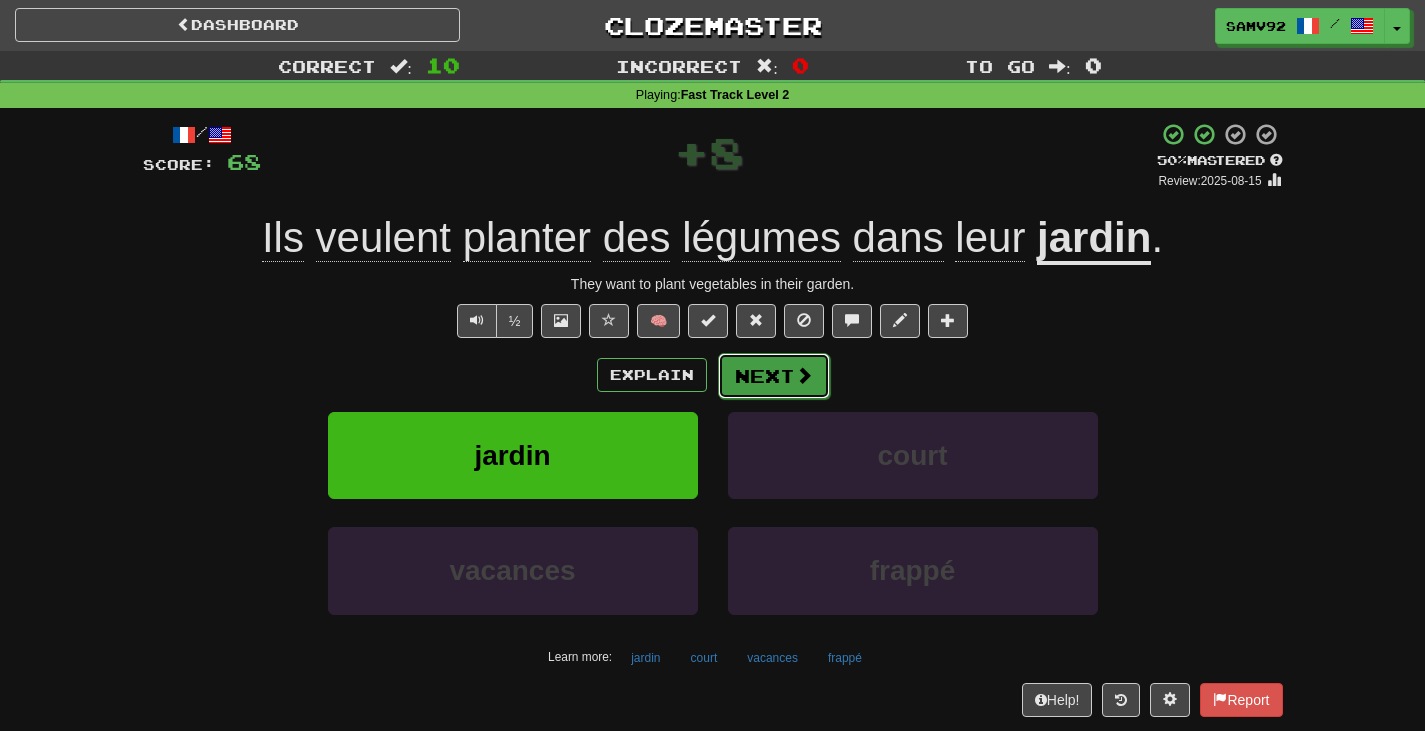 click on "Next" at bounding box center (774, 376) 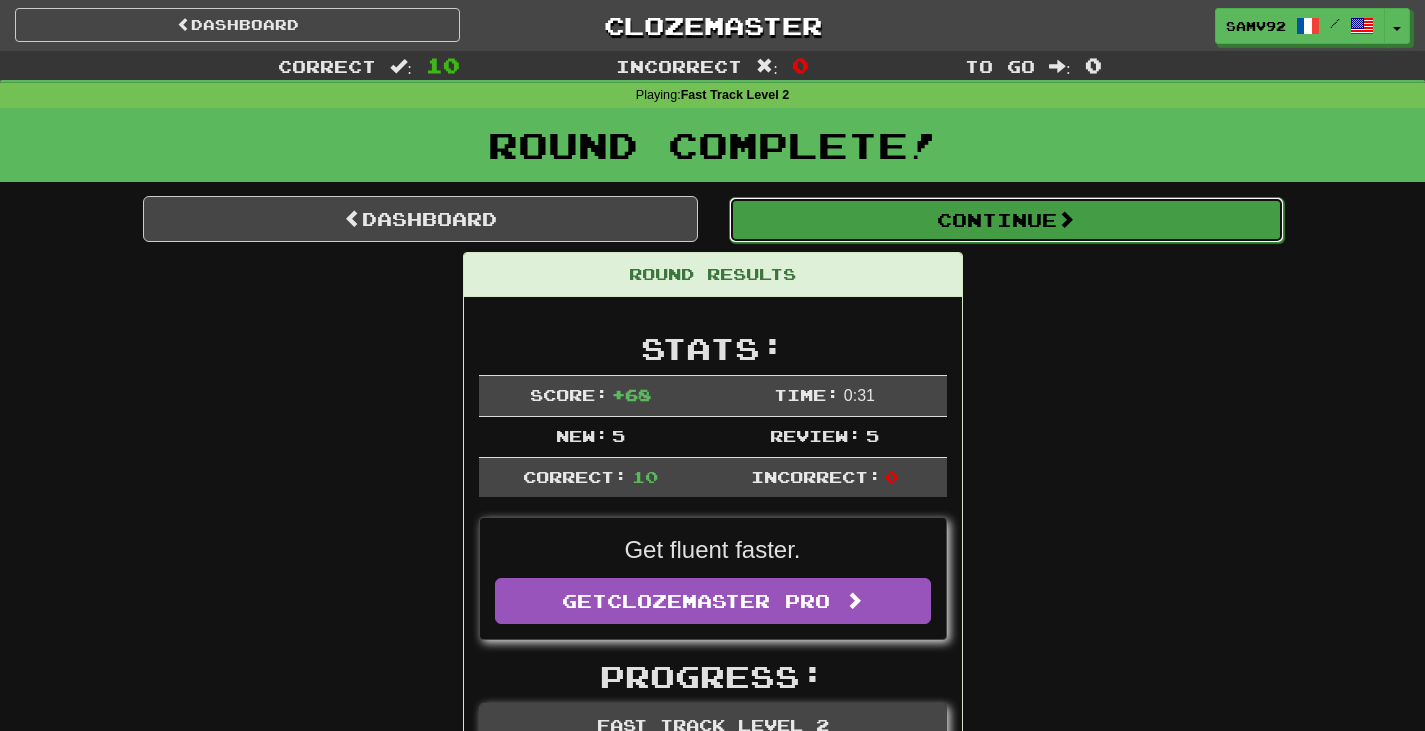 click on "Continue" at bounding box center [1006, 220] 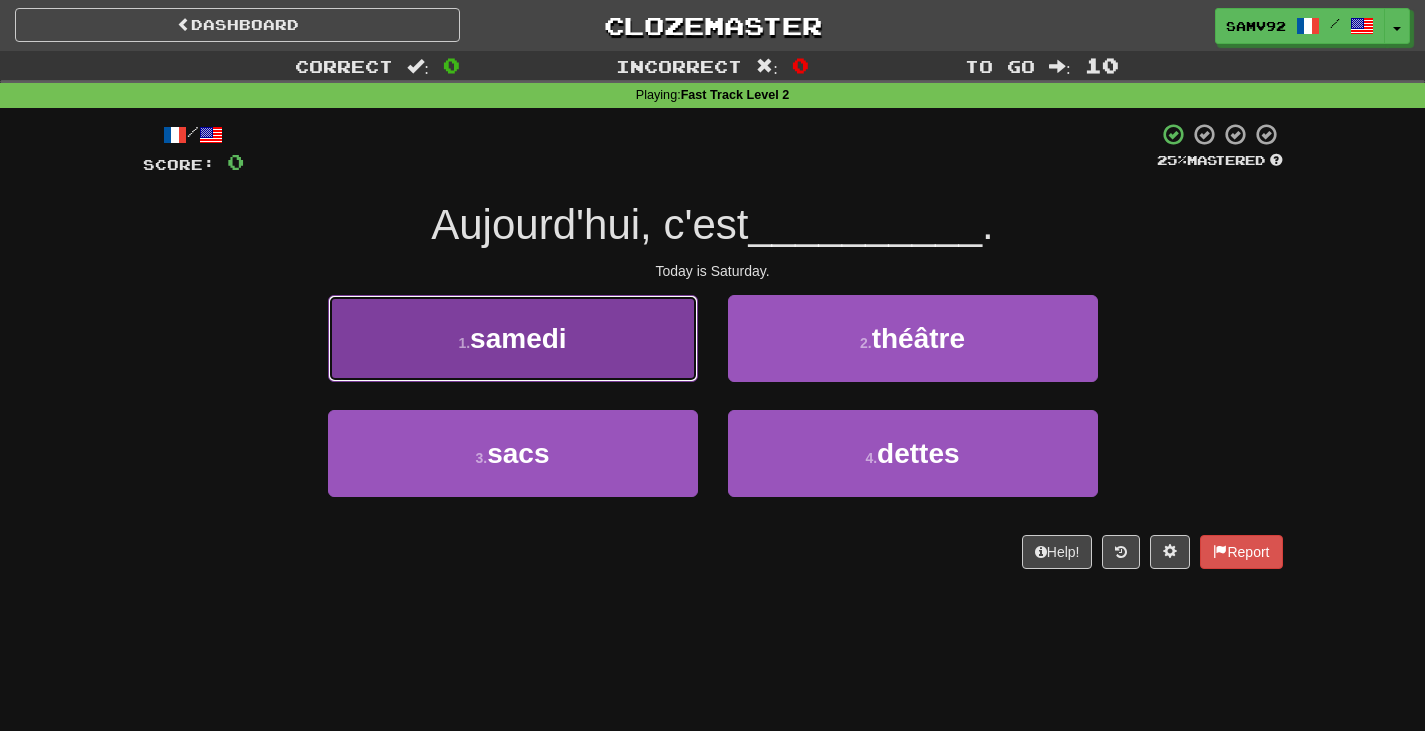 click on "1 .  samedi" at bounding box center [513, 338] 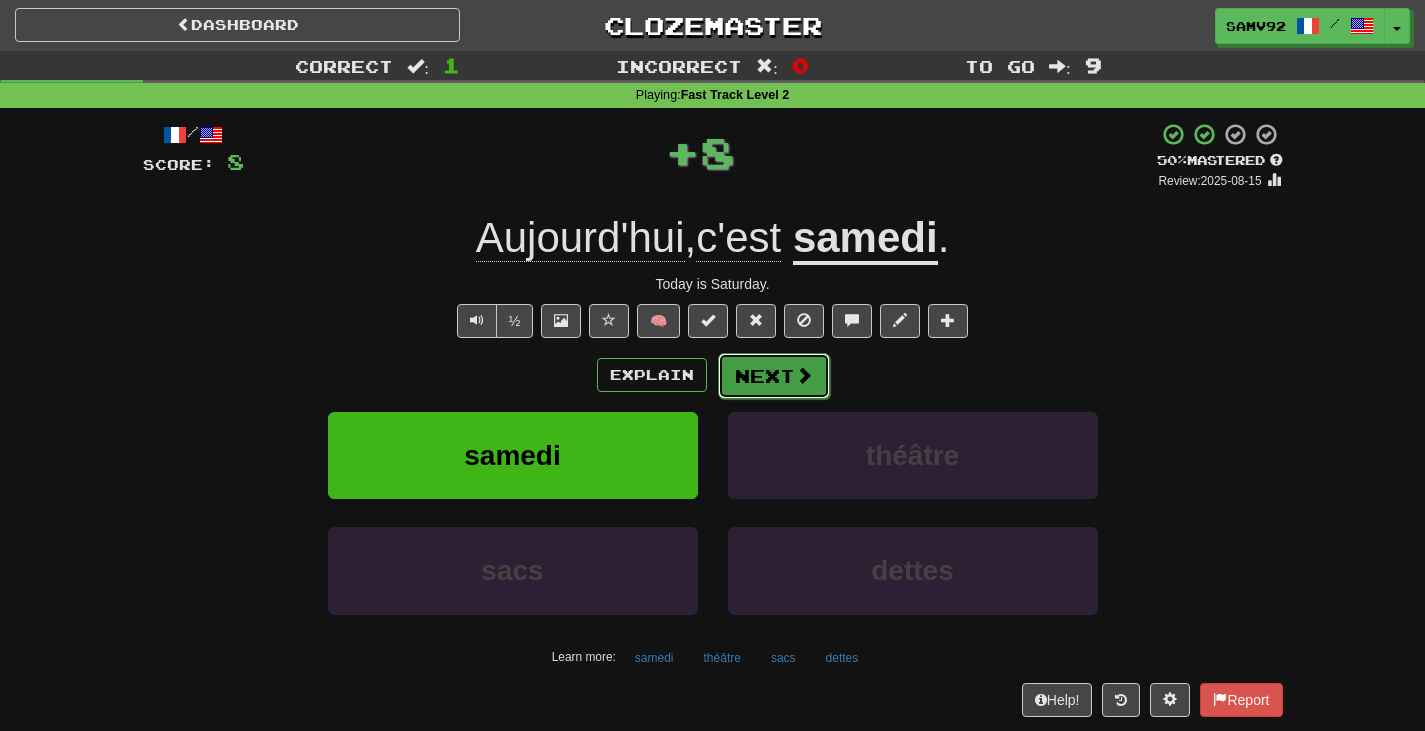 click on "Next" at bounding box center [774, 376] 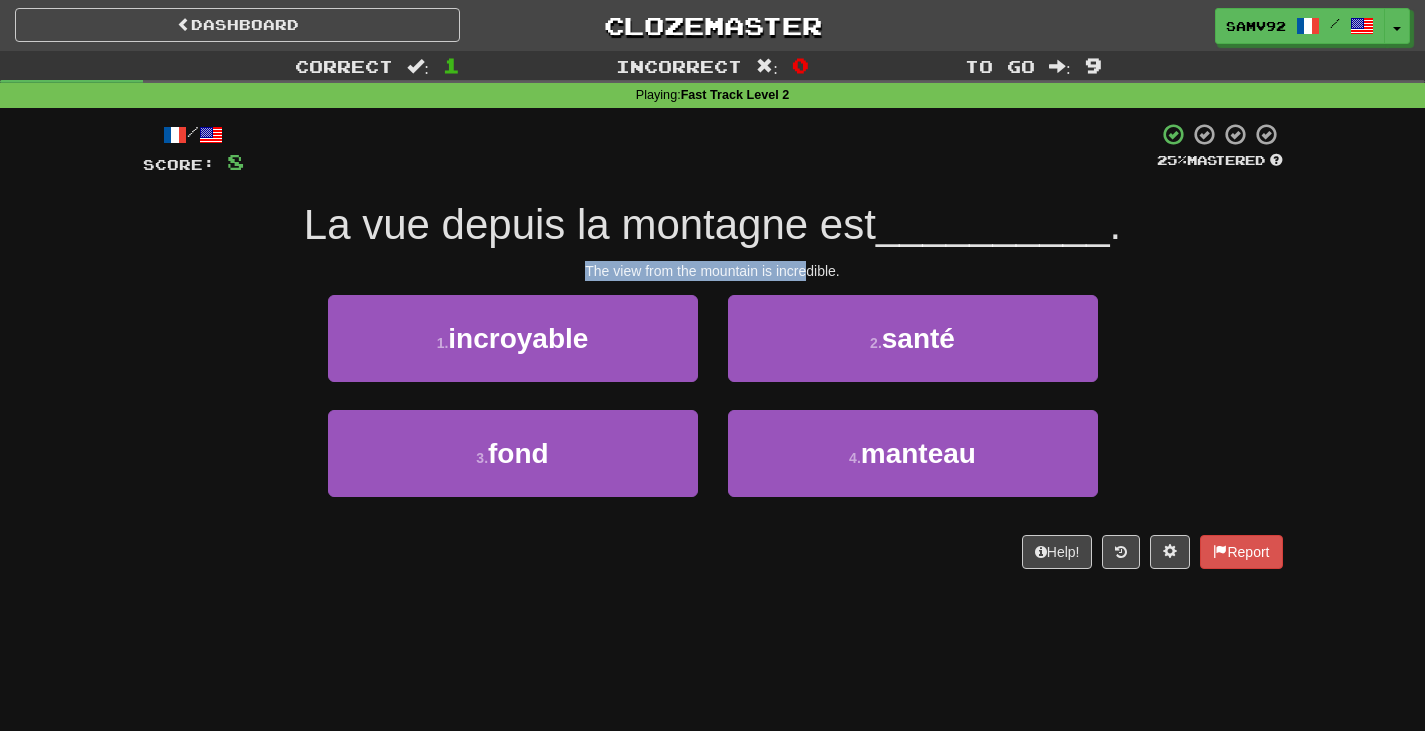 drag, startPoint x: 804, startPoint y: 267, endPoint x: 934, endPoint y: 266, distance: 130.00385 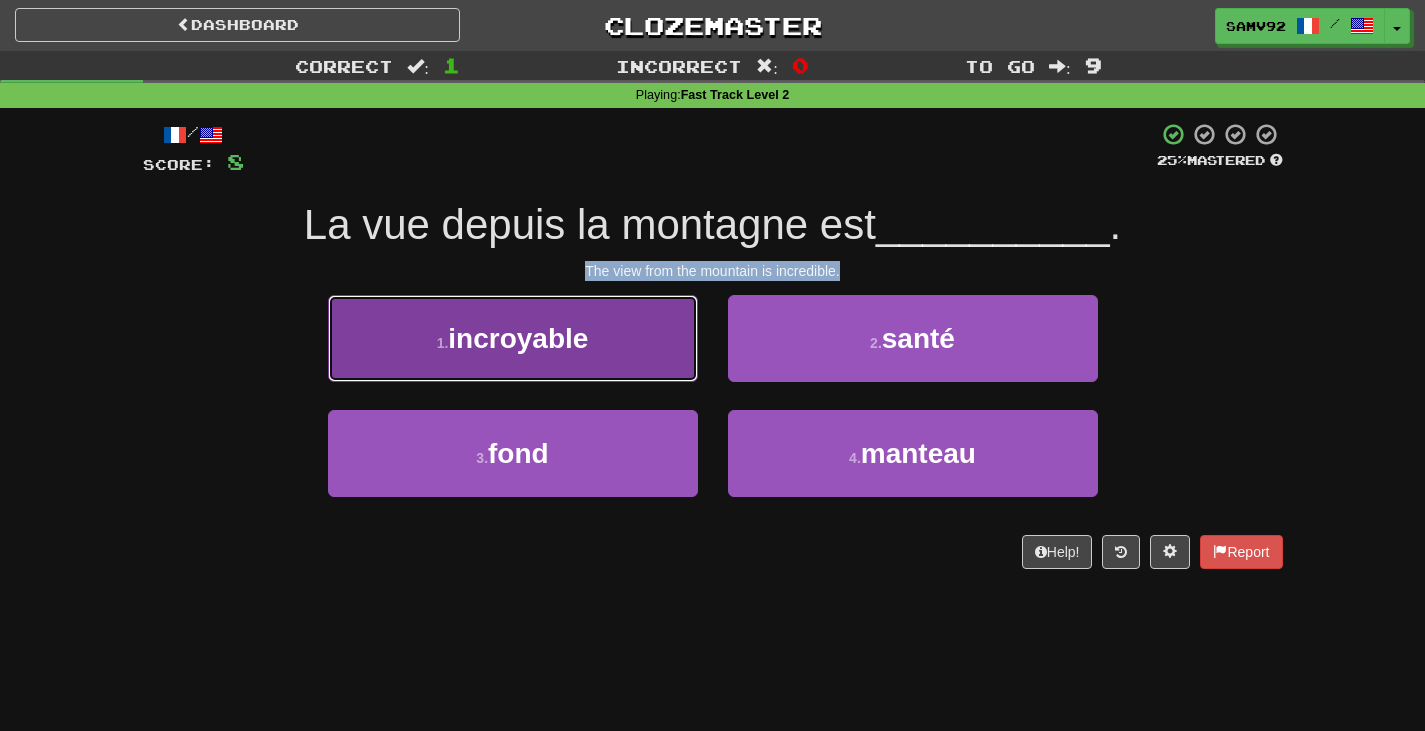 click on "1 .  incroyable" at bounding box center (513, 338) 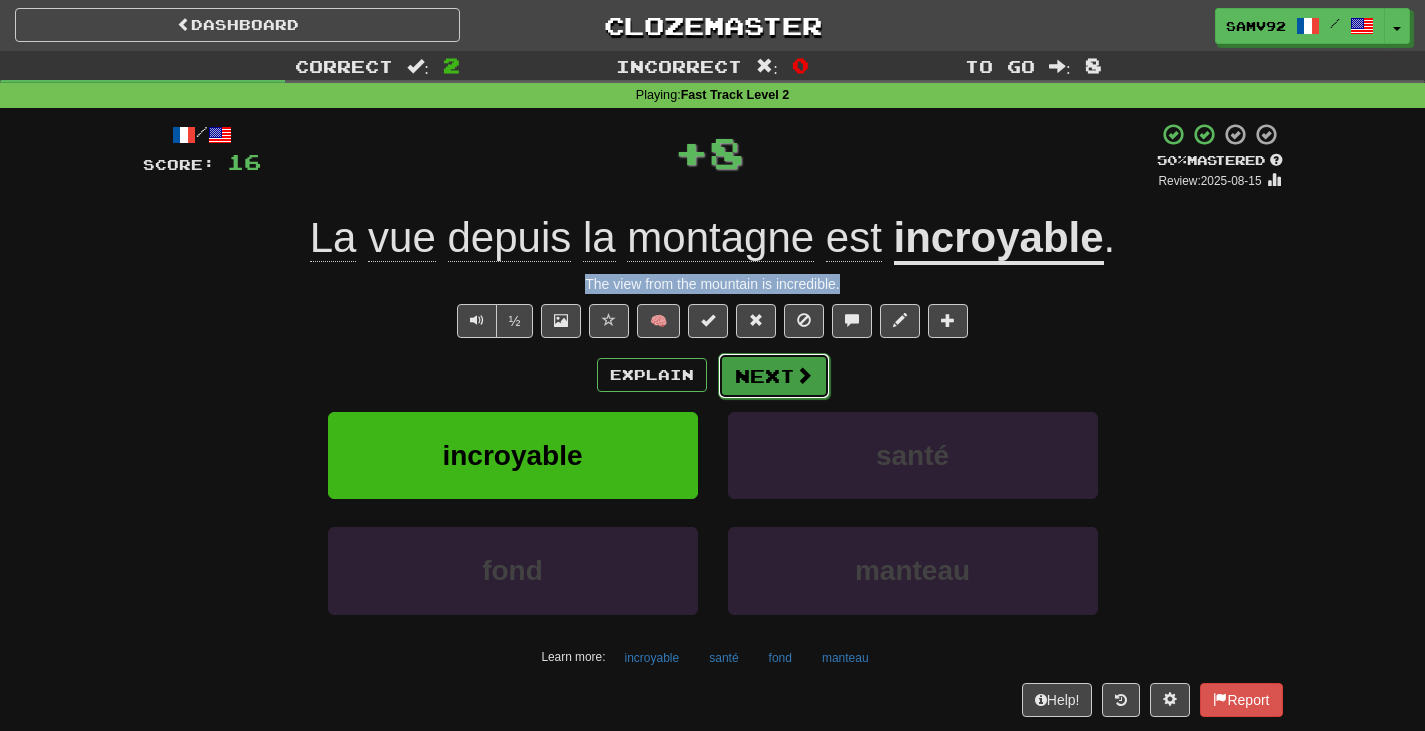 click on "Next" at bounding box center (774, 376) 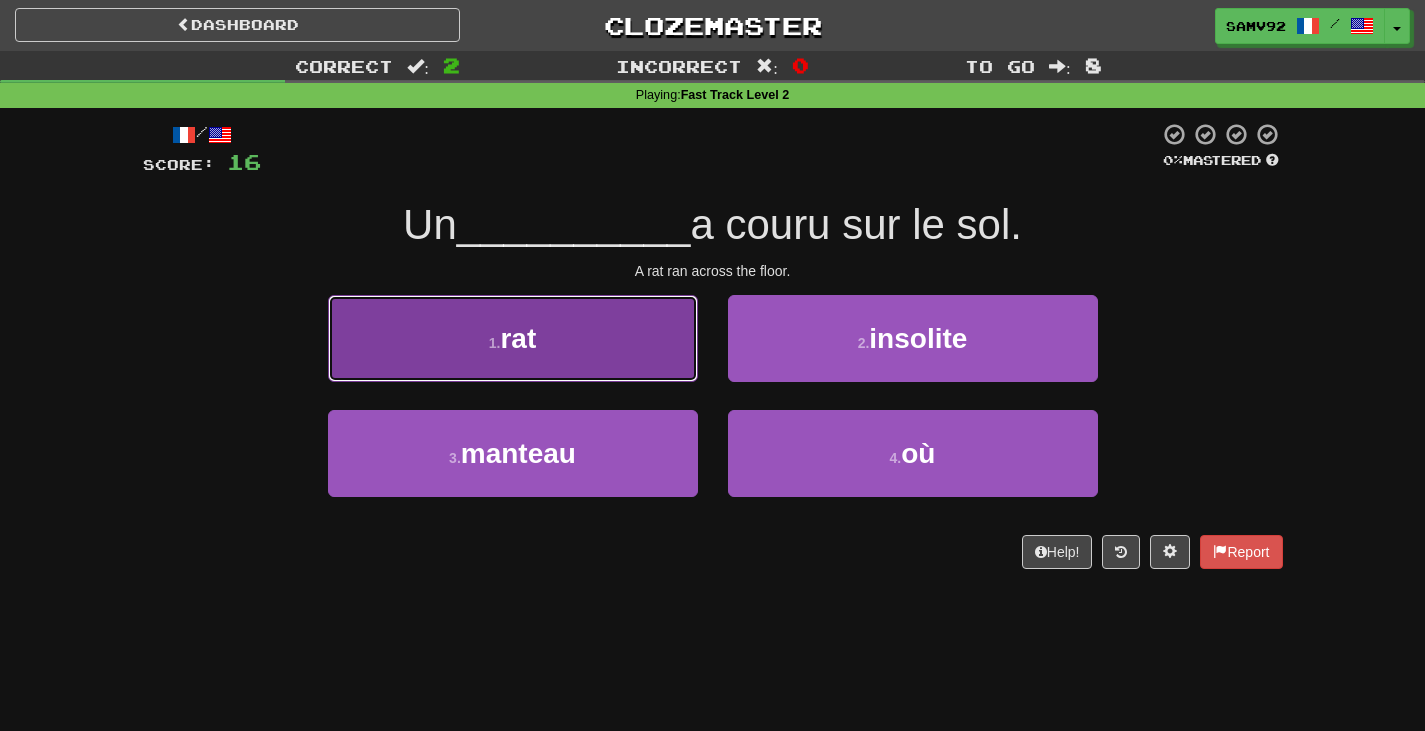 click on "1 .  rat" at bounding box center [513, 338] 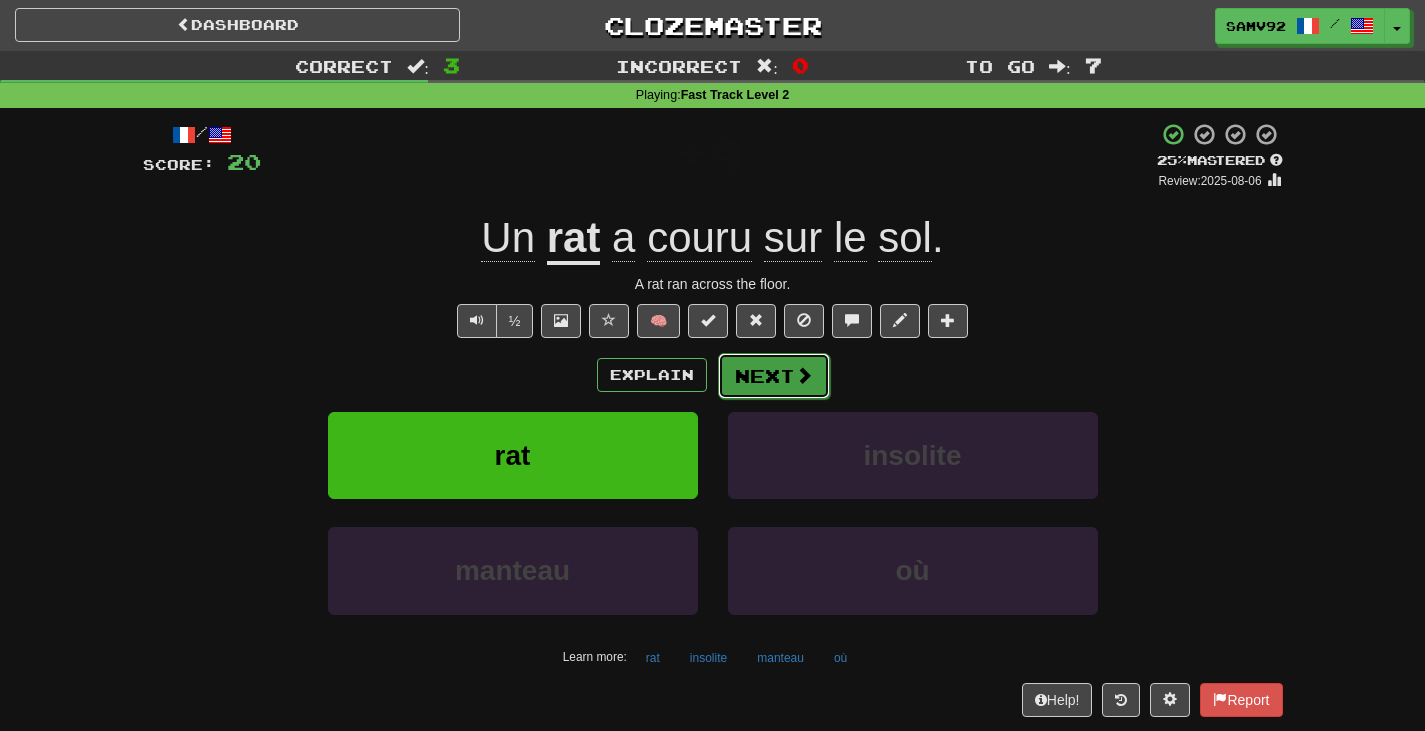 click on "Next" at bounding box center [774, 376] 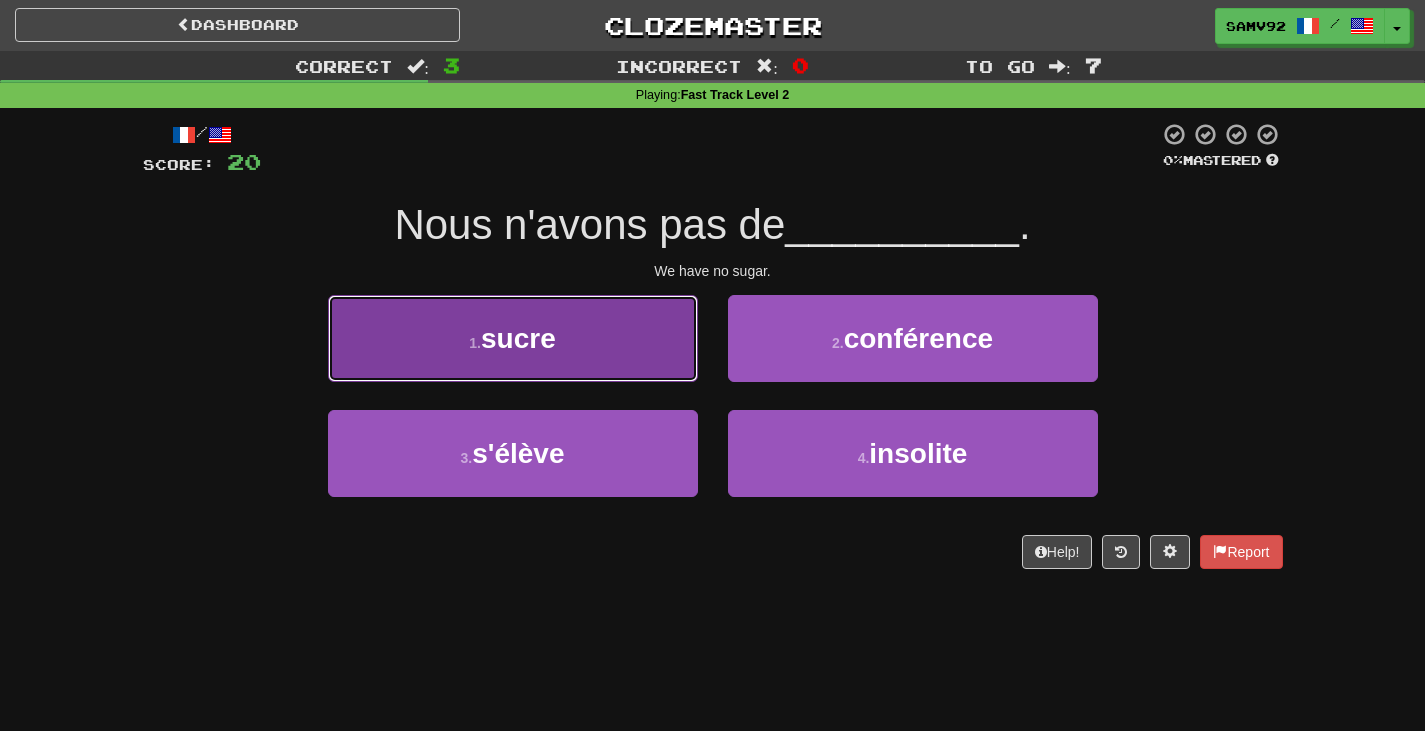 click on "1 .  sucre" at bounding box center [513, 338] 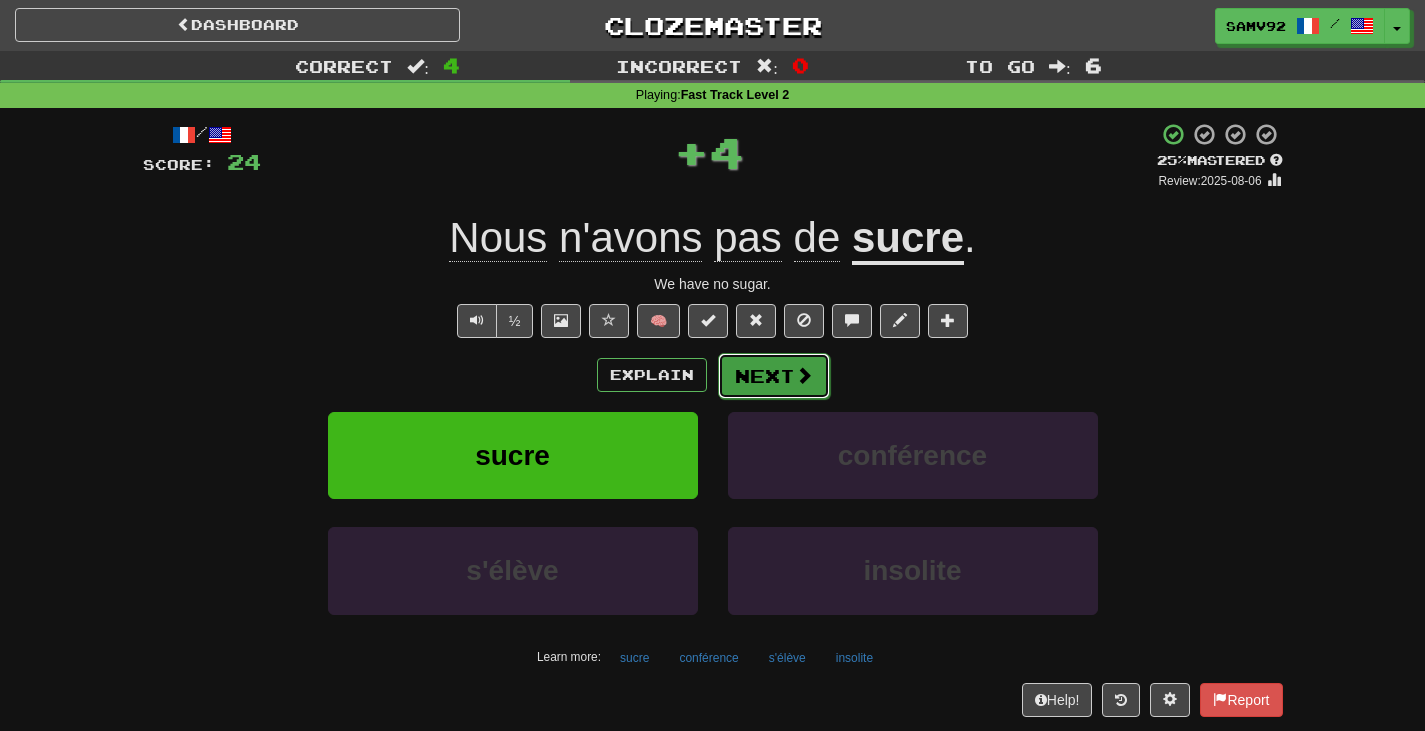 click on "Next" at bounding box center [774, 376] 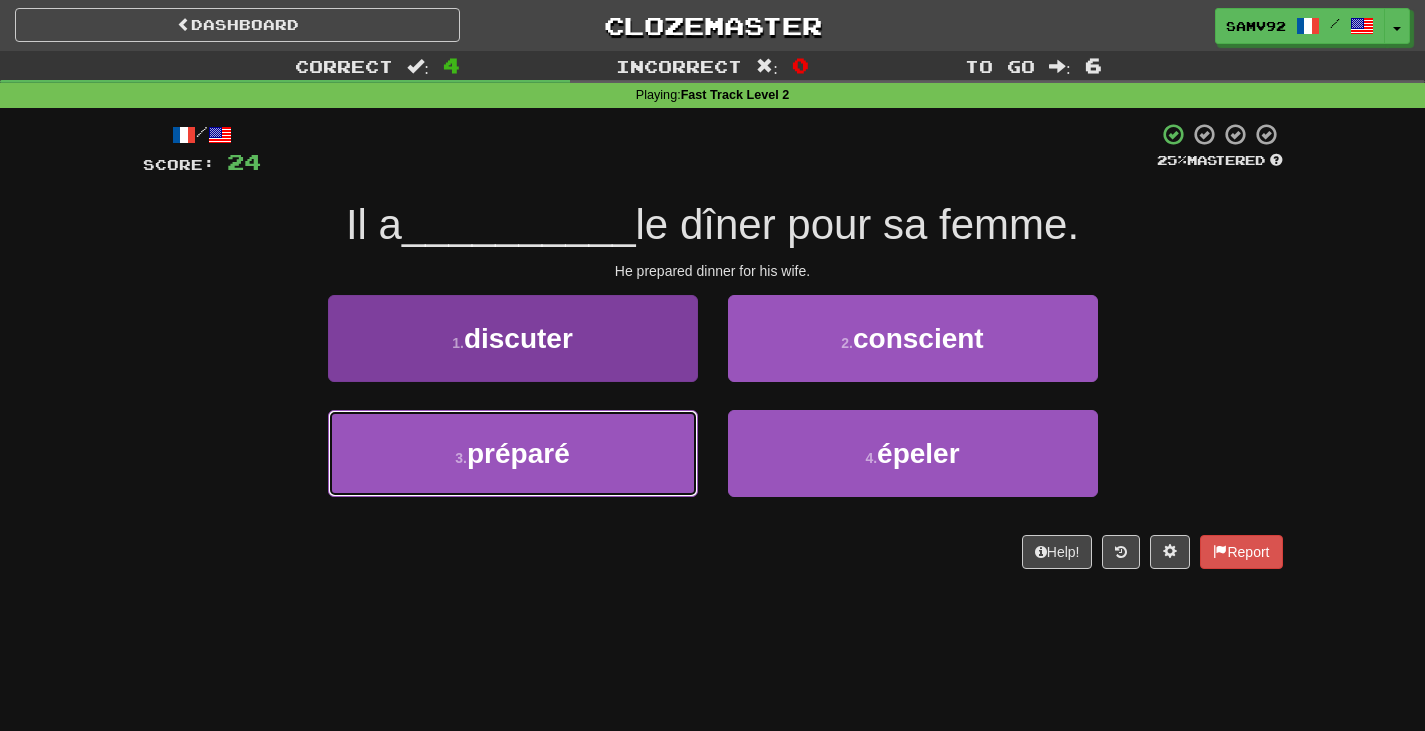 drag, startPoint x: 669, startPoint y: 461, endPoint x: 667, endPoint y: 443, distance: 18.110771 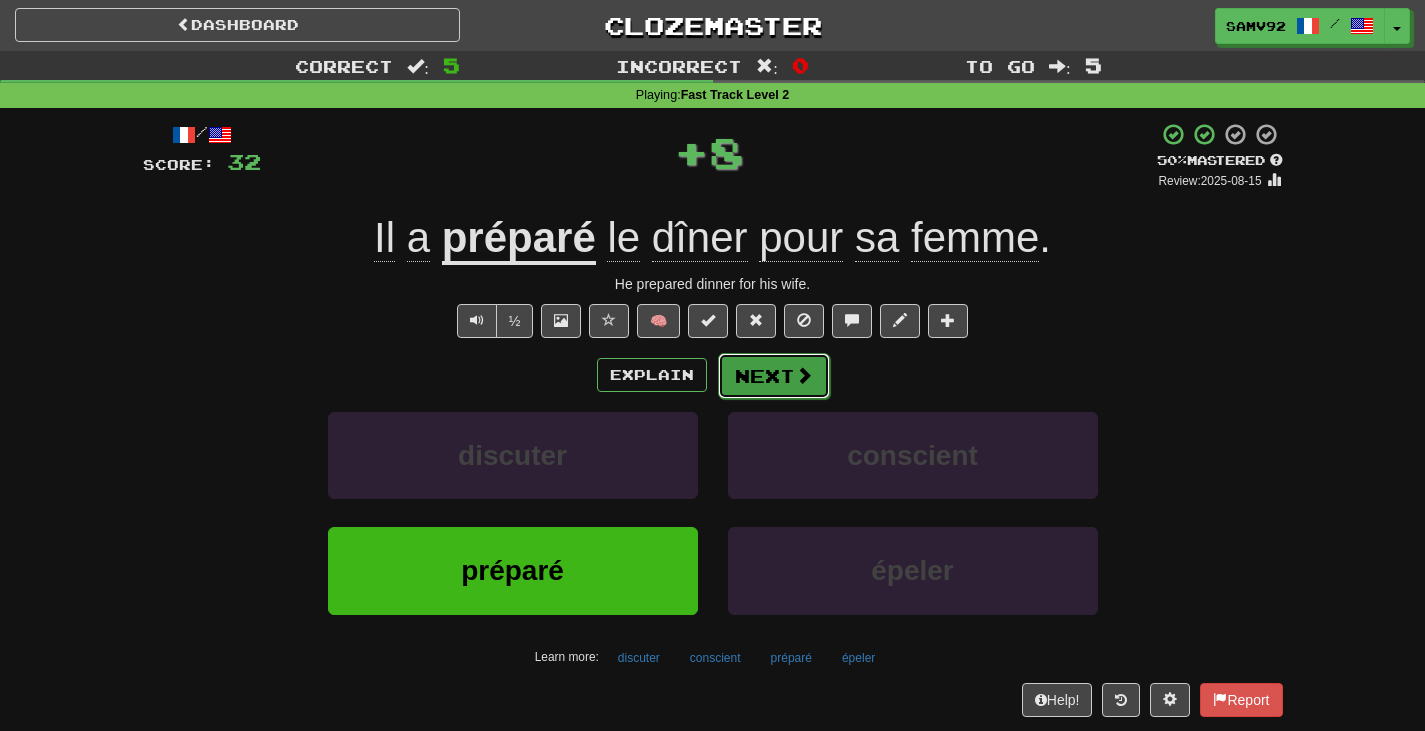 click on "Next" at bounding box center [774, 376] 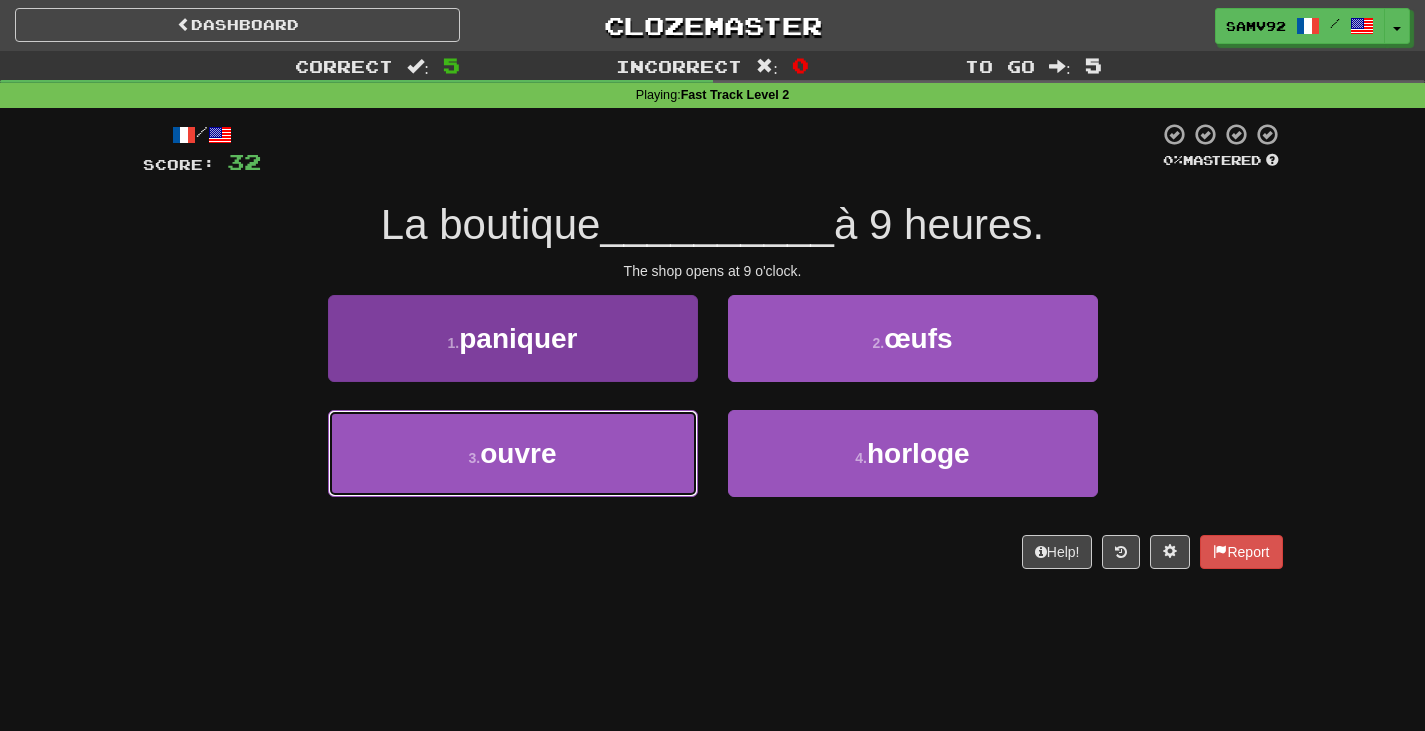 drag, startPoint x: 650, startPoint y: 430, endPoint x: 657, endPoint y: 420, distance: 12.206555 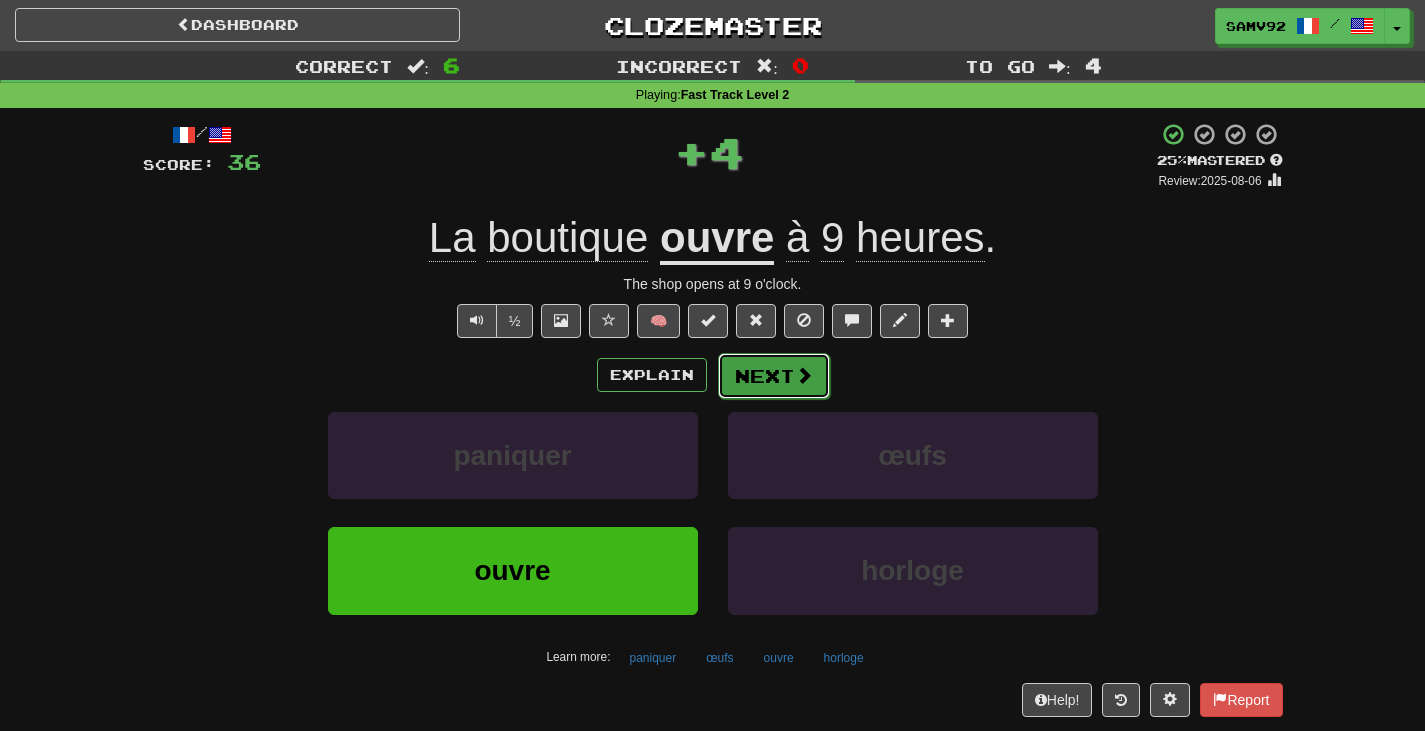 click on "Next" at bounding box center (774, 376) 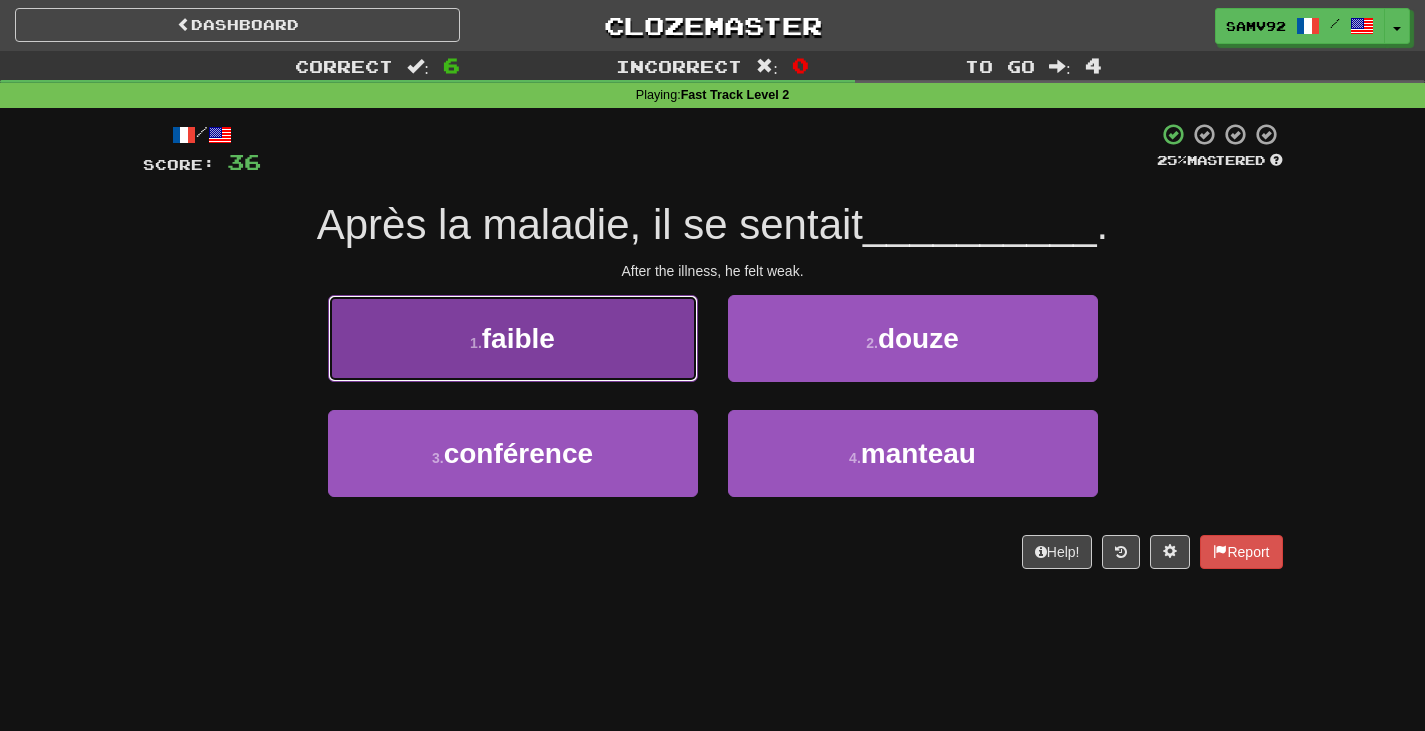 click on "1 .  faible" at bounding box center (513, 338) 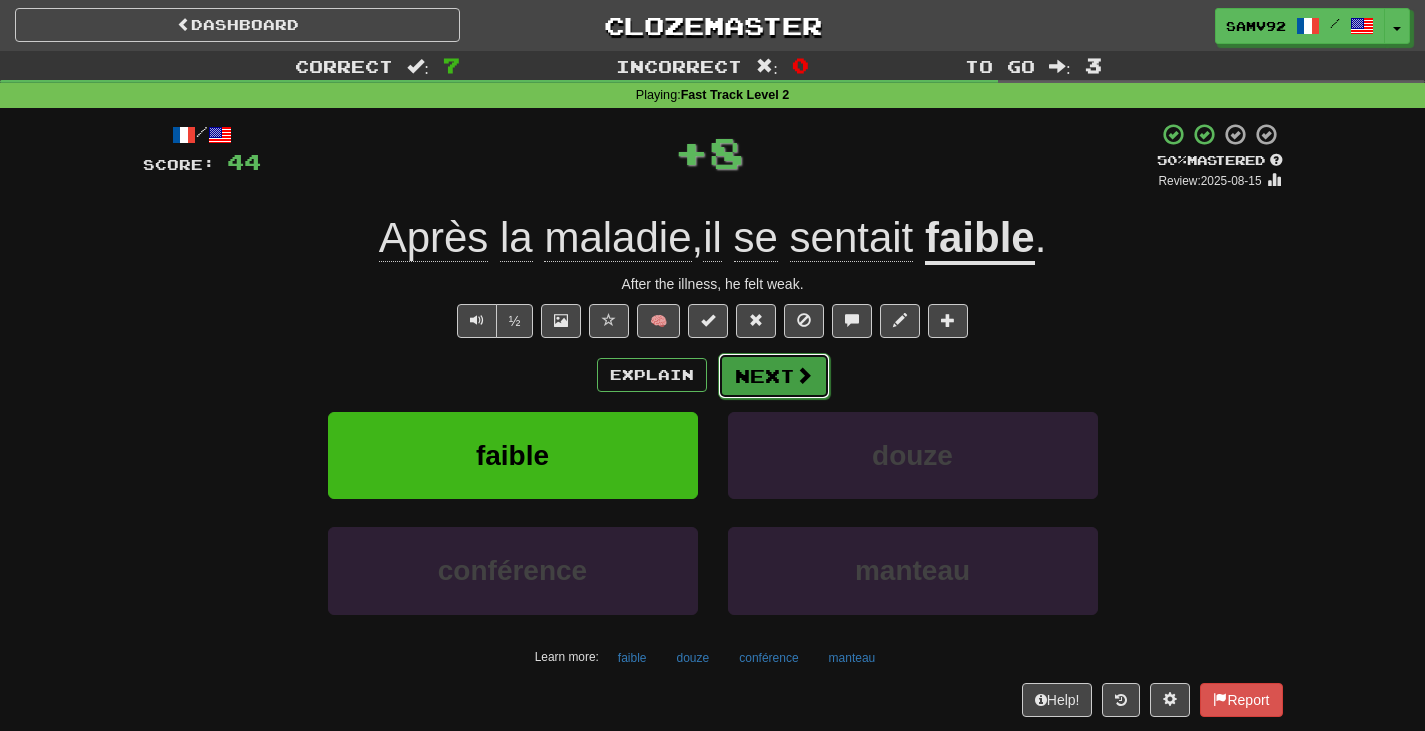 click on "Next" at bounding box center [774, 376] 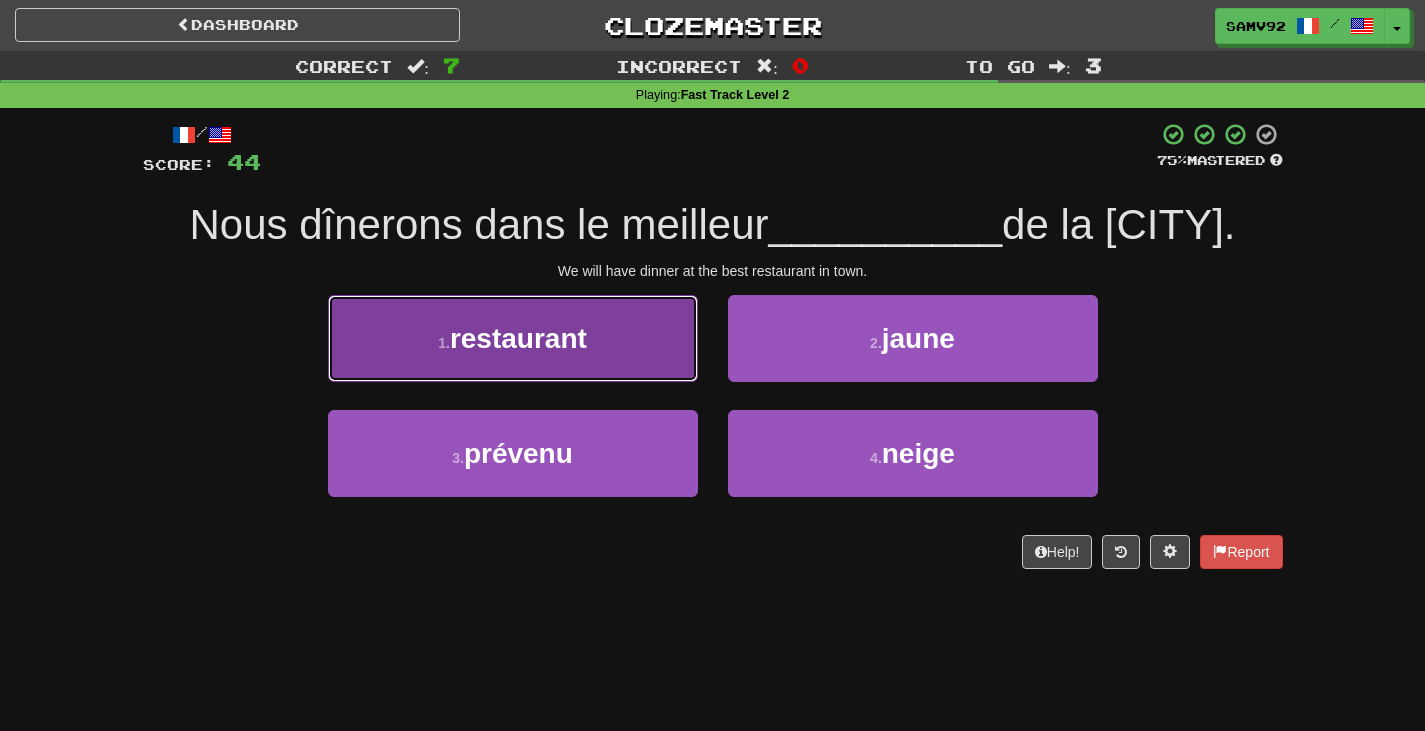 click on "1 .  restaurant" at bounding box center (513, 338) 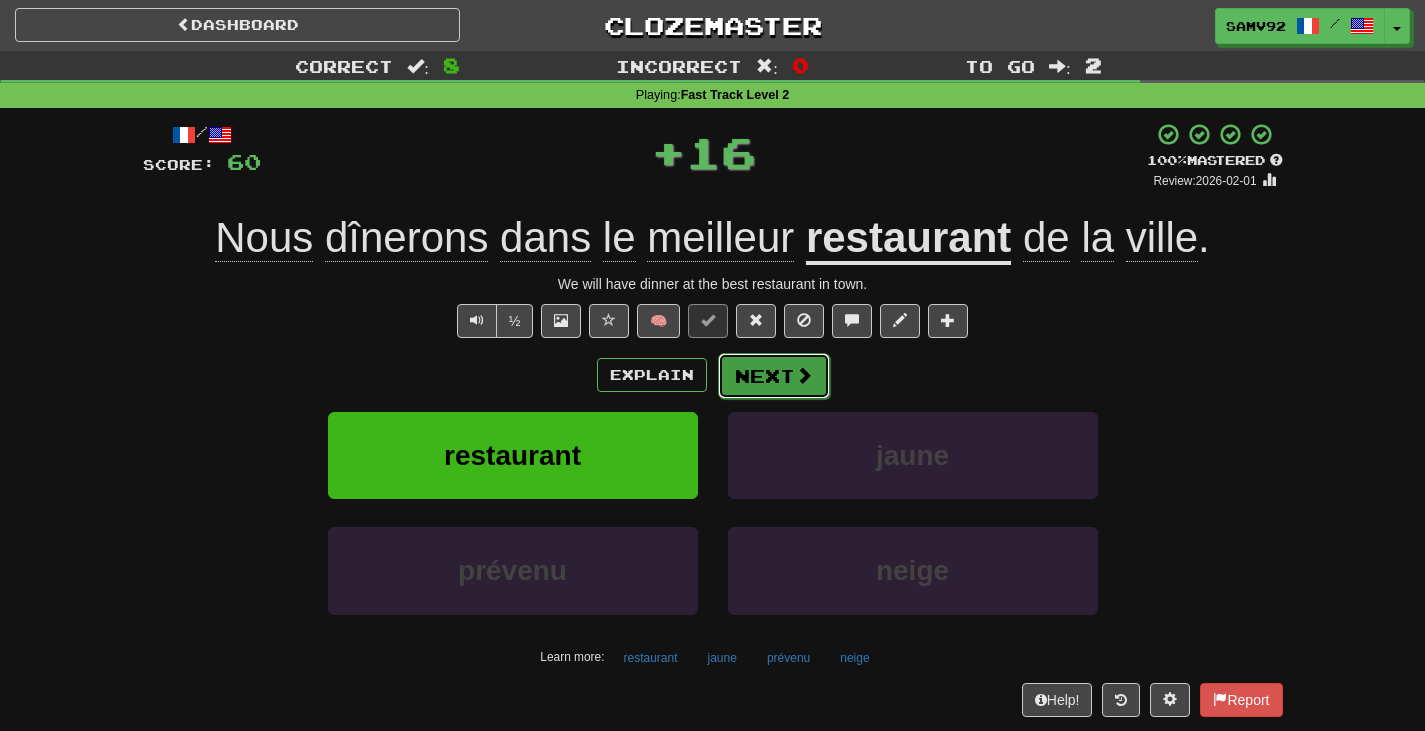 click on "Next" at bounding box center (774, 376) 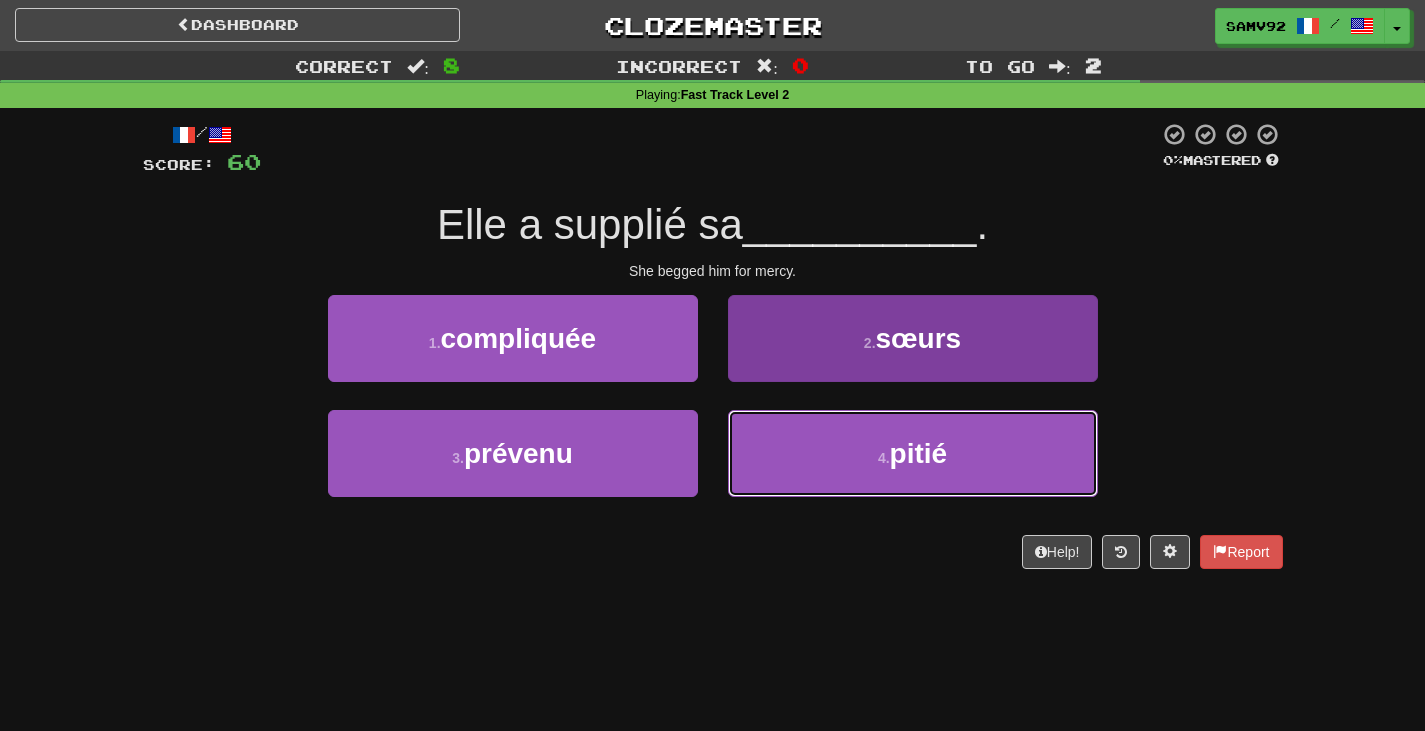 click on "4 .  pitié" at bounding box center [913, 453] 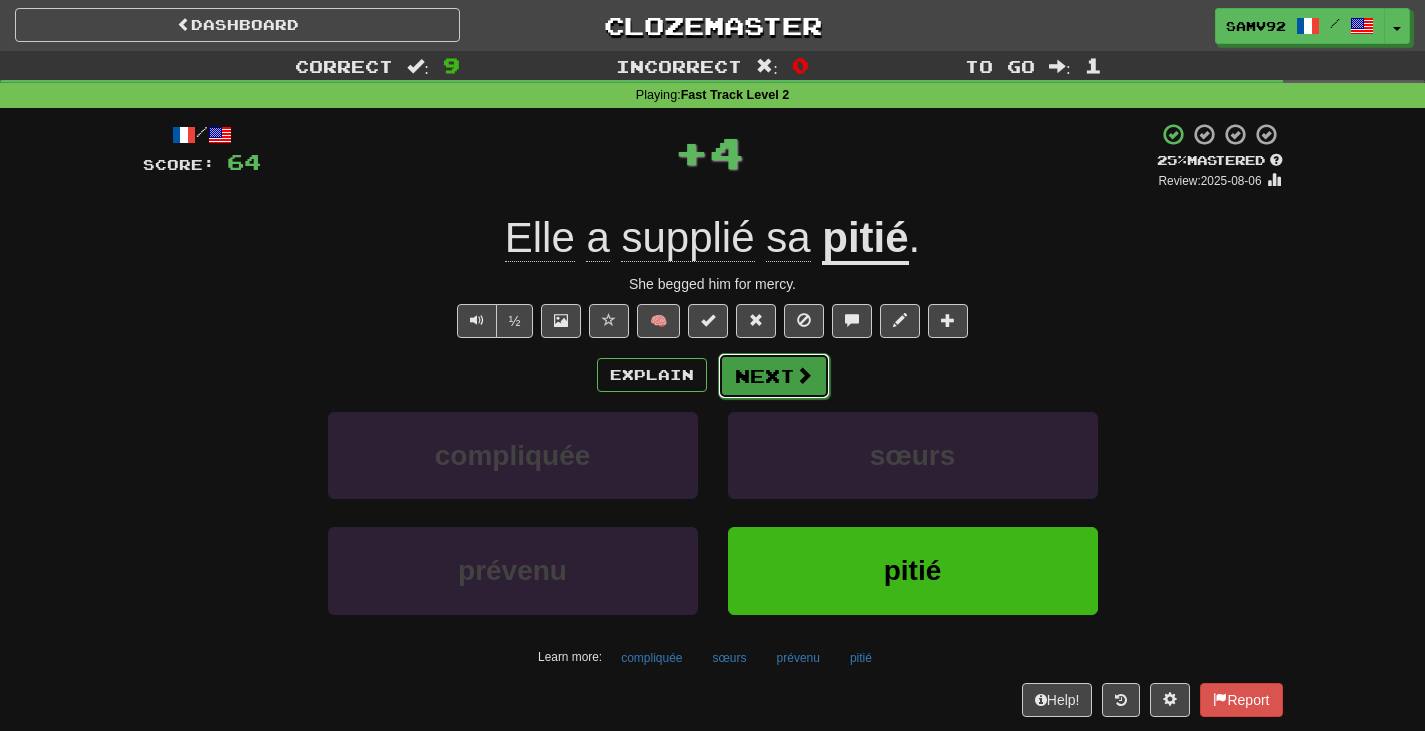 click on "Next" at bounding box center [774, 376] 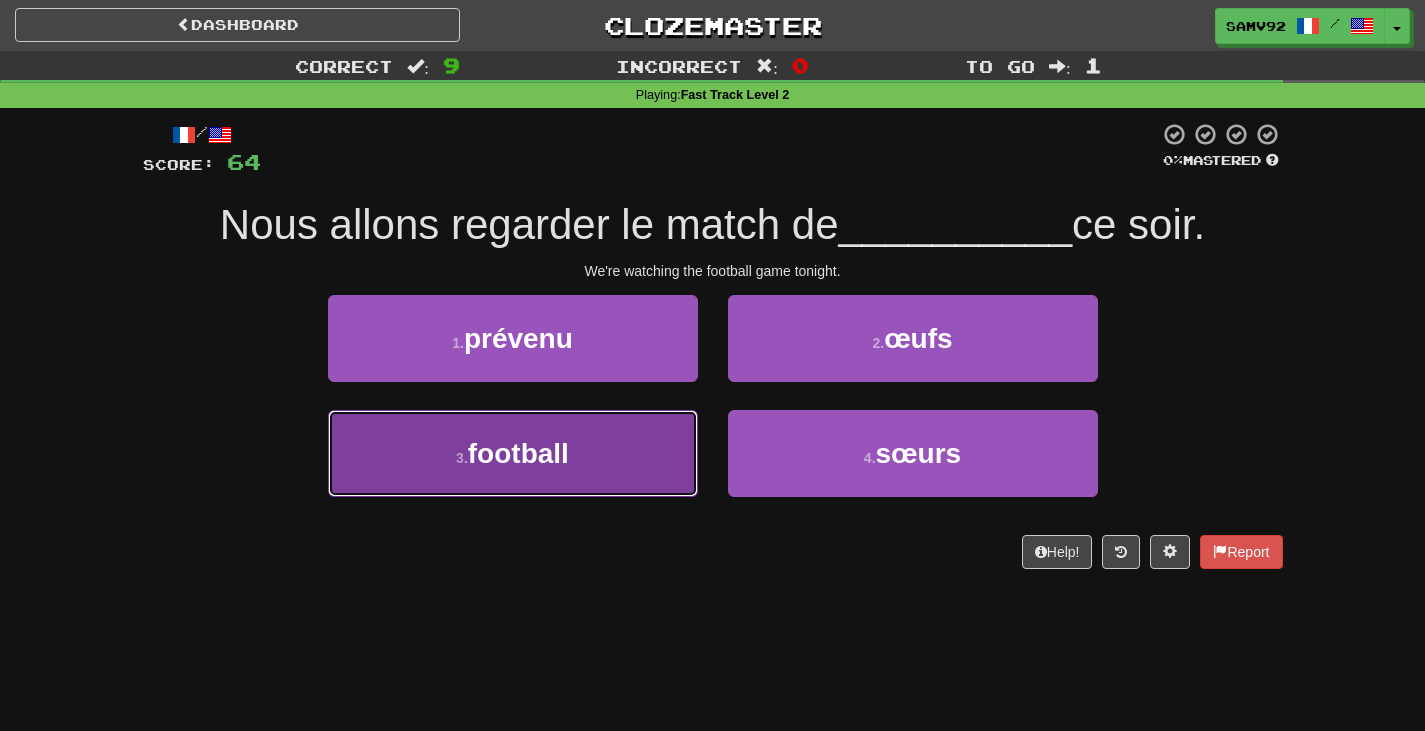 click on "3 .  football" at bounding box center (513, 453) 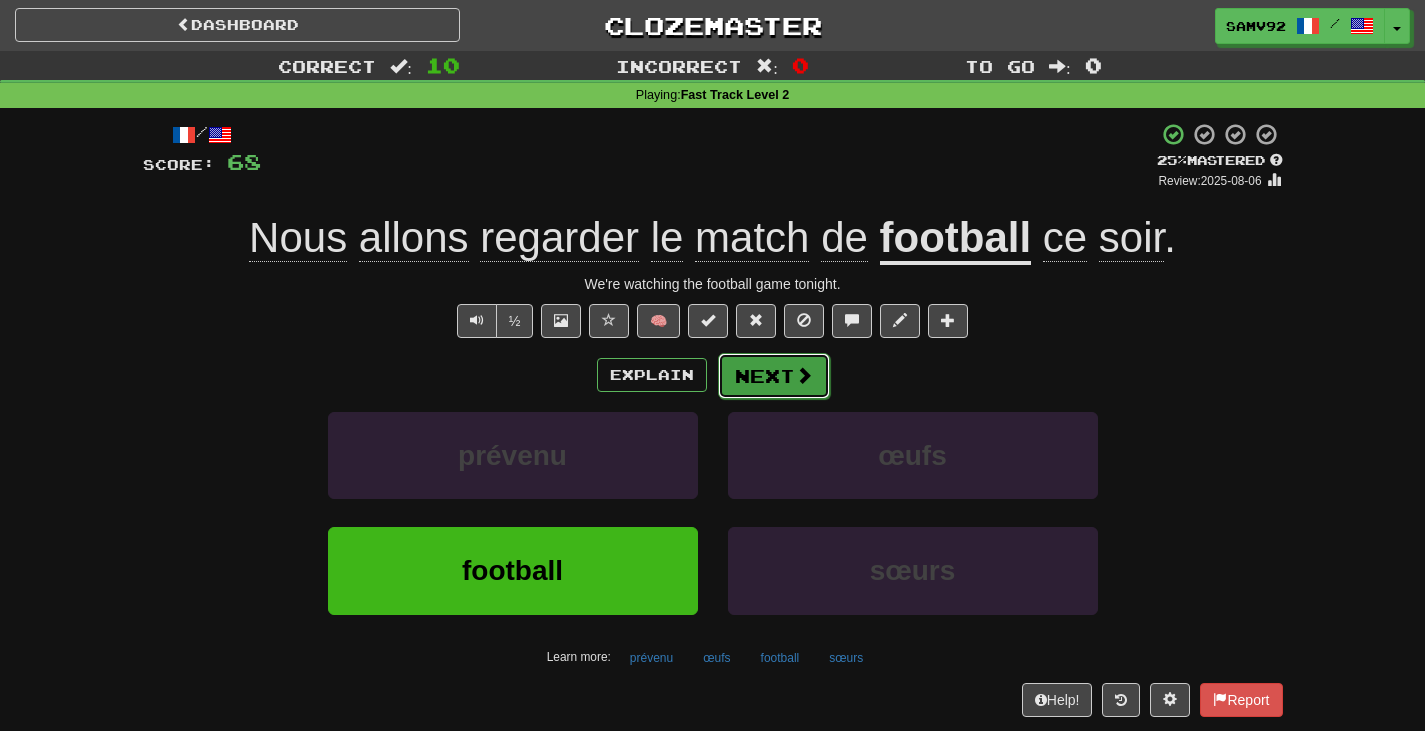 click on "Next" at bounding box center (774, 376) 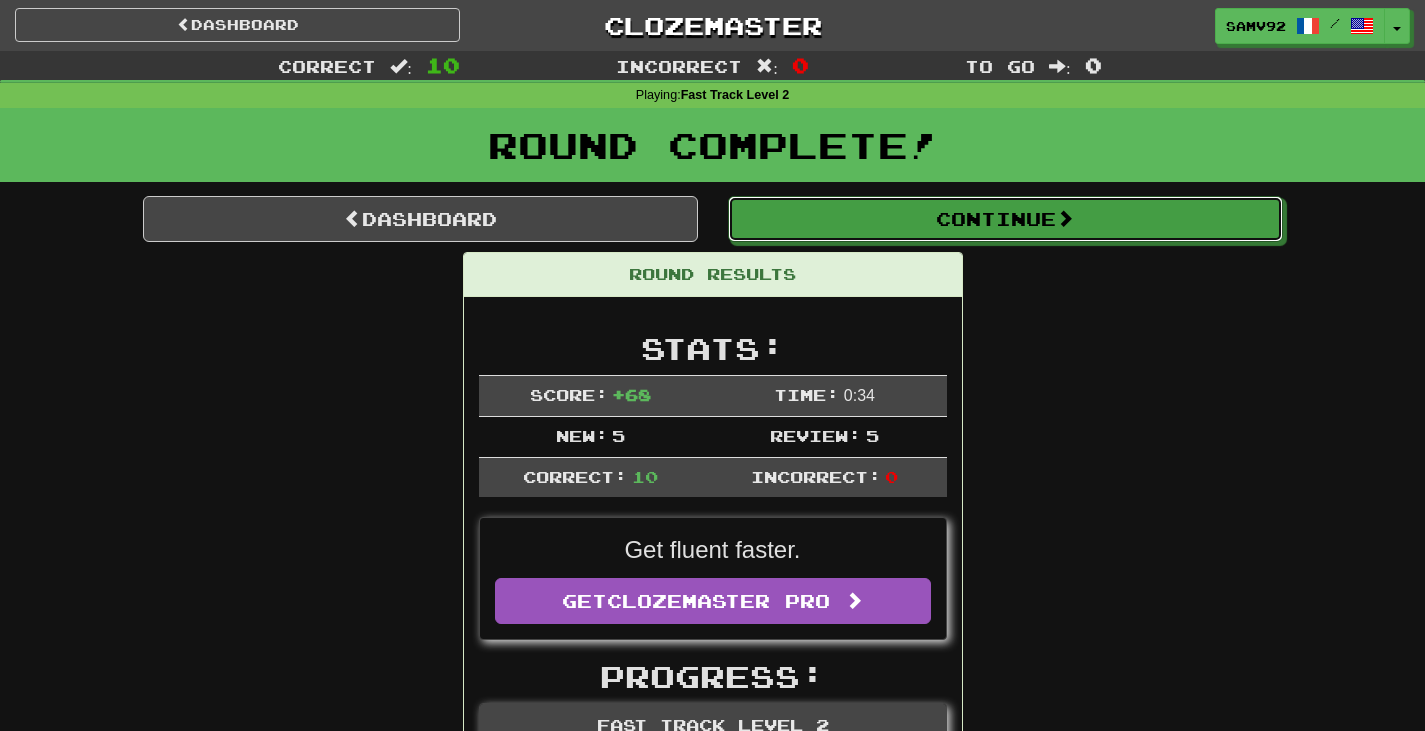 click on "Continue" at bounding box center [1005, 219] 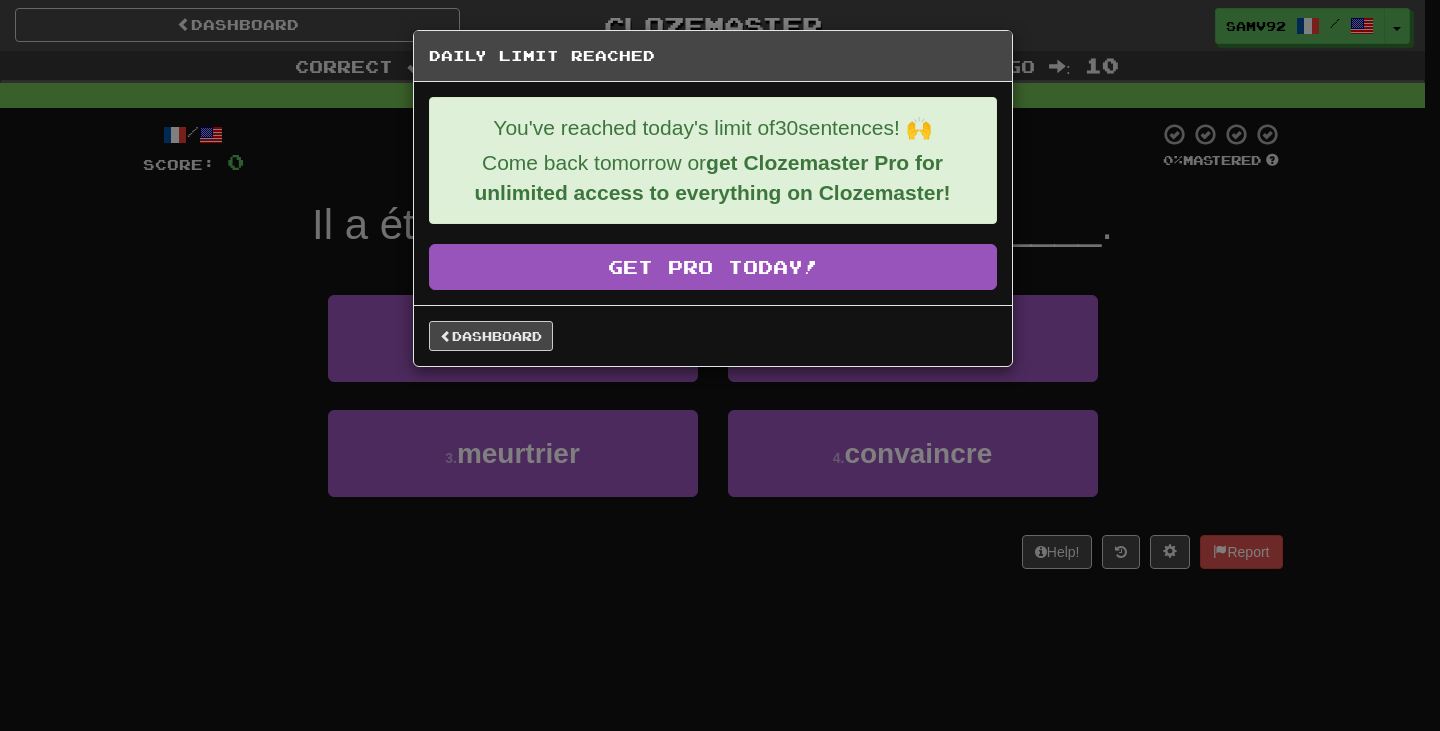 drag, startPoint x: 533, startPoint y: 354, endPoint x: 526, endPoint y: 342, distance: 13.892444 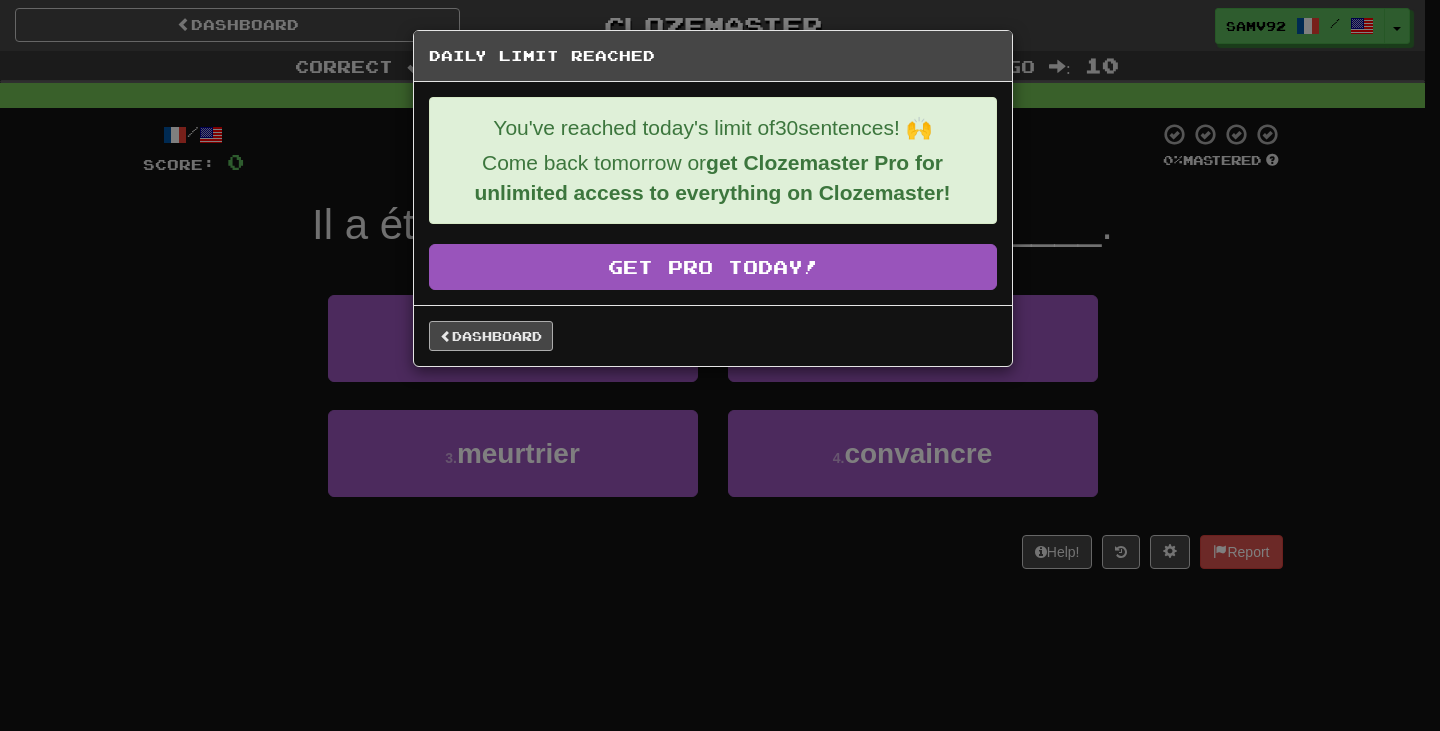 click on "Dashboard" at bounding box center (713, 335) 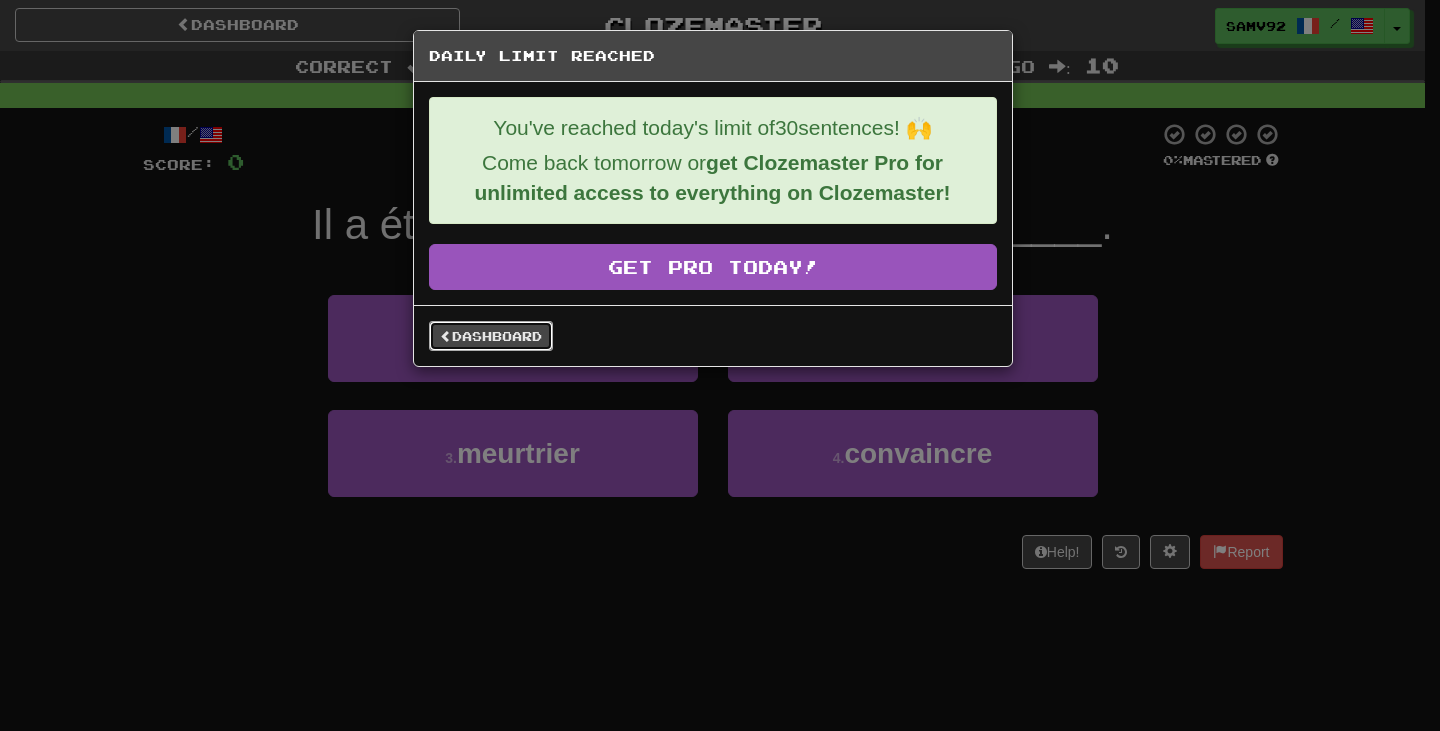 click on "Dashboard" at bounding box center [491, 336] 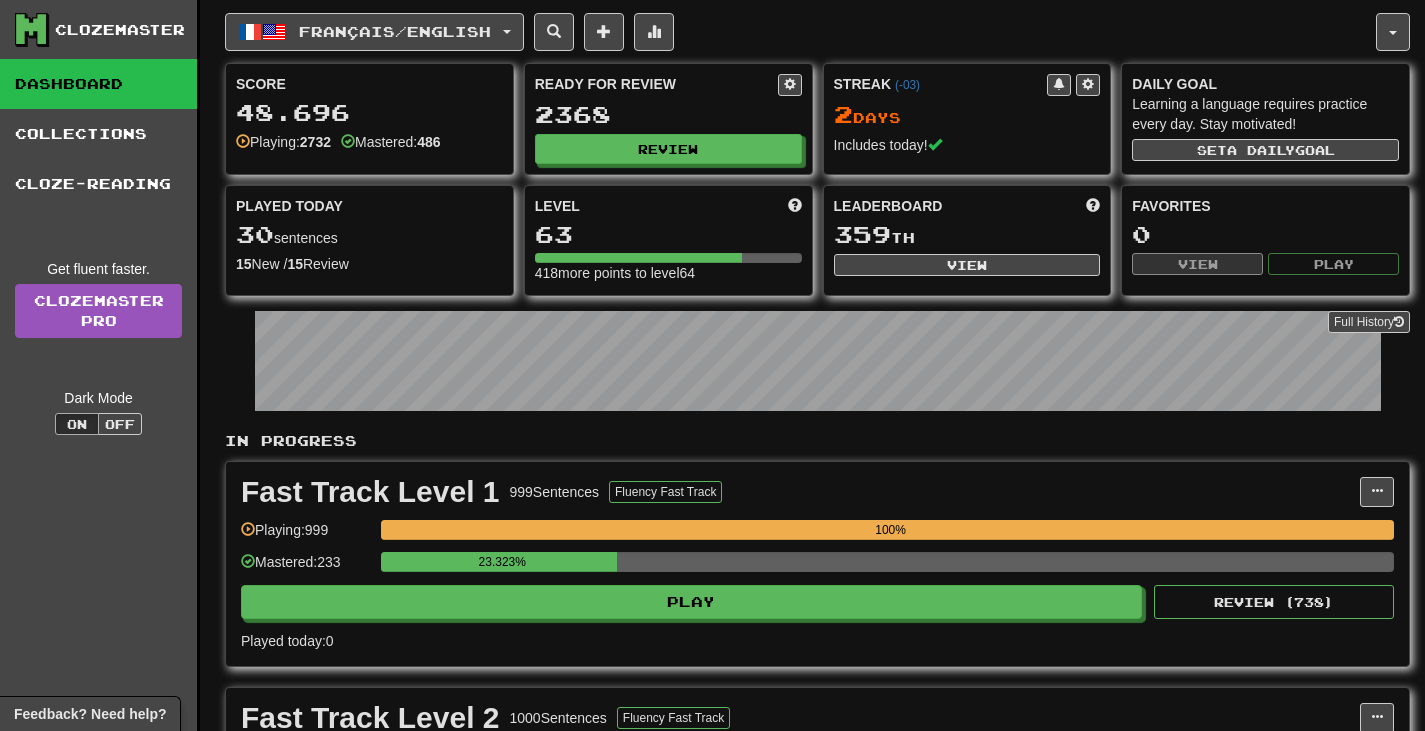 scroll, scrollTop: 0, scrollLeft: 0, axis: both 